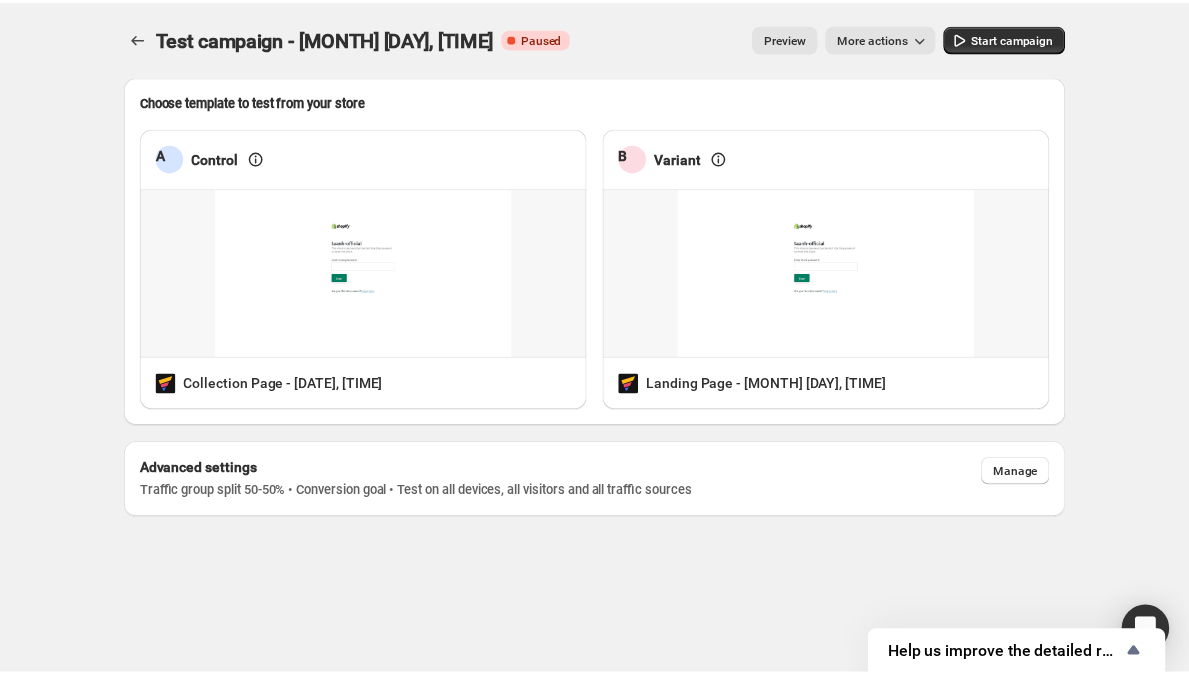 scroll, scrollTop: 0, scrollLeft: 0, axis: both 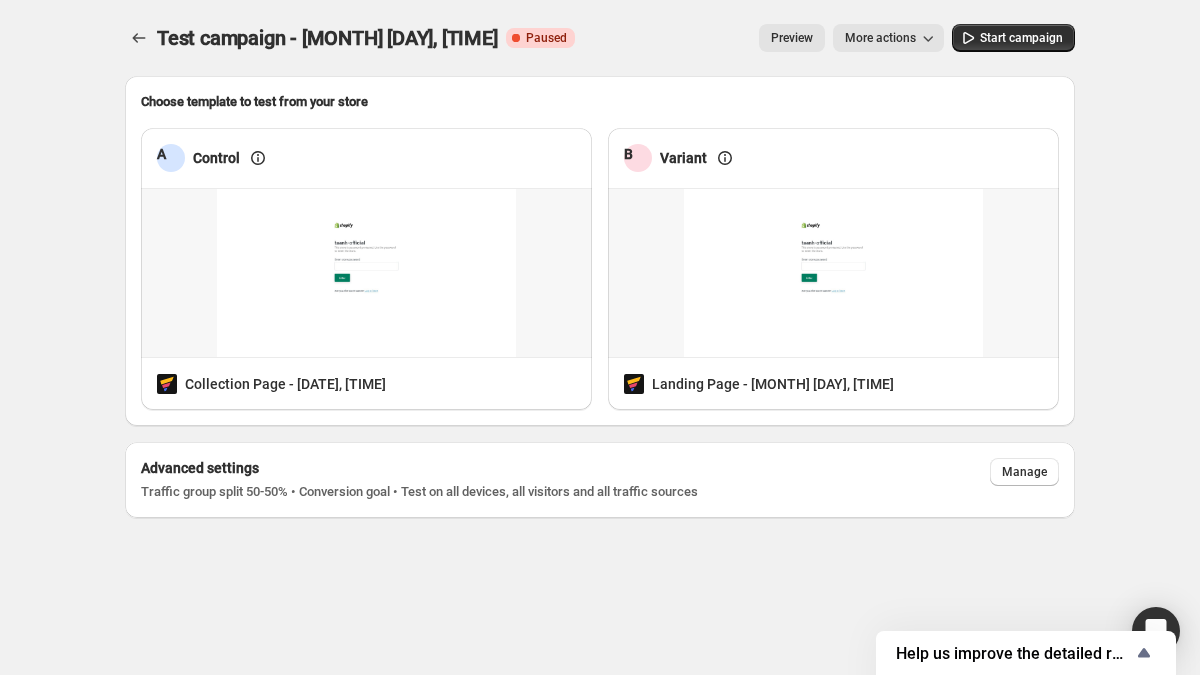 click on "More actions" at bounding box center (880, 38) 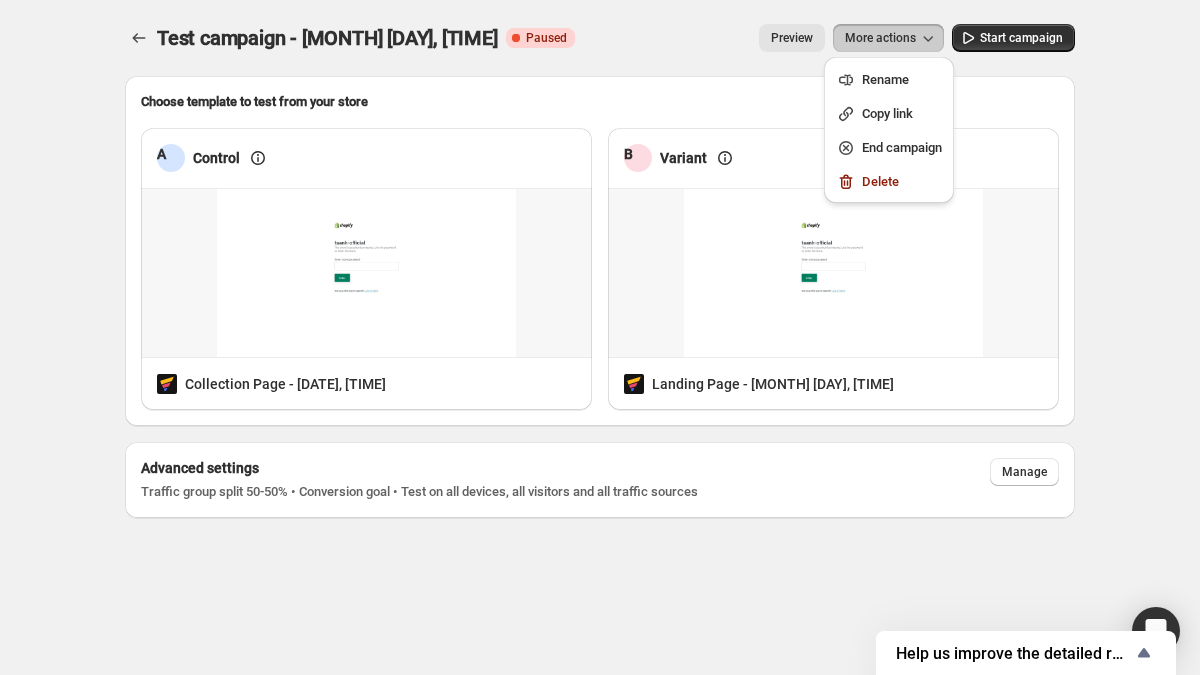 drag, startPoint x: 857, startPoint y: 72, endPoint x: 860, endPoint y: 20, distance: 52.086468 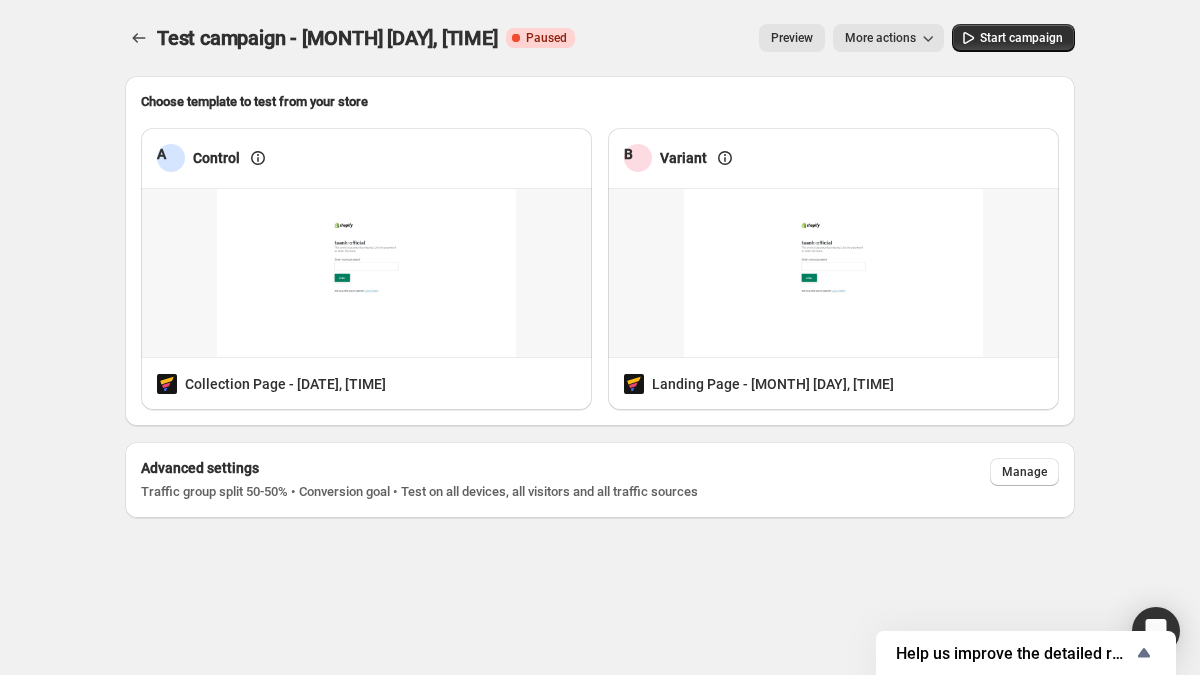 click on "More actions" at bounding box center [880, 38] 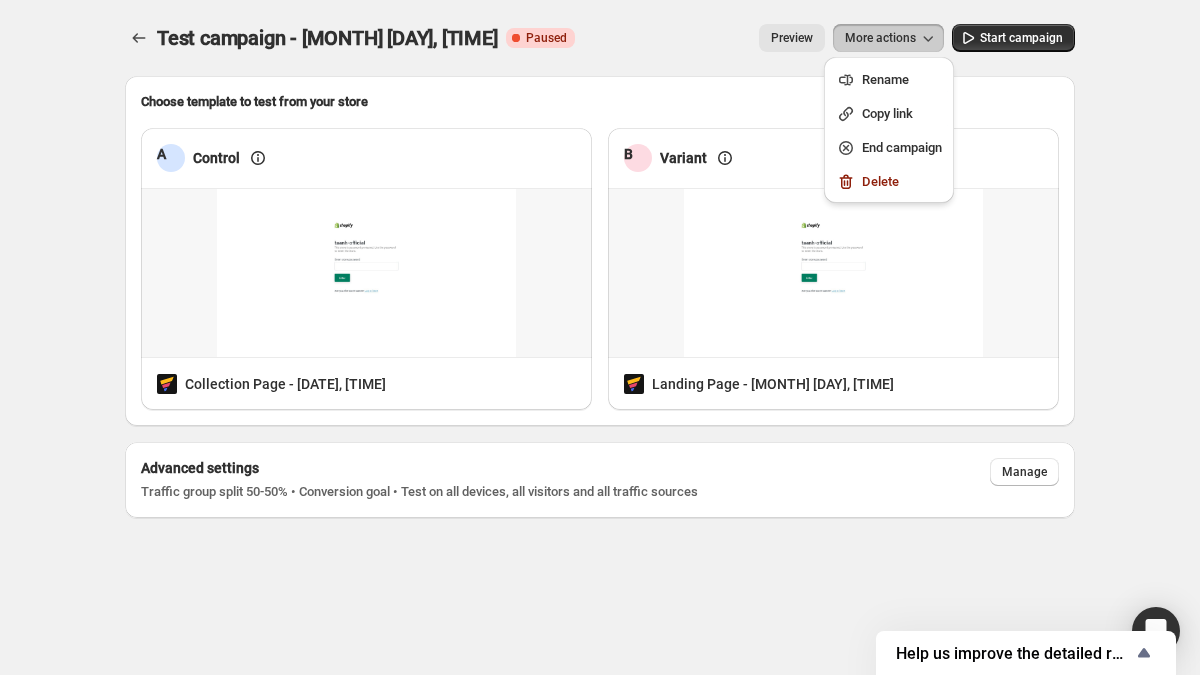 click on "More actions" at bounding box center (880, 38) 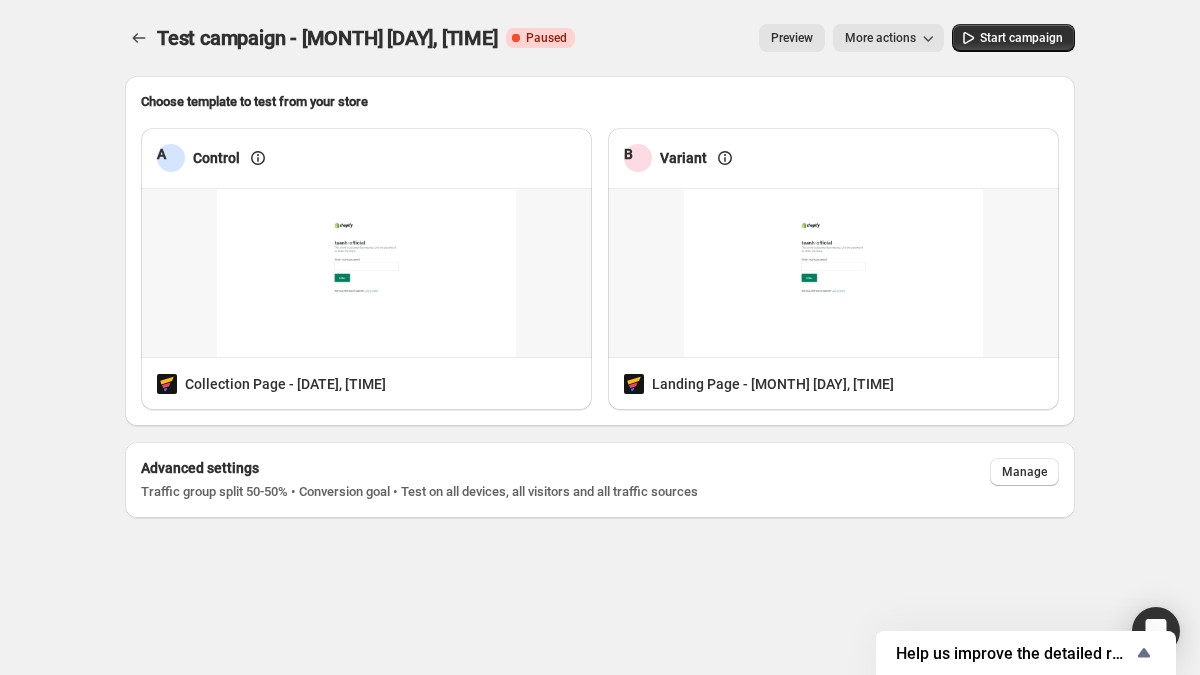 click on "More actions" at bounding box center [880, 38] 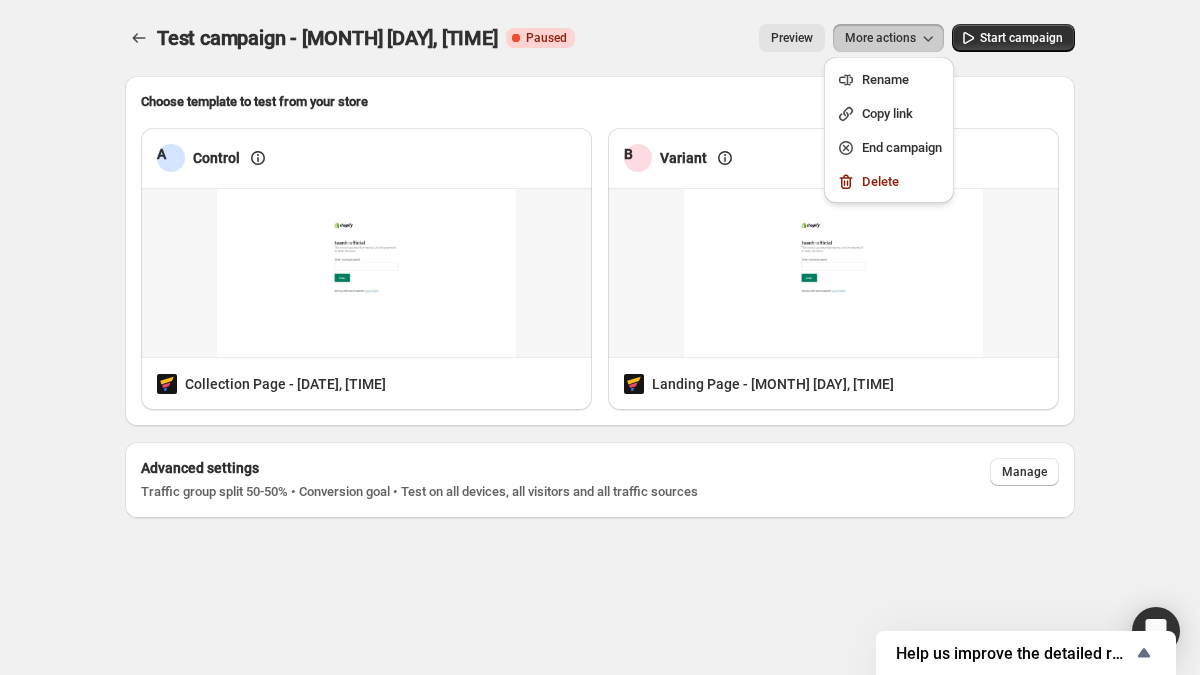 click on "More actions" at bounding box center (880, 38) 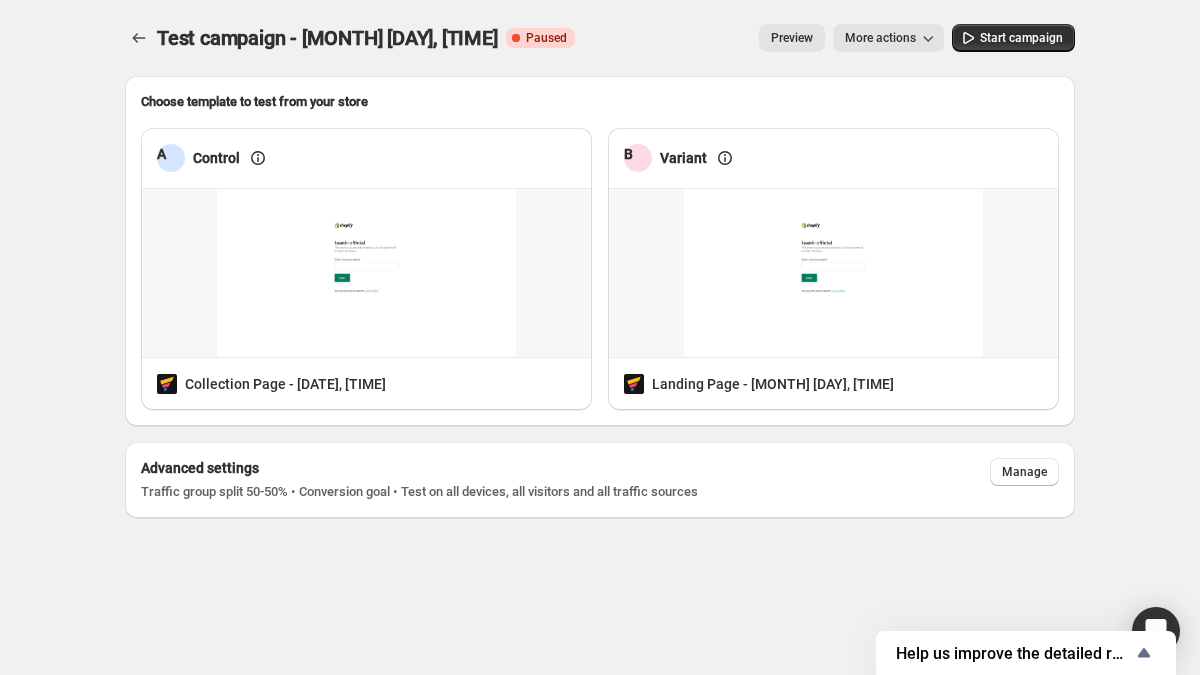 click on "More actions" at bounding box center (880, 38) 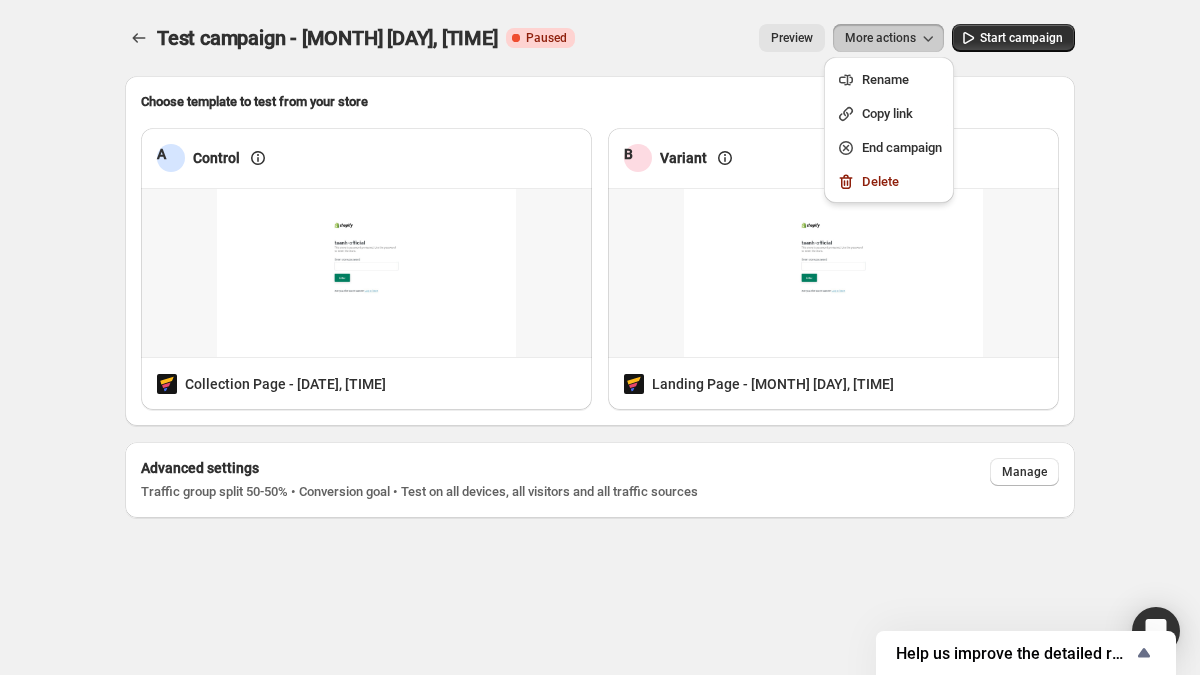 click on "Test campaign - [MONTH] [DAY], [TIME]. This page is ready Test campaign - [MONTH] [DAY], [TIME] Critical Complete Paused Preview More actions More actions Preview More actions Start campaign" at bounding box center [600, 38] 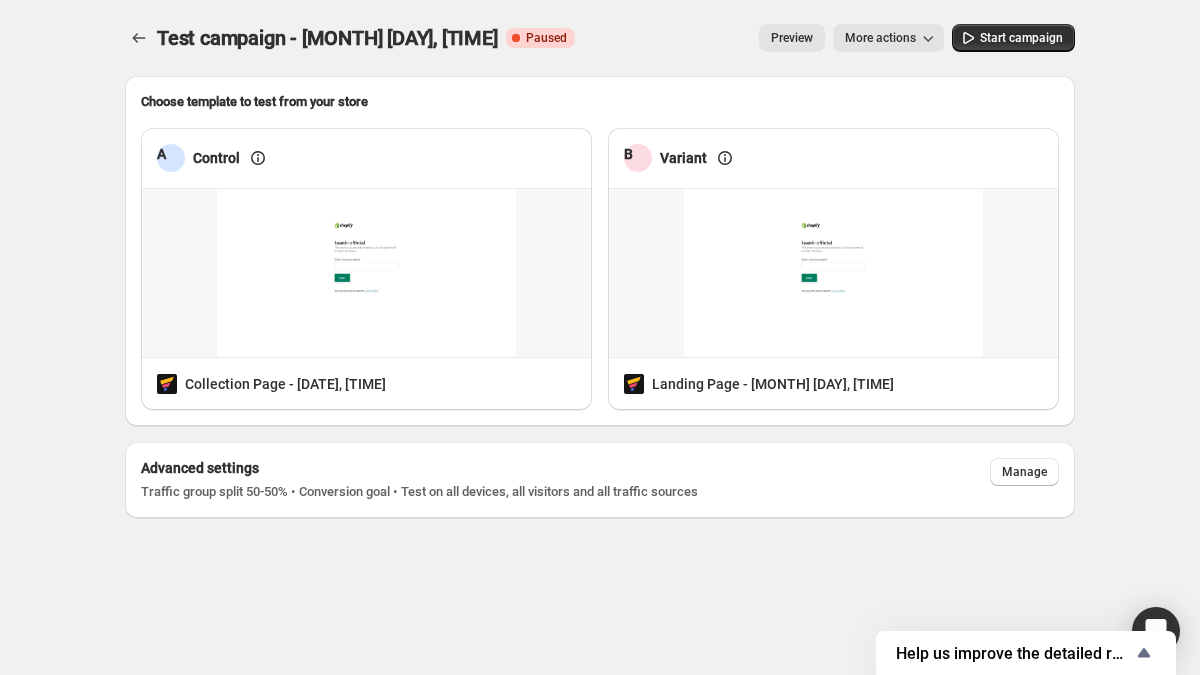 click on "Test campaign - [MONTH] [DAY], [TIME]. This page is ready Test campaign - [MONTH] [DAY], [TIME] Critical Complete Paused Preview More actions More actions Preview More actions Start campaign" at bounding box center [600, 38] 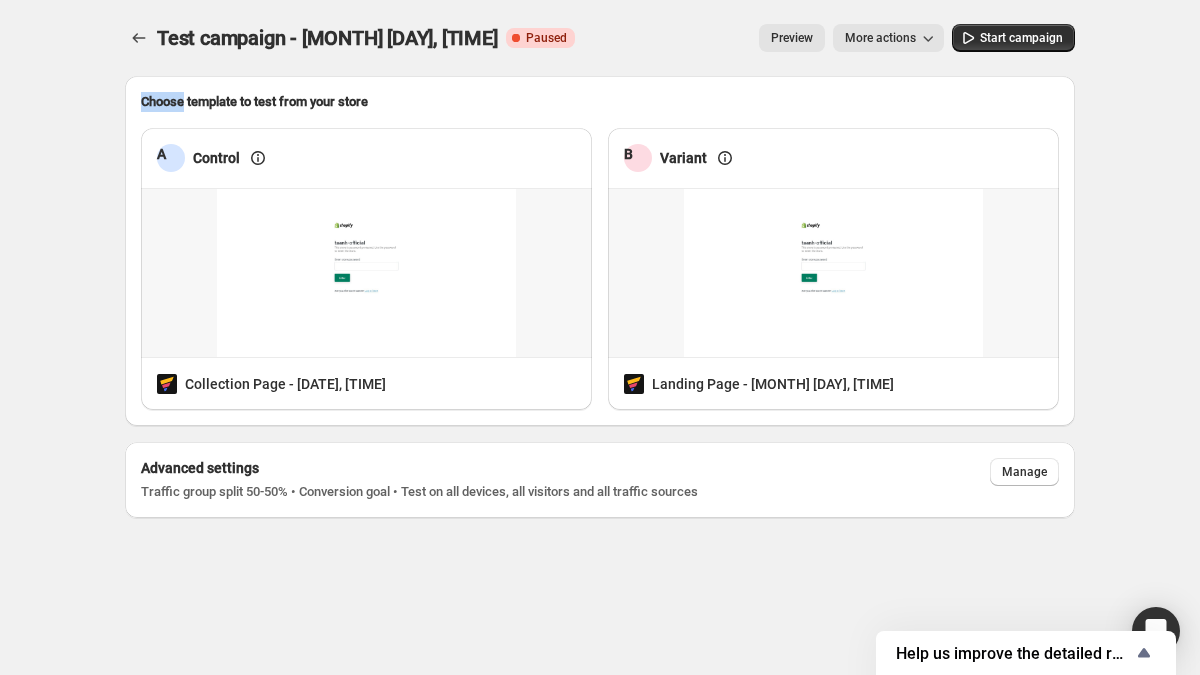click on "Test campaign - [MONTH] [DAY], [TIME]. This page is ready Test campaign - [MONTH] [DAY], [TIME] Critical Complete Paused Preview More actions More actions Preview More actions Start campaign" at bounding box center [600, 38] 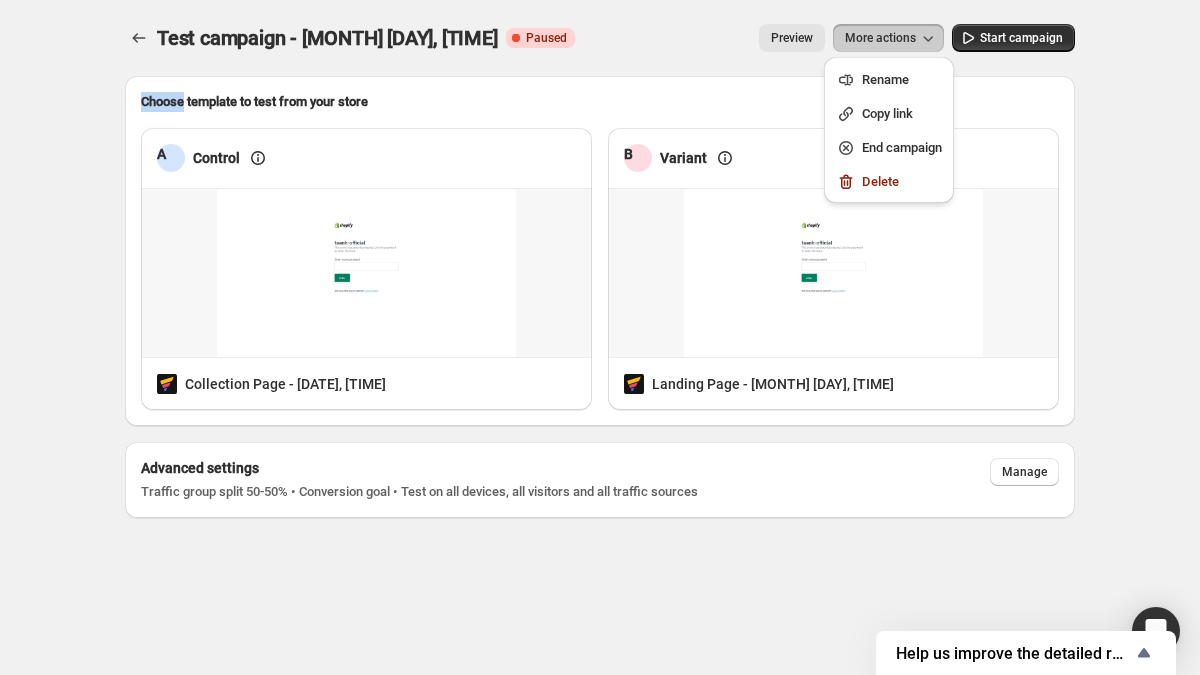 click on "More actions" at bounding box center (880, 38) 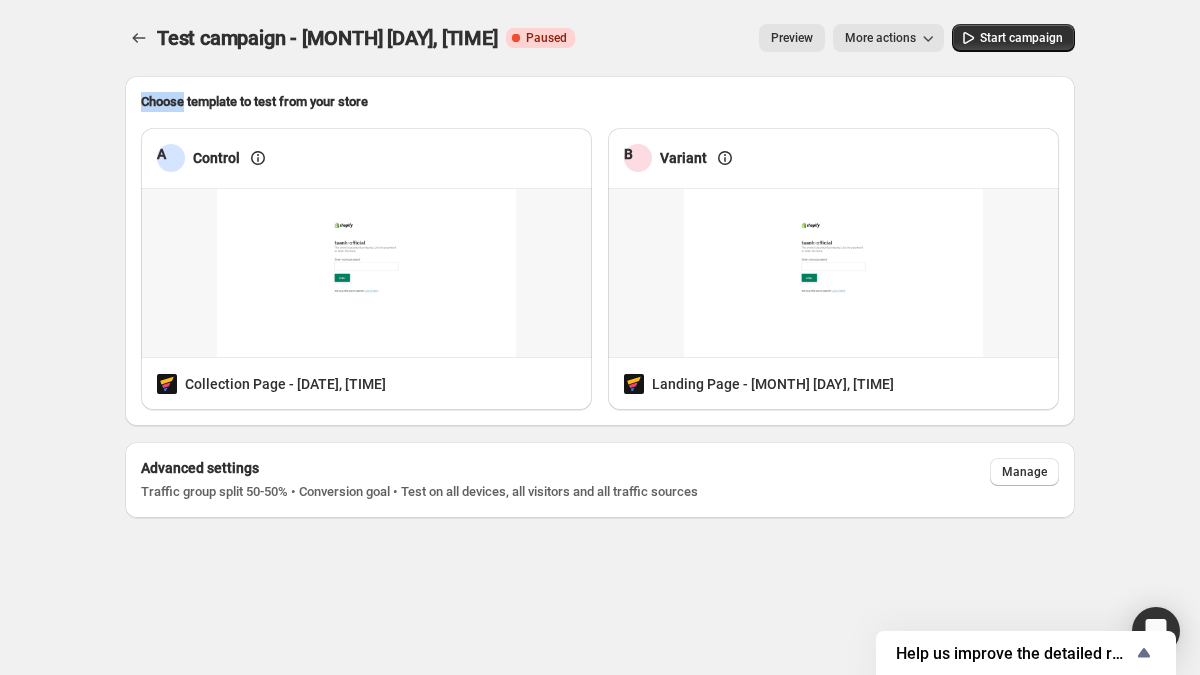 click on "More actions" at bounding box center [880, 38] 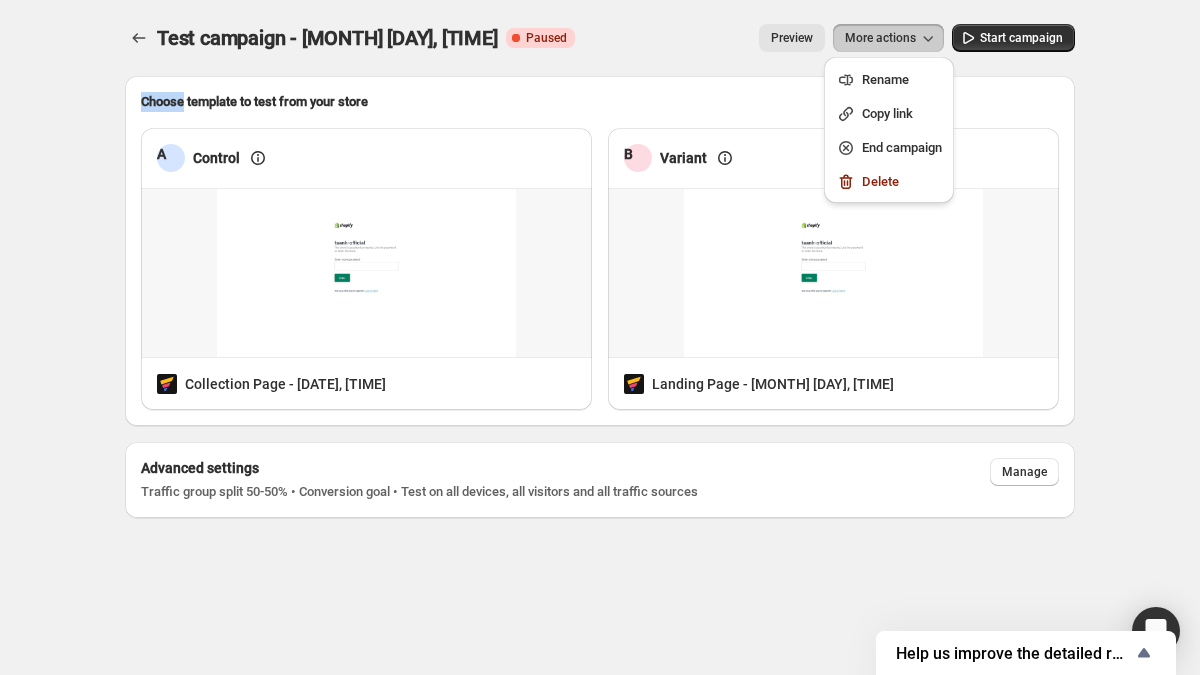 click on "More actions" at bounding box center (880, 38) 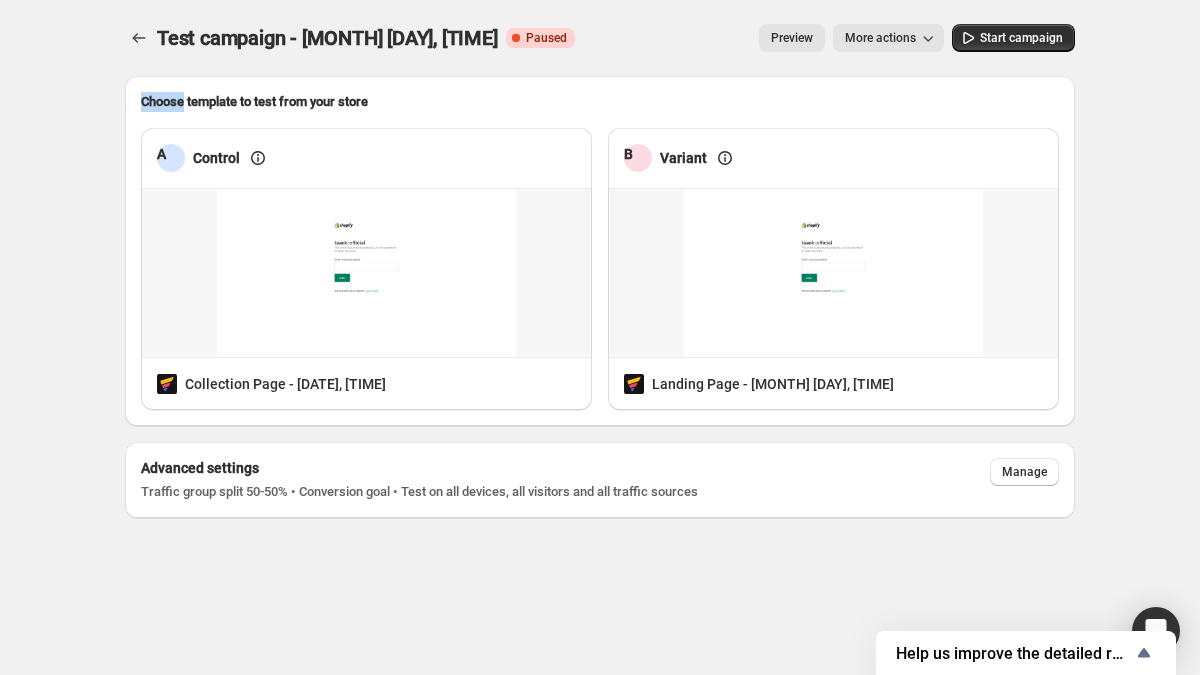 click on "More actions" at bounding box center (880, 38) 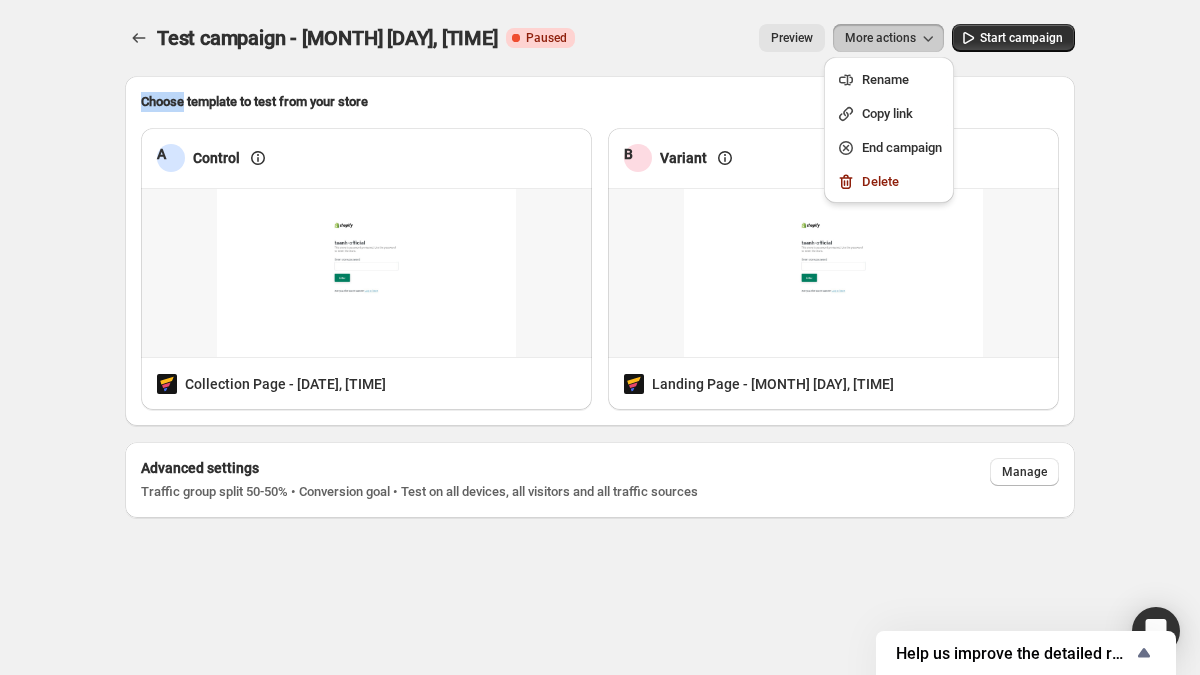 click on "More actions" at bounding box center [880, 38] 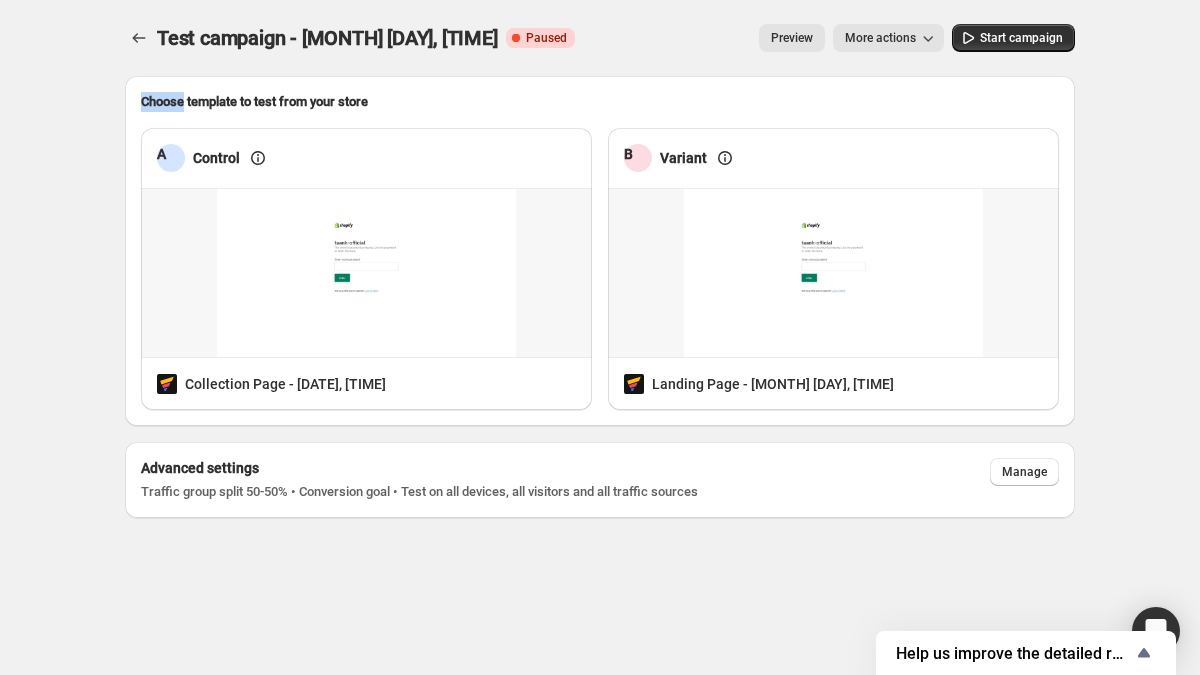 click on "More actions" at bounding box center (880, 38) 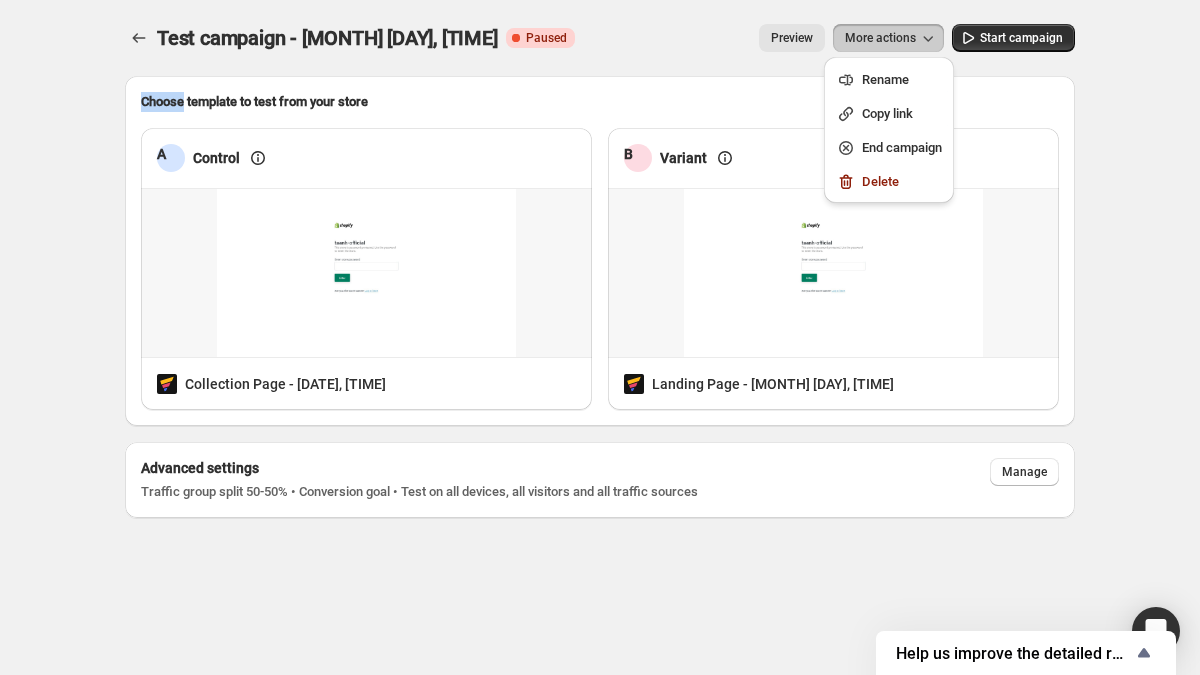 click on "More actions" at bounding box center (880, 38) 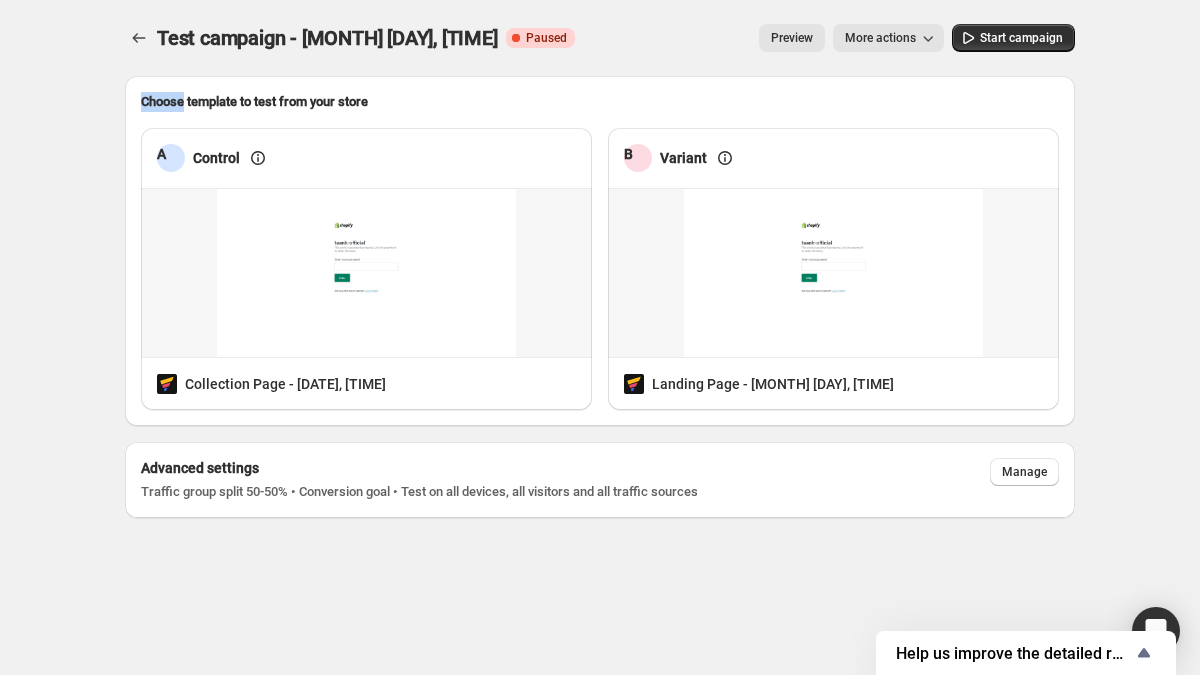 click on "Choose template to test from your store" at bounding box center (600, 102) 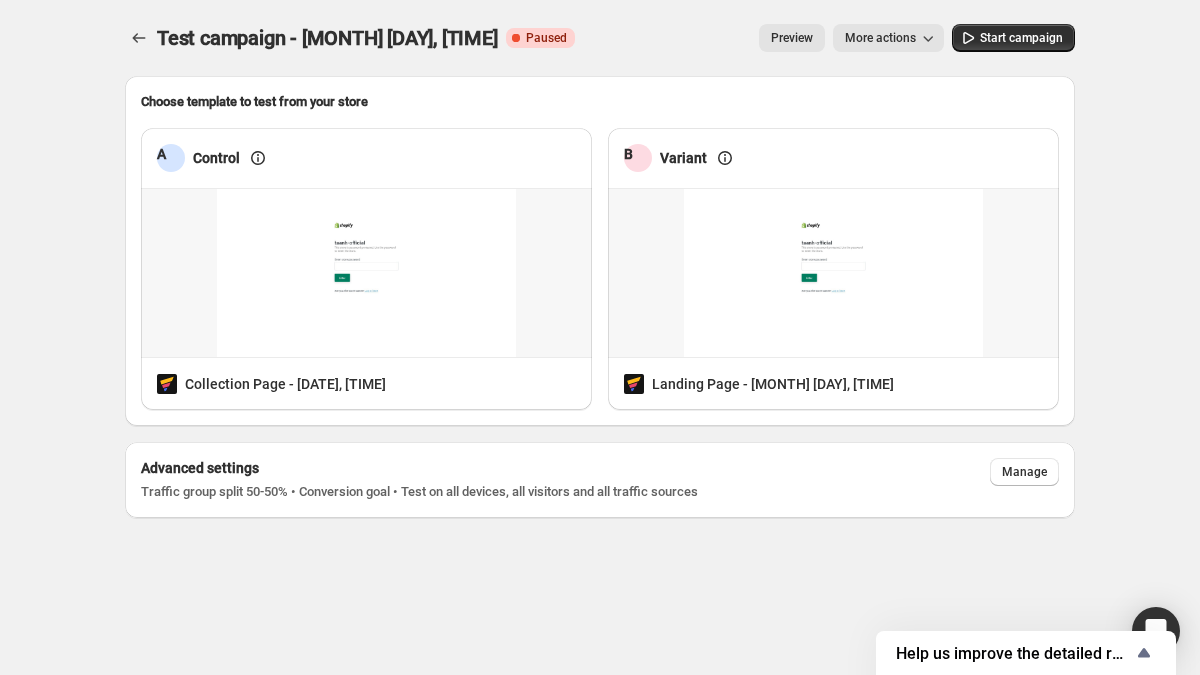 click on "Choose template to test from your store" at bounding box center (600, 102) 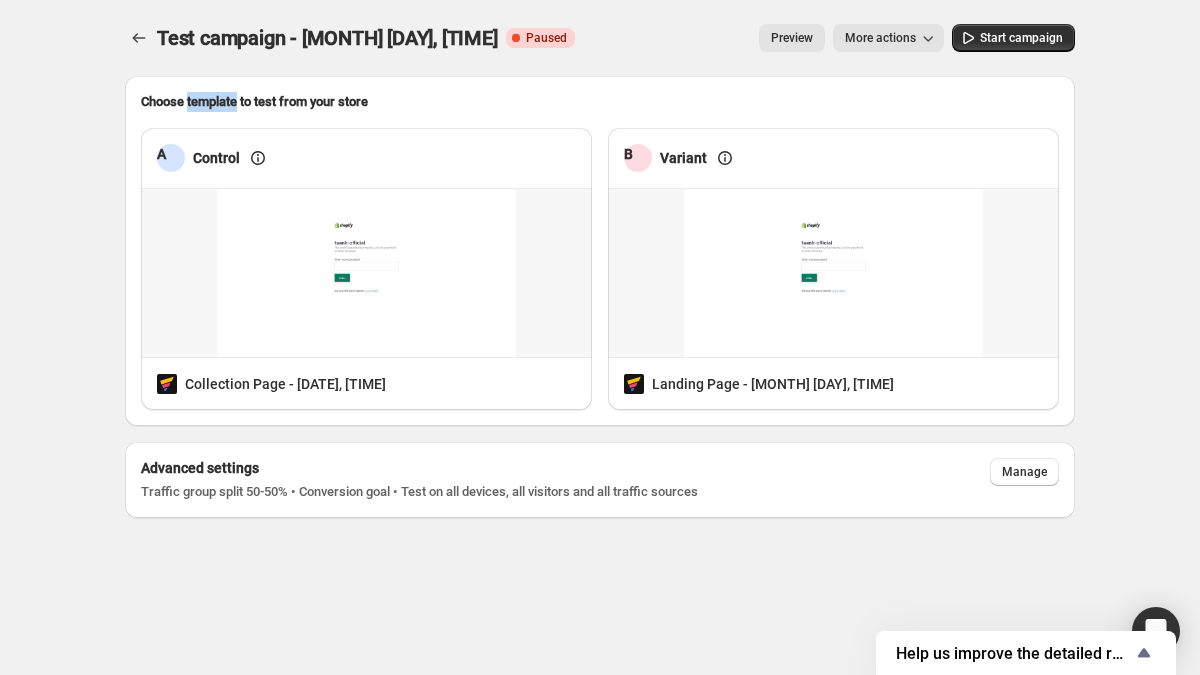 click on "Choose template to test from your store" at bounding box center [600, 102] 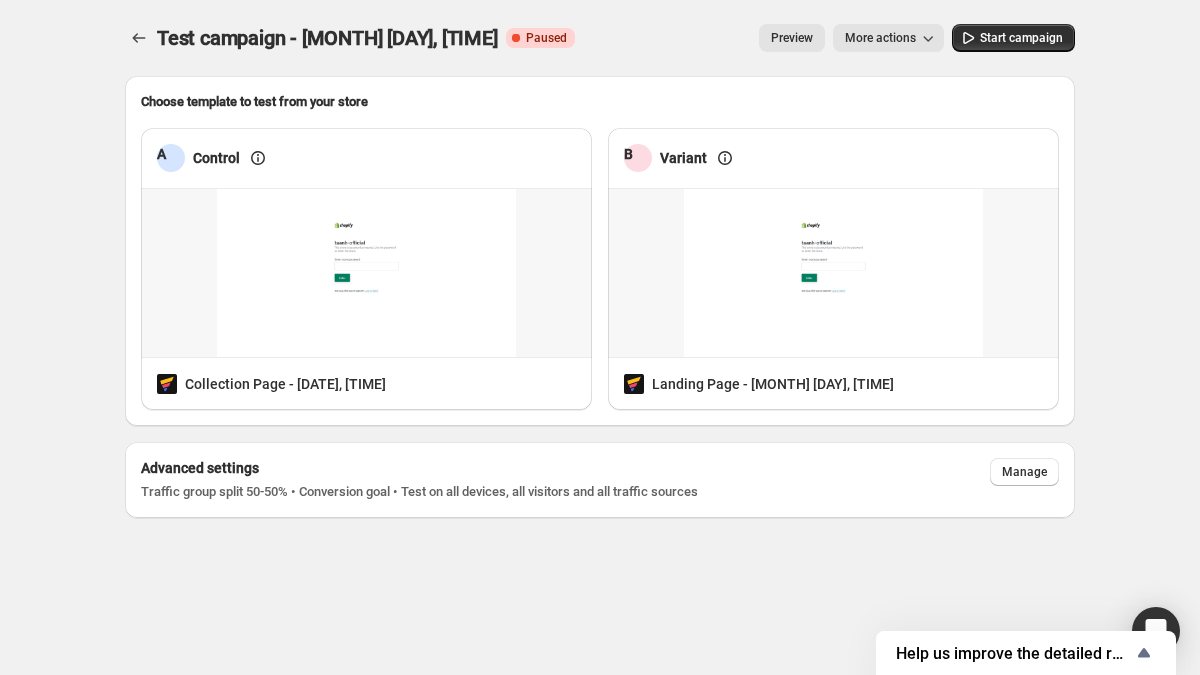 click on "Choose template to test from your store" at bounding box center [600, 102] 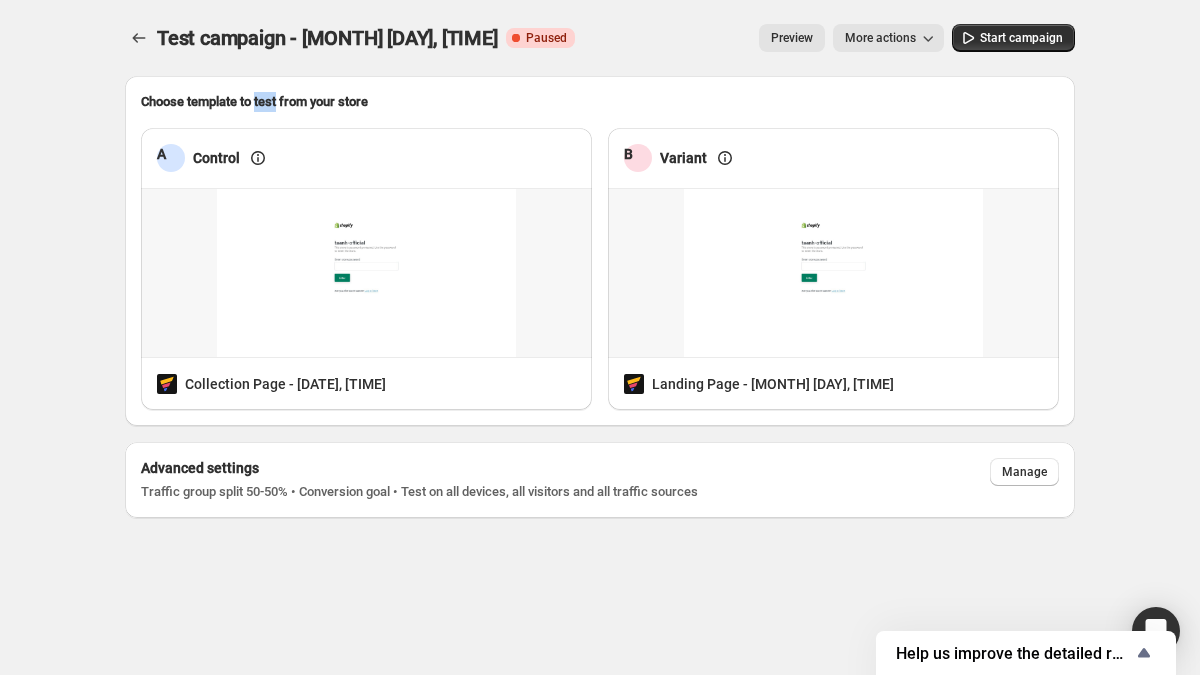 click on "Choose template to test from your store" at bounding box center (600, 102) 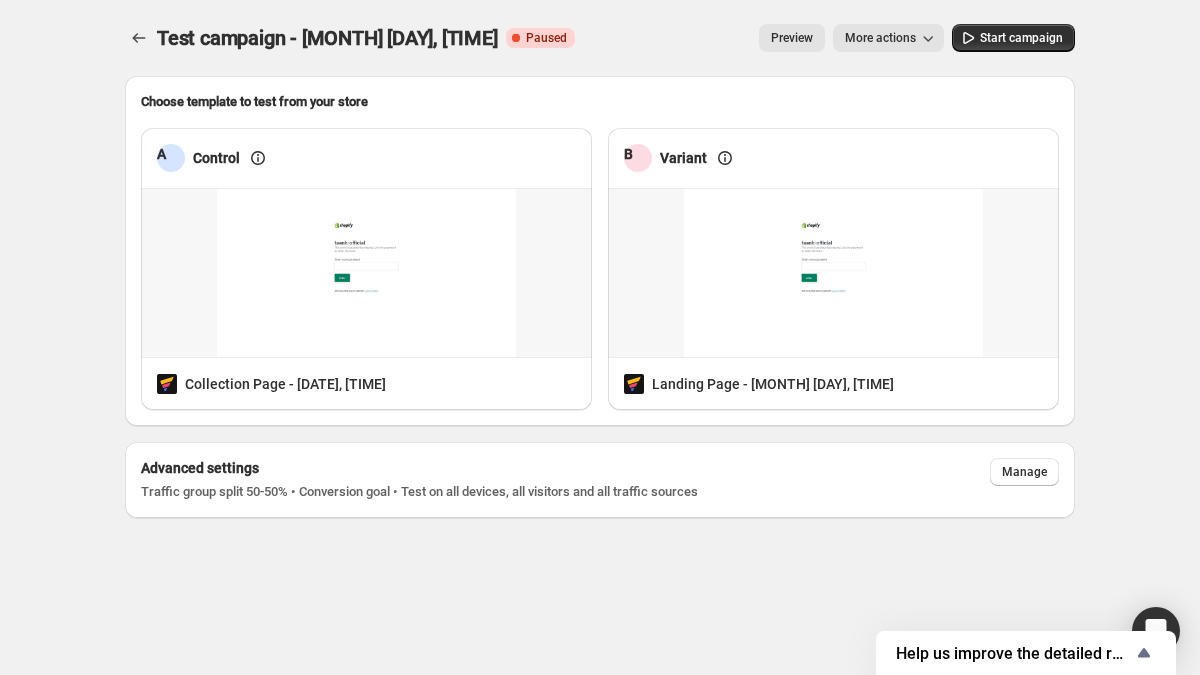 click on "Choose template to test from your store" at bounding box center [600, 102] 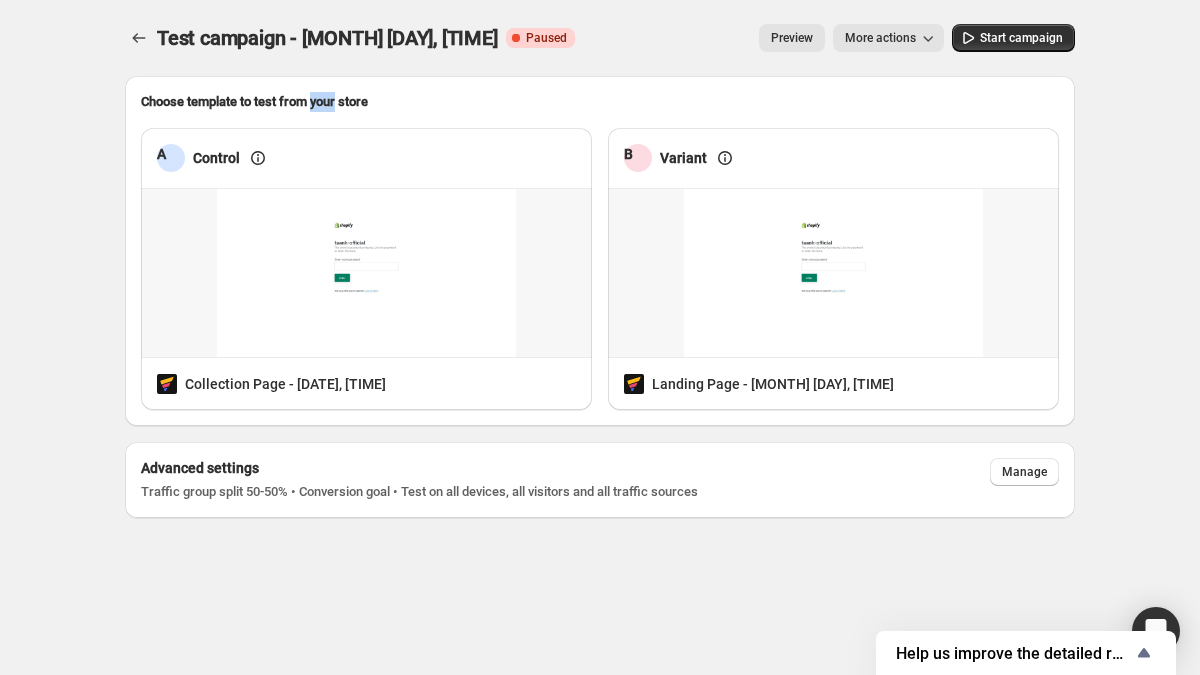 click on "Choose template to test from your store" at bounding box center [600, 102] 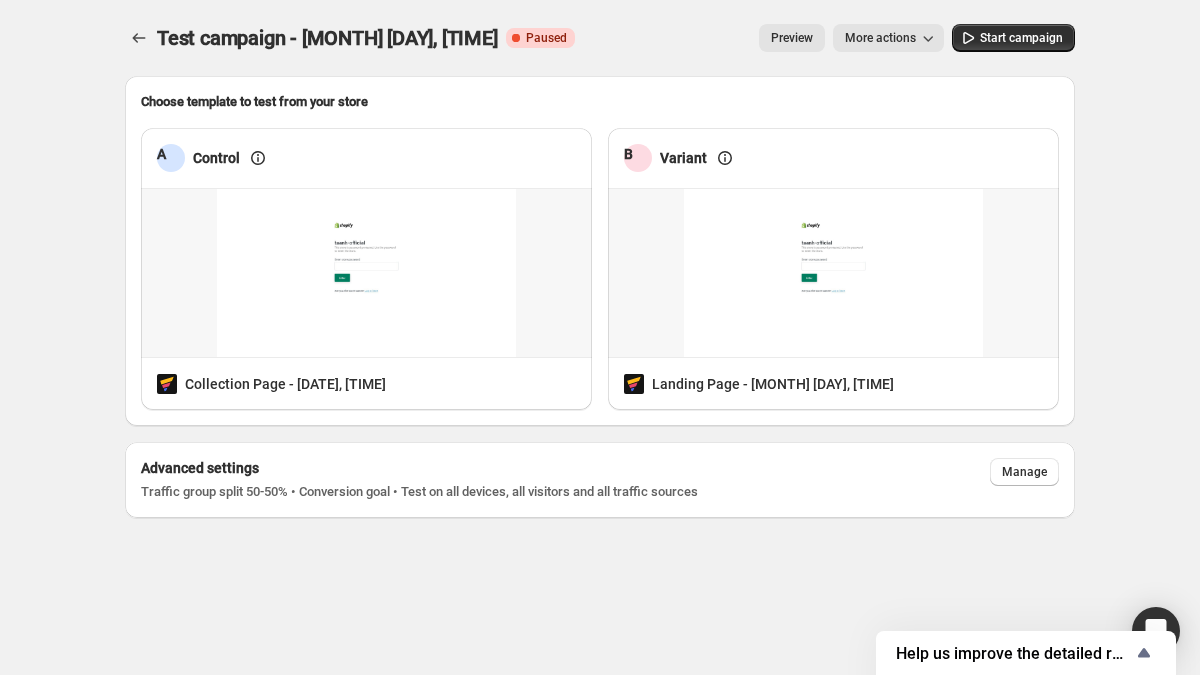 click on "Choose template to test from your store" at bounding box center [600, 102] 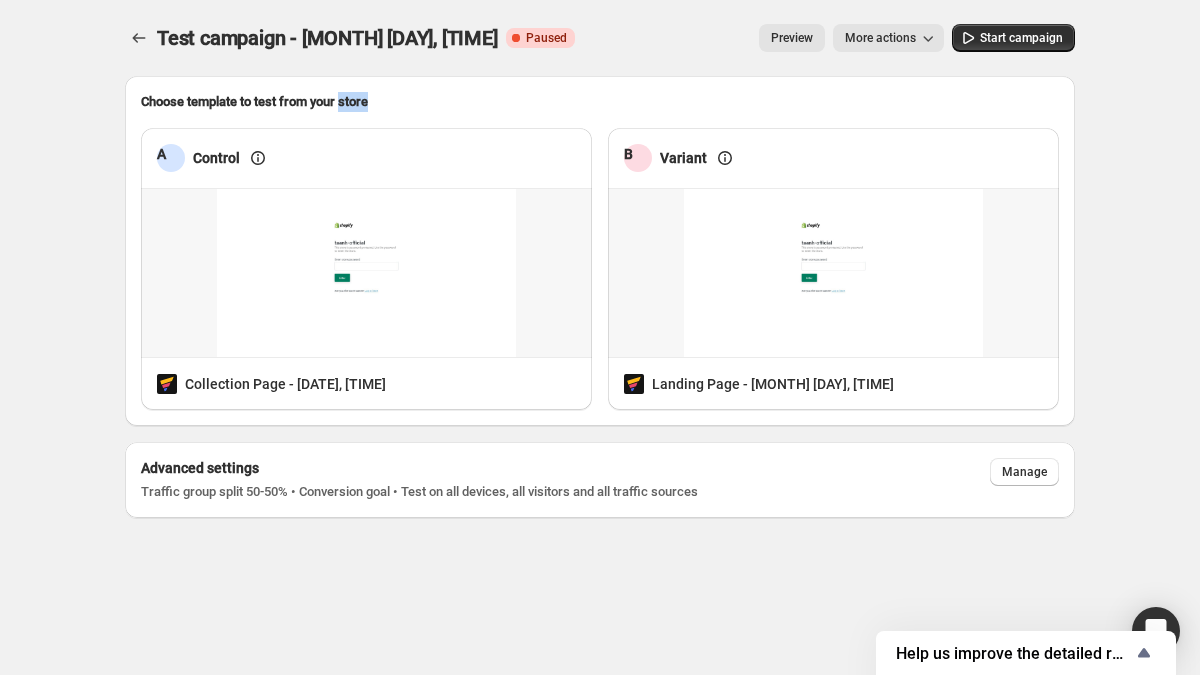 click on "Choose template to test from your store" at bounding box center [600, 102] 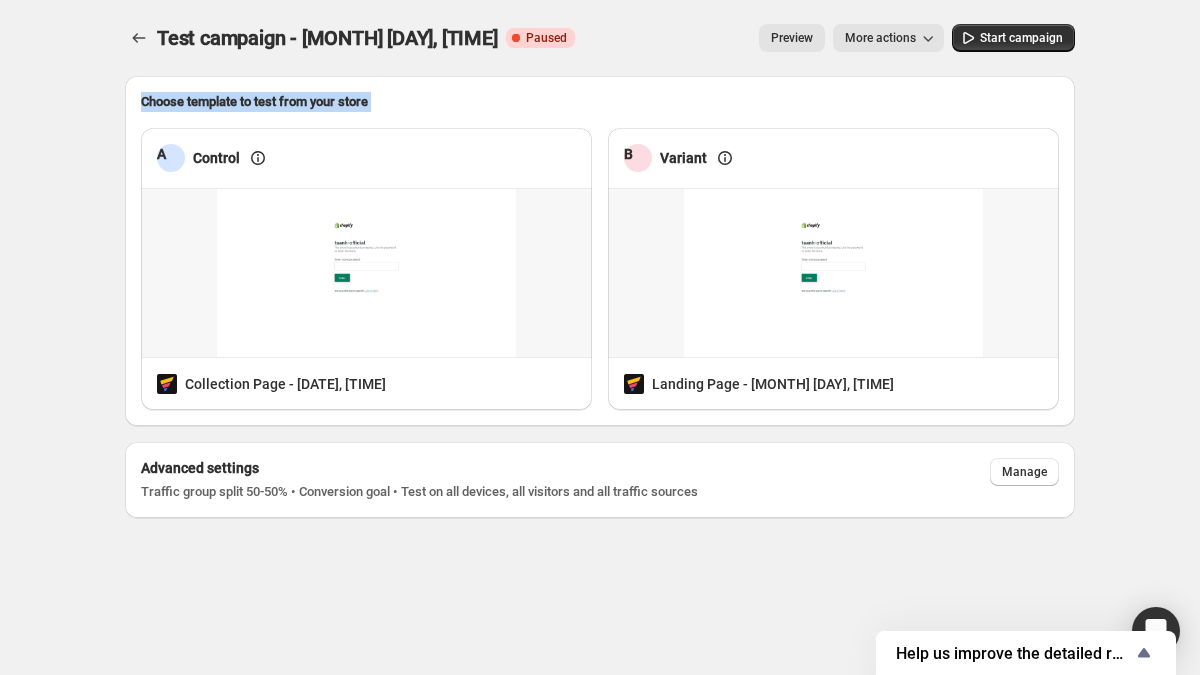 click on "Choose template to test from your store" at bounding box center (600, 102) 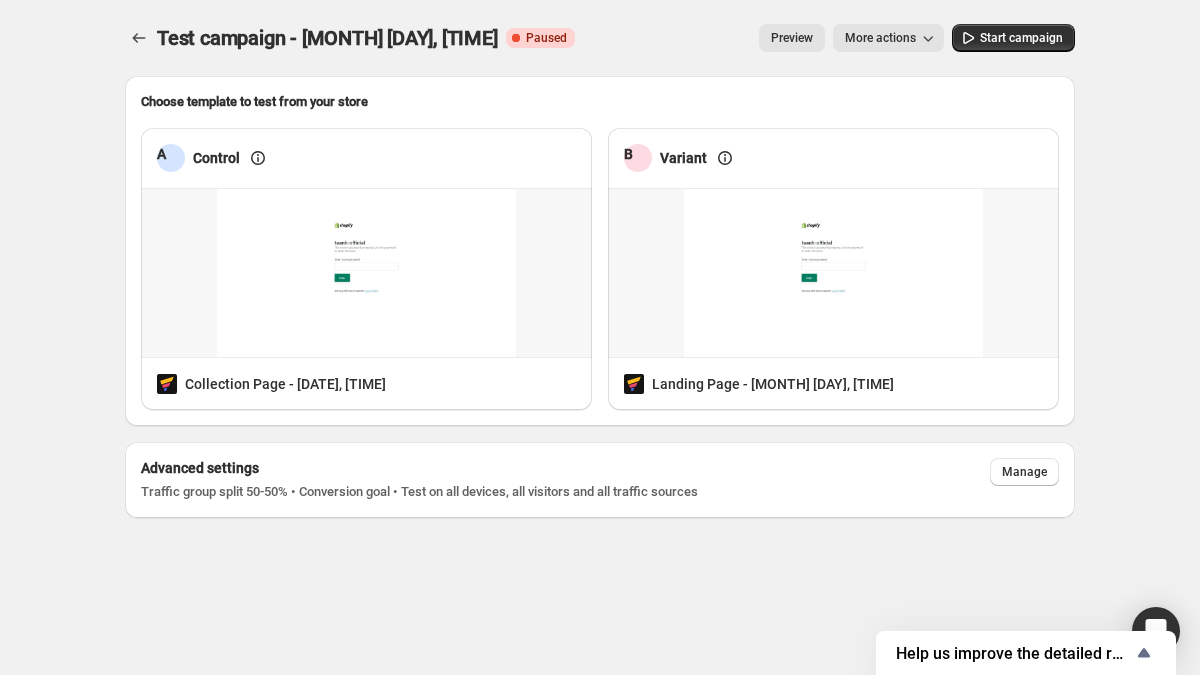 click on "Test campaign - [MONTH] [DAY], [TIME]" at bounding box center (327, 38) 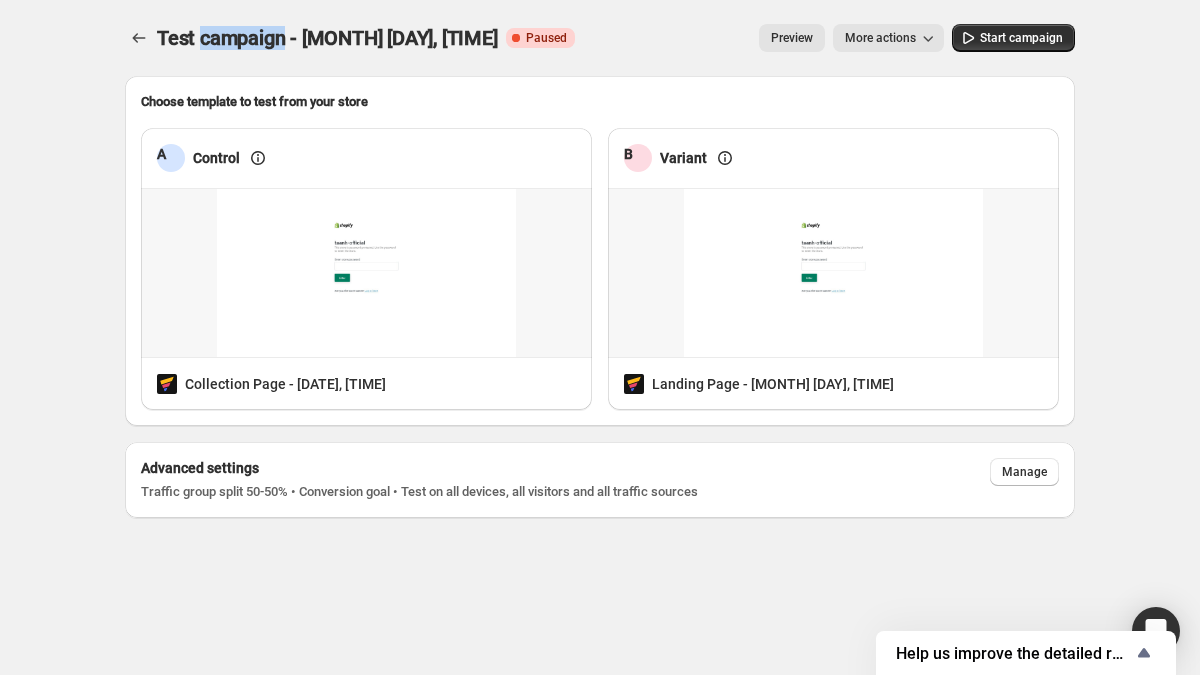 click on "Test campaign - [MONTH] [DAY], [TIME]" at bounding box center (327, 38) 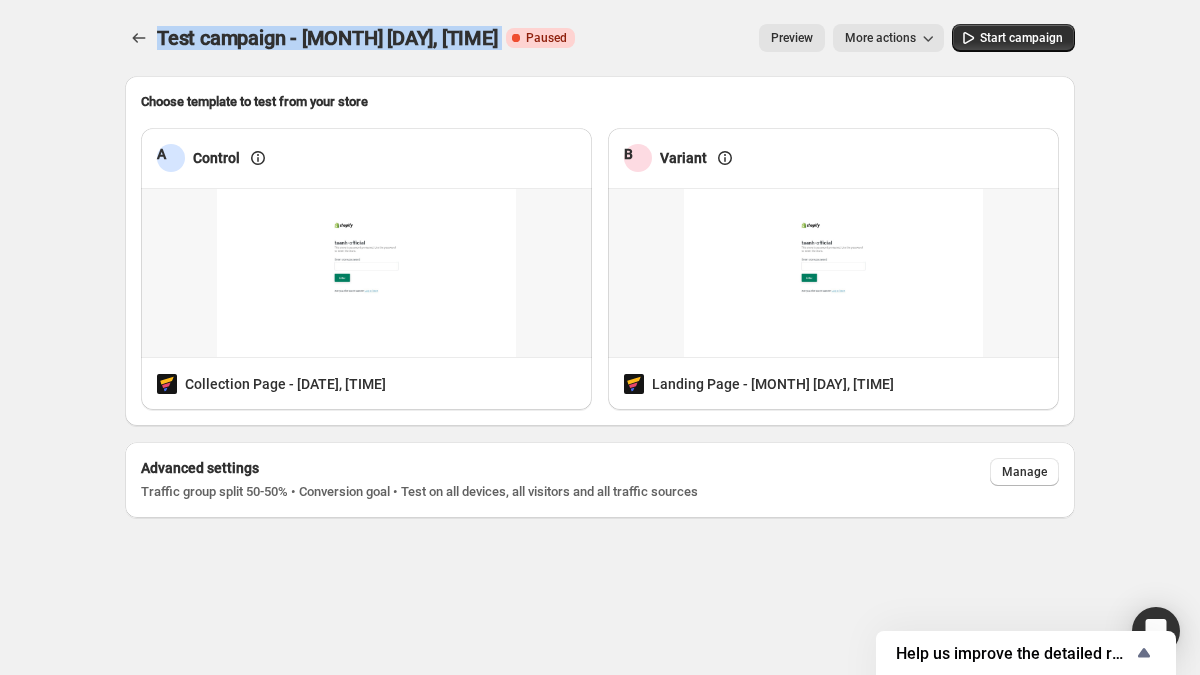 click on "Test campaign - [MONTH] [DAY], [TIME]" at bounding box center (327, 38) 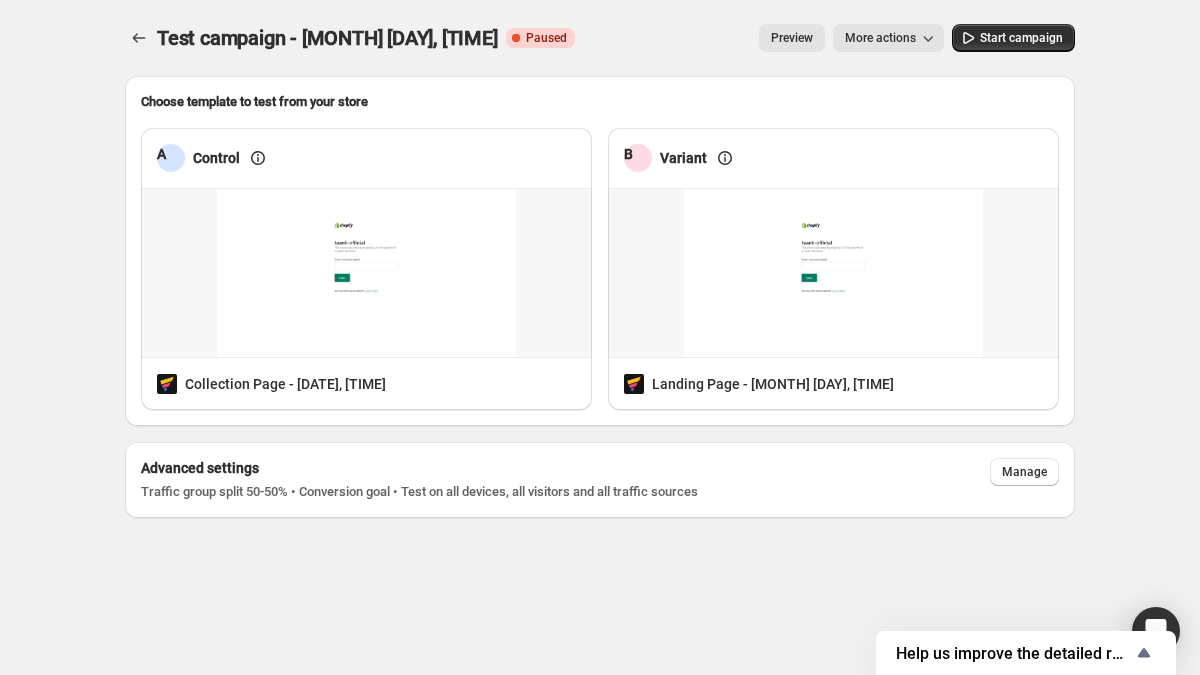click at bounding box center [516, 38] 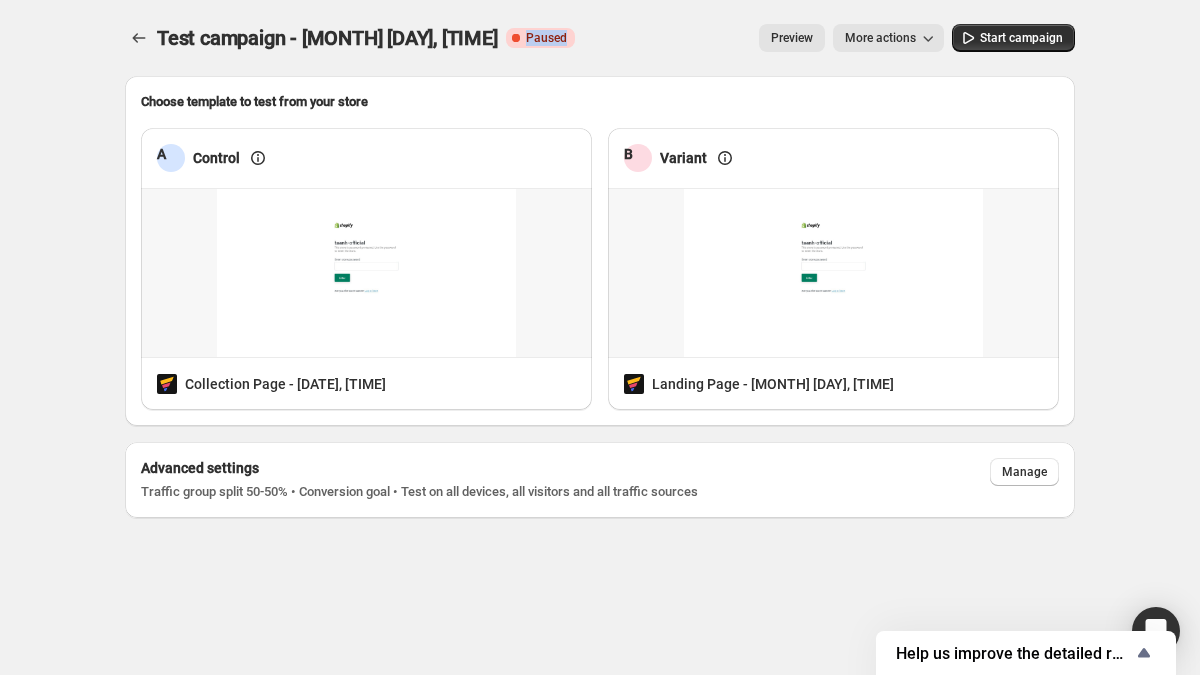 click on "Paused" at bounding box center (546, 38) 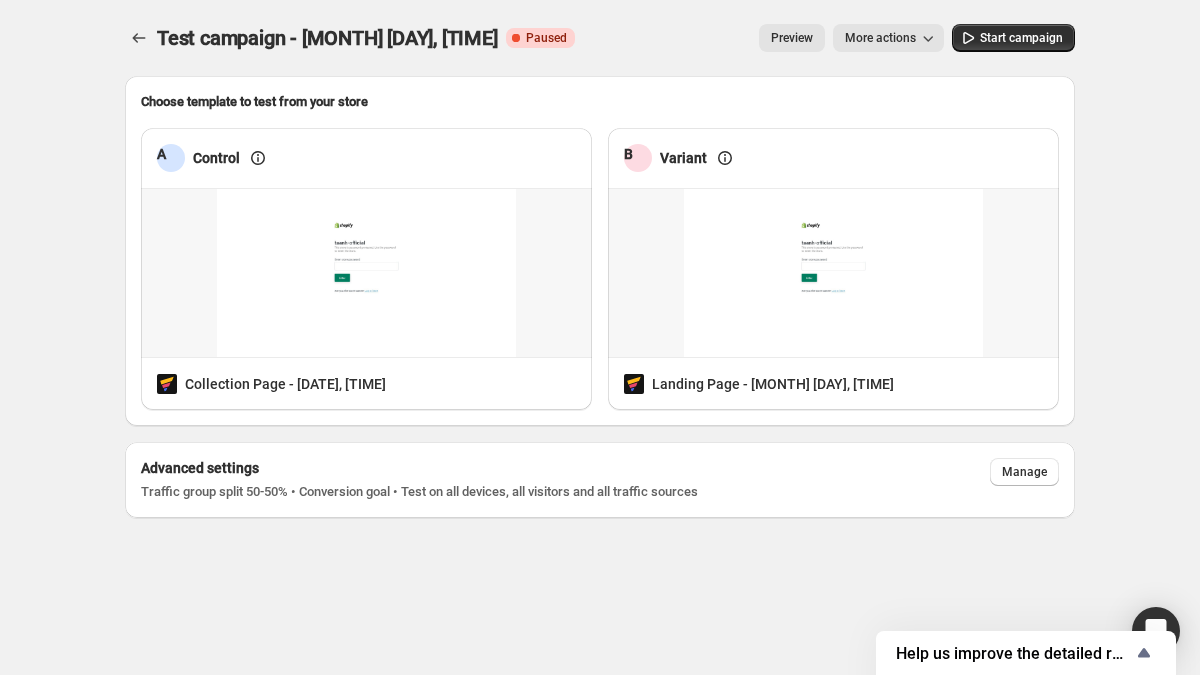 click at bounding box center (516, 38) 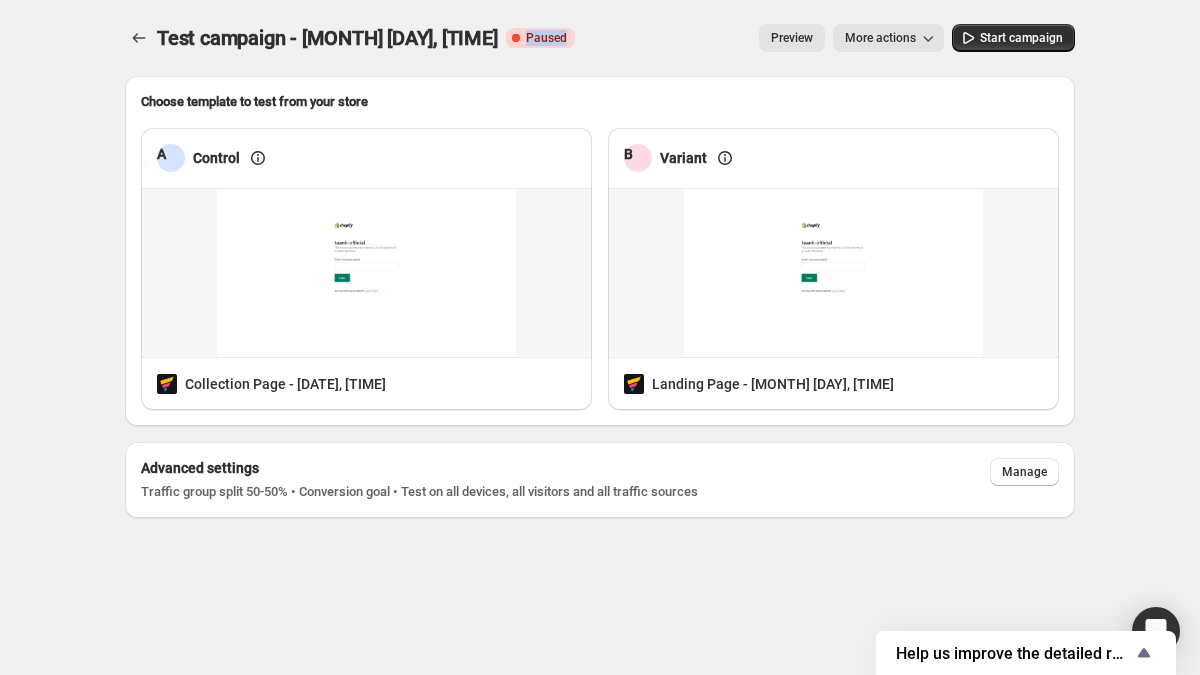 click at bounding box center [516, 38] 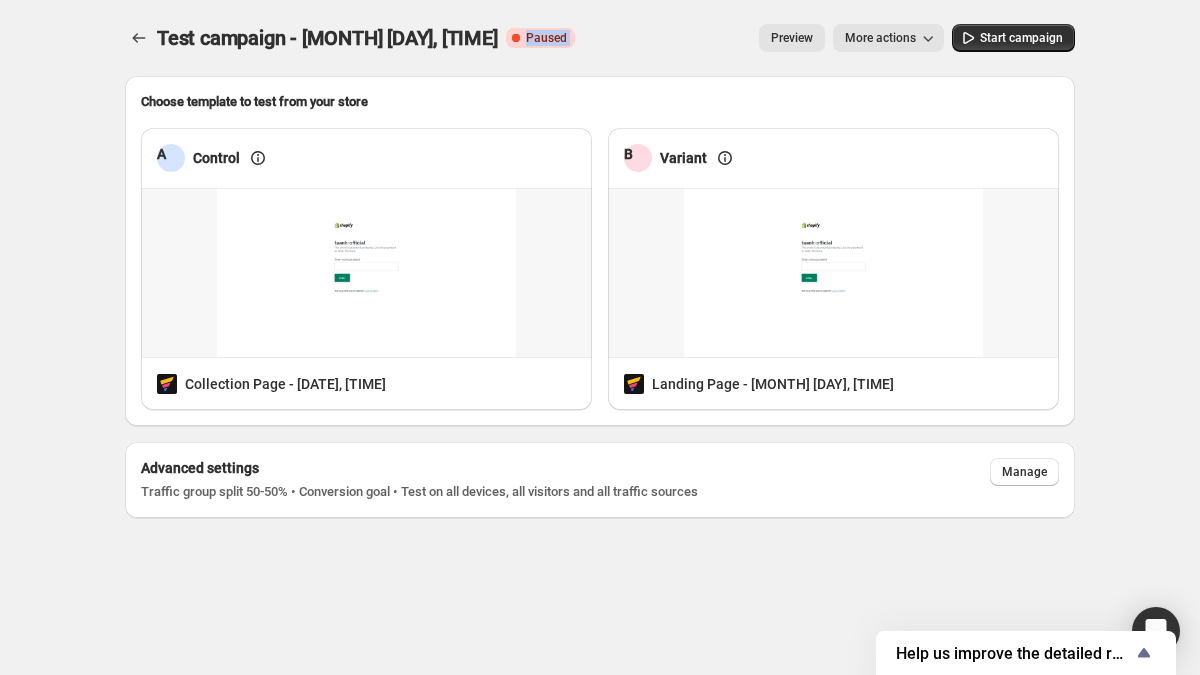 click at bounding box center (516, 38) 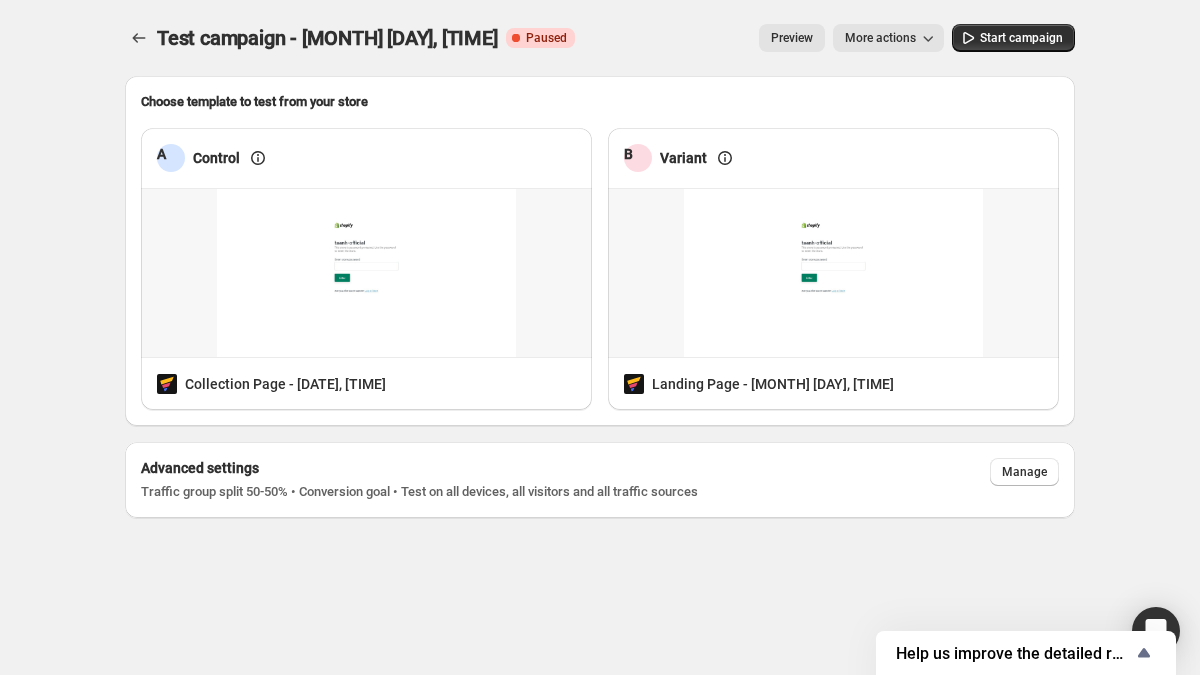 click on "More actions" at bounding box center (880, 38) 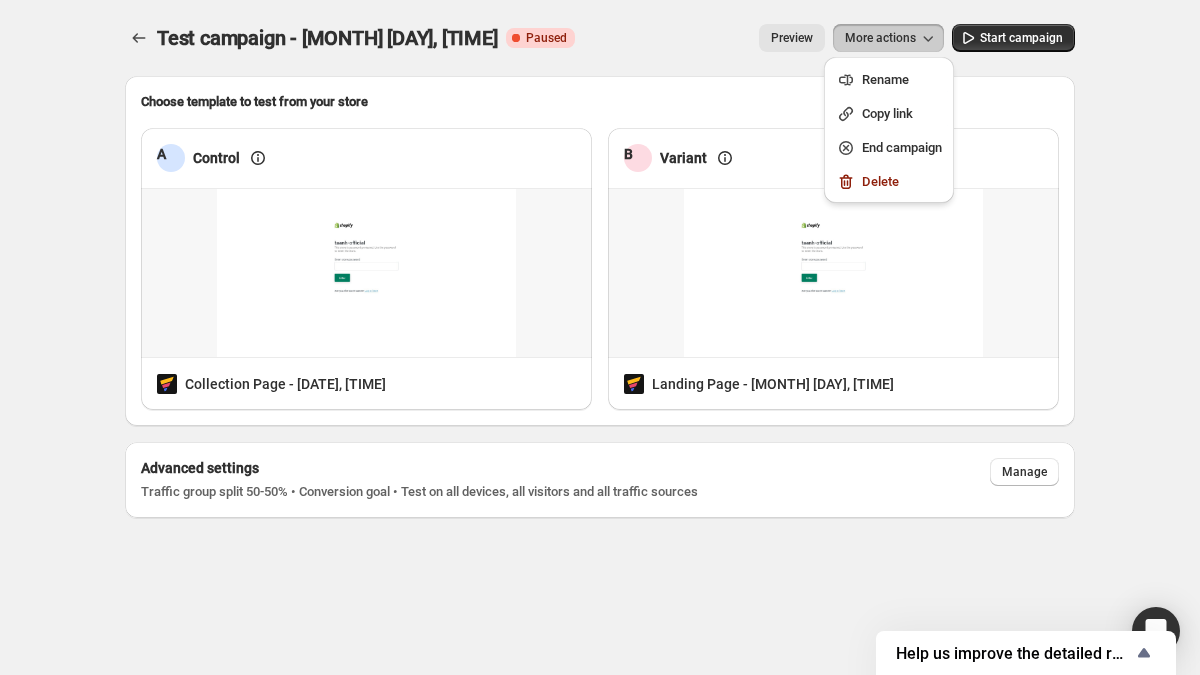 click on "More actions" at bounding box center [880, 38] 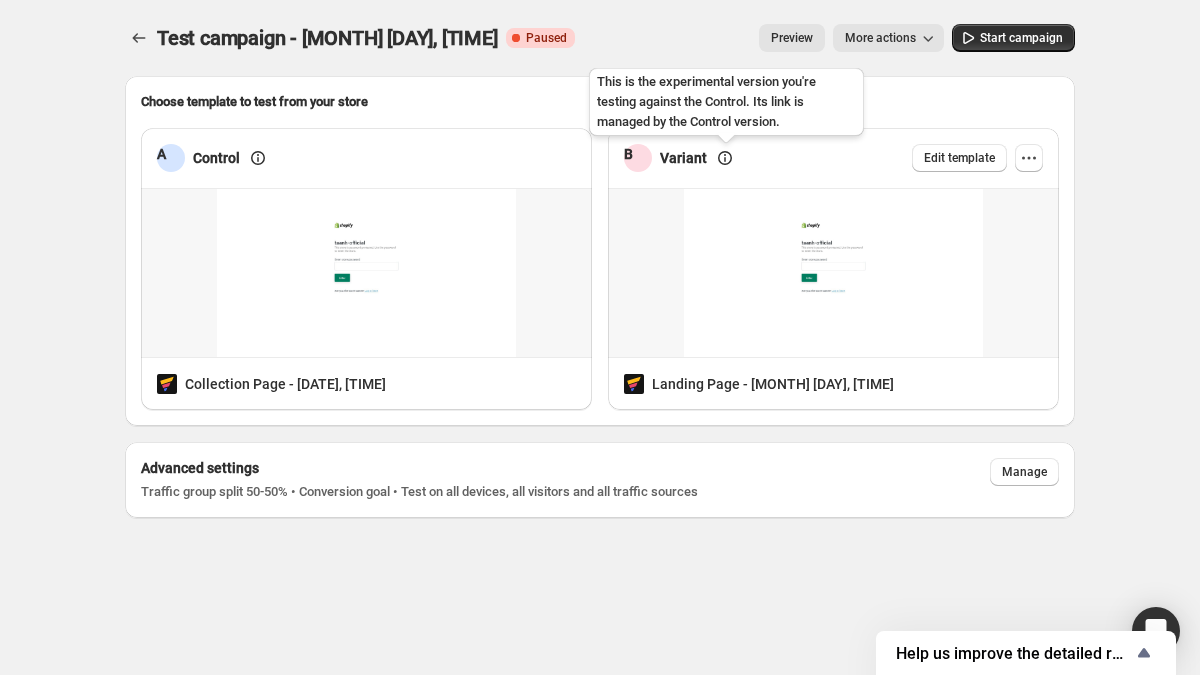 click on "This is the experimental version you're testing against the Control. Its link is managed by the Control version." at bounding box center (726, 106) 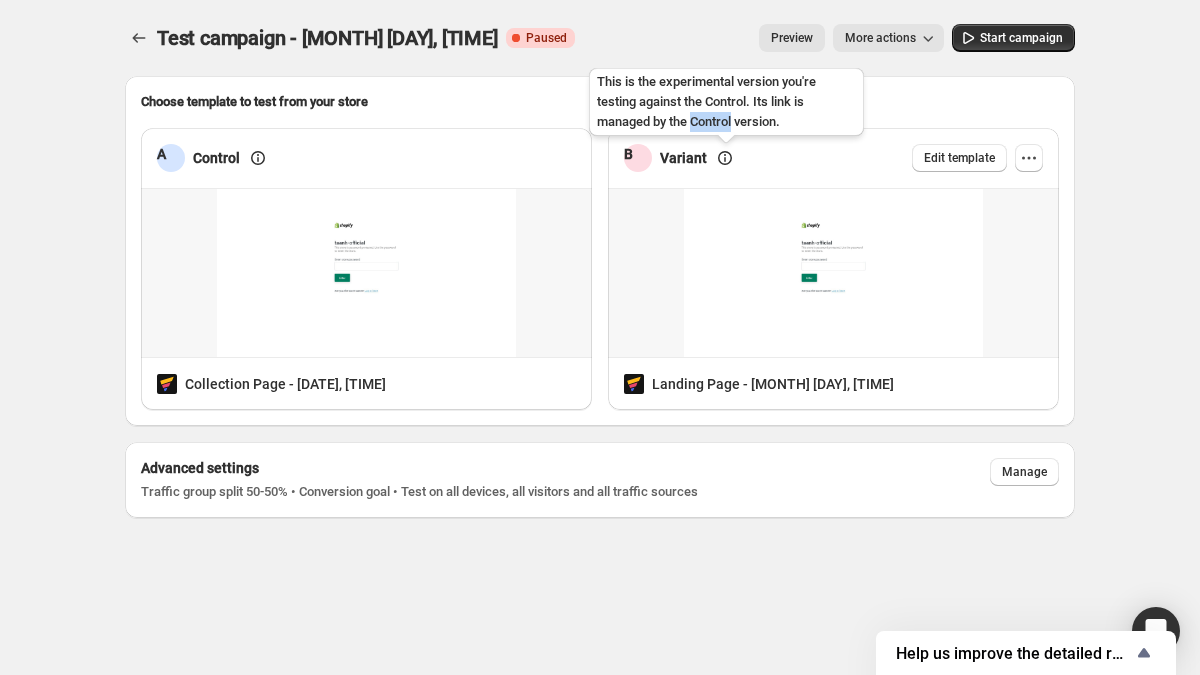 click on "This is the experimental version you're testing against the Control. Its link is managed by the Control version." at bounding box center [726, 106] 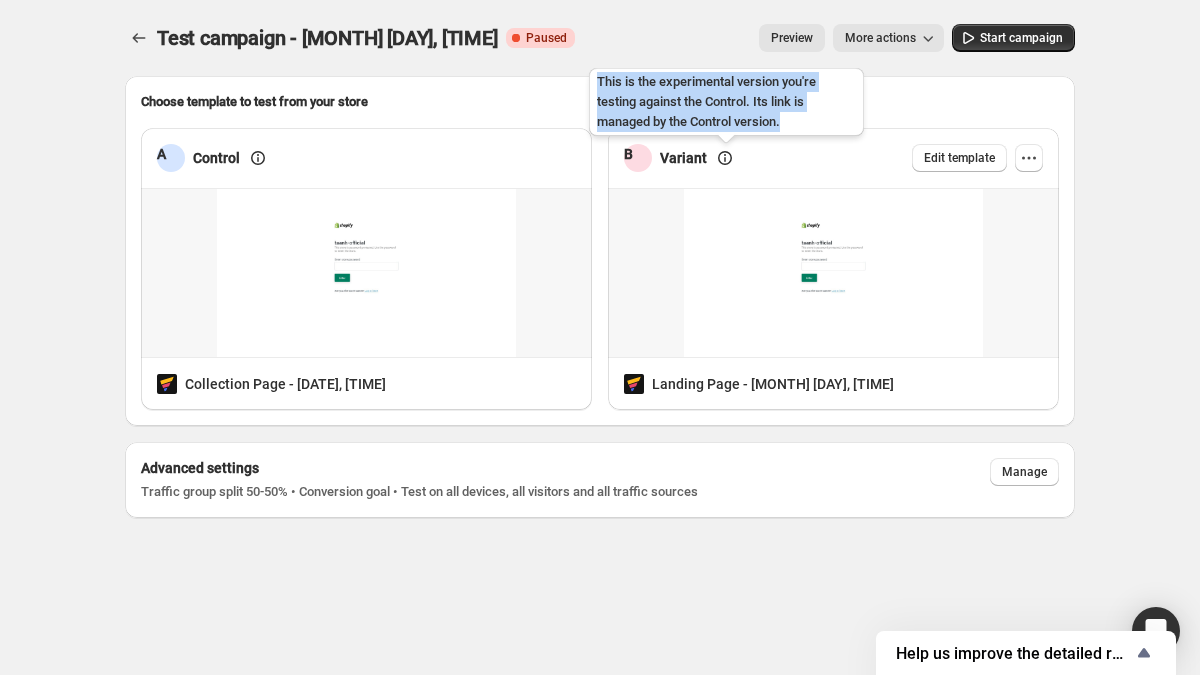 click on "This is the experimental version you're testing against the Control. Its link is managed by the Control version." at bounding box center (726, 106) 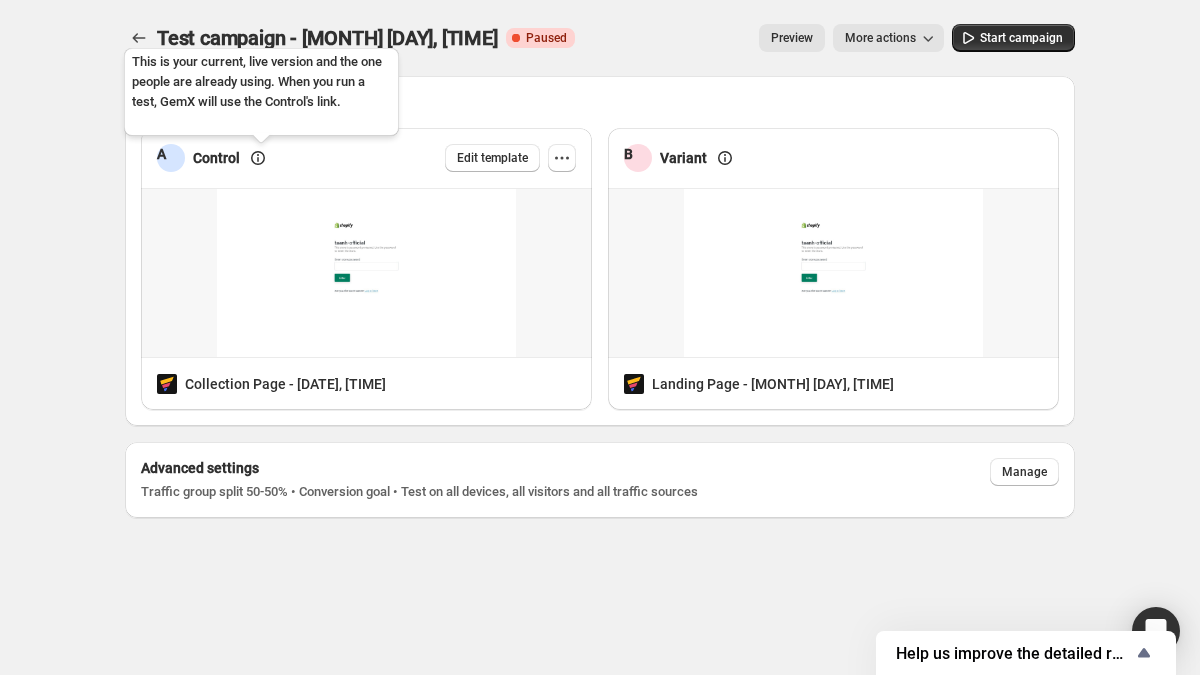 click on "This is your current, live version and the one people are already using. When you run a test, GemX will use the Control's link." at bounding box center (261, 96) 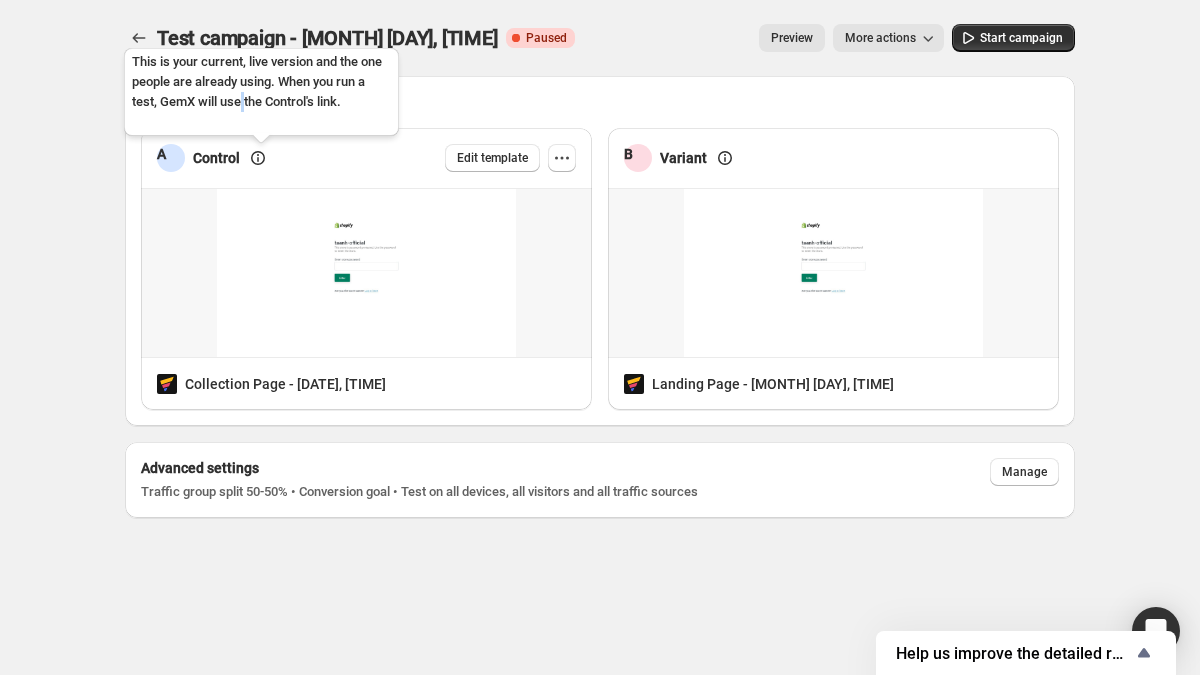 click on "This is your current, live version and the one people are already using. When you run a test, GemX will use the Control's link." at bounding box center [261, 96] 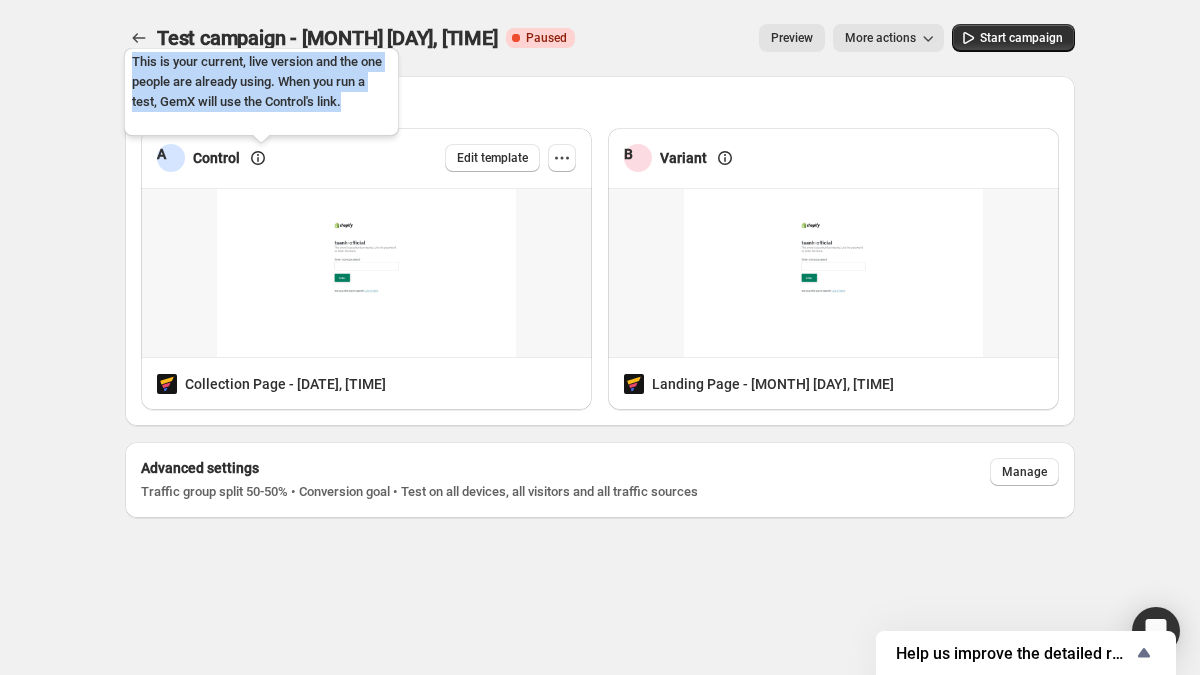 click on "This is your current, live version and the one people are already using. When you run a test, GemX will use the Control's link." at bounding box center (261, 96) 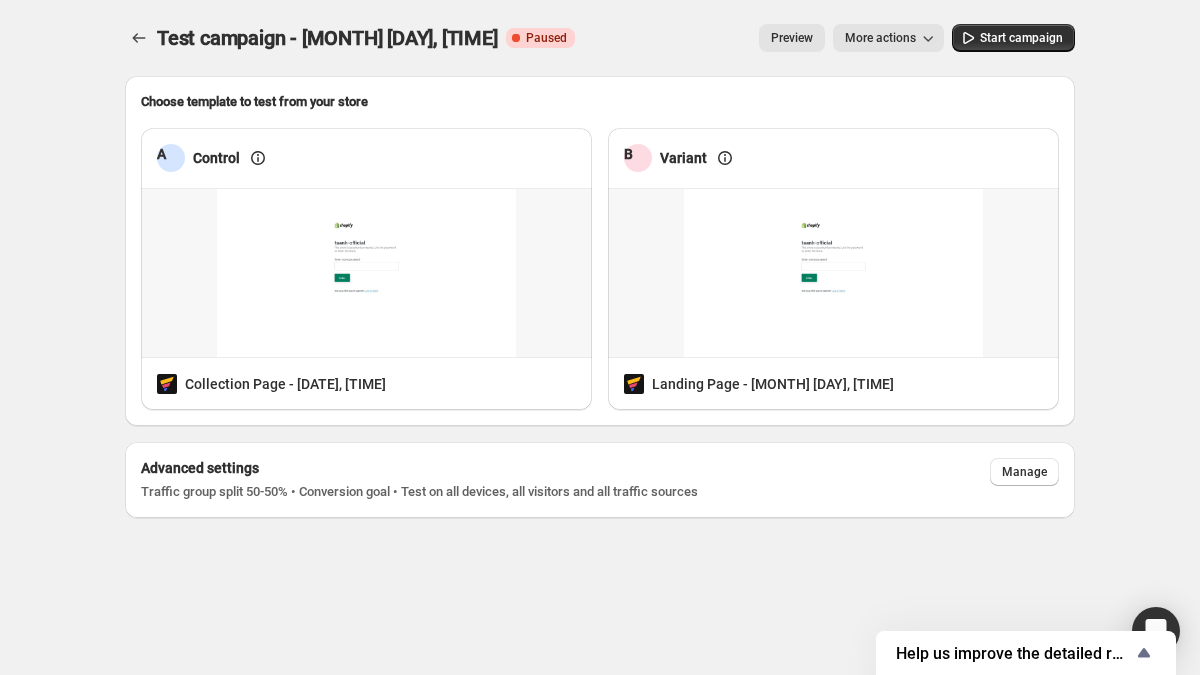 click on "Preview More actions" at bounding box center (767, 38) 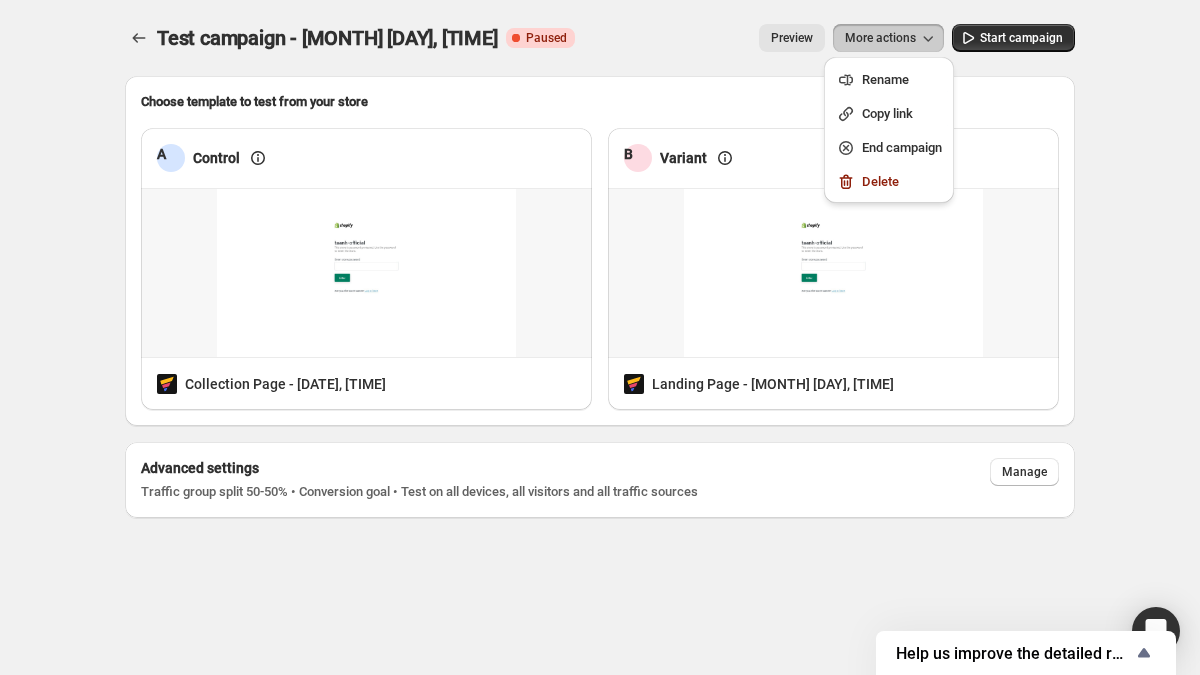 click on "Test campaign - [MONTH] [DAY], [TIME]. This page is ready Test campaign - [MONTH] [DAY], [TIME] Critical Complete Paused Preview More actions More actions Preview More actions Start campaign" at bounding box center (600, 38) 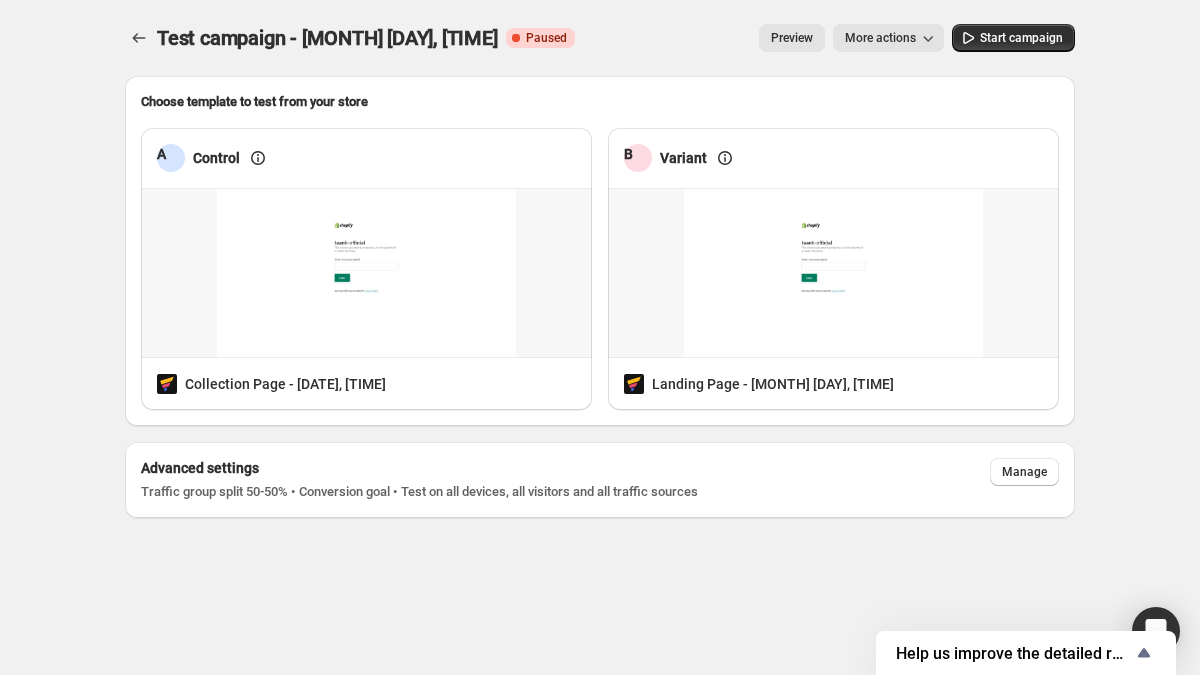 click on "Preview" at bounding box center (792, 38) 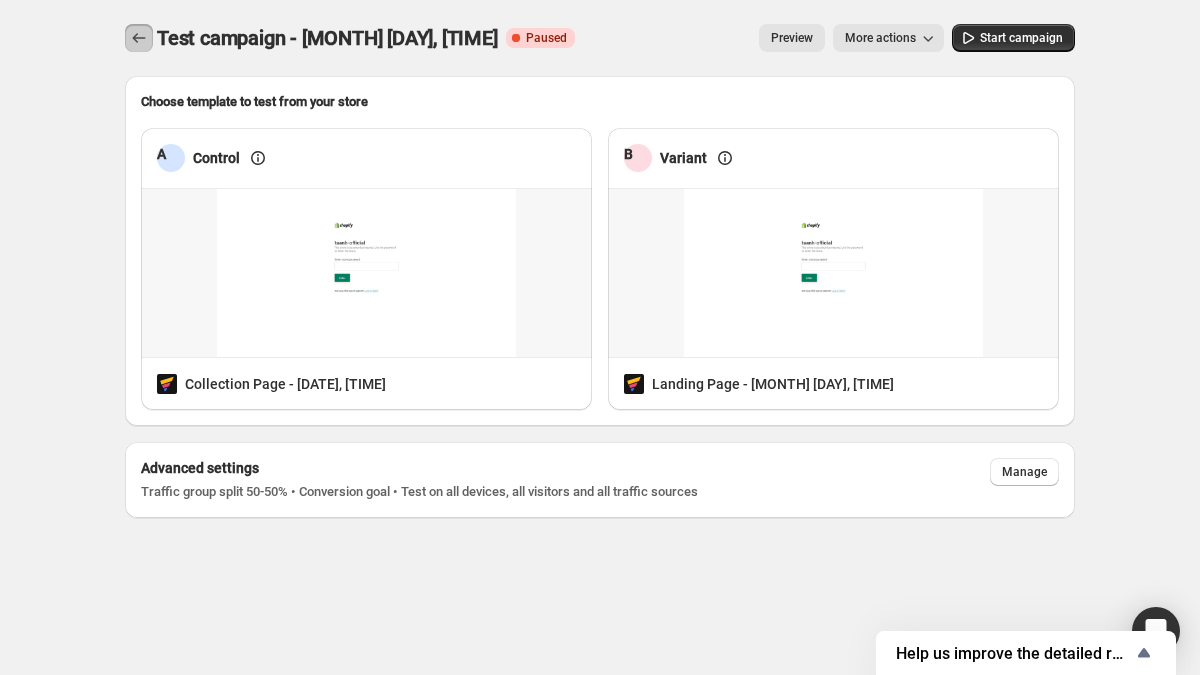 click at bounding box center (139, 38) 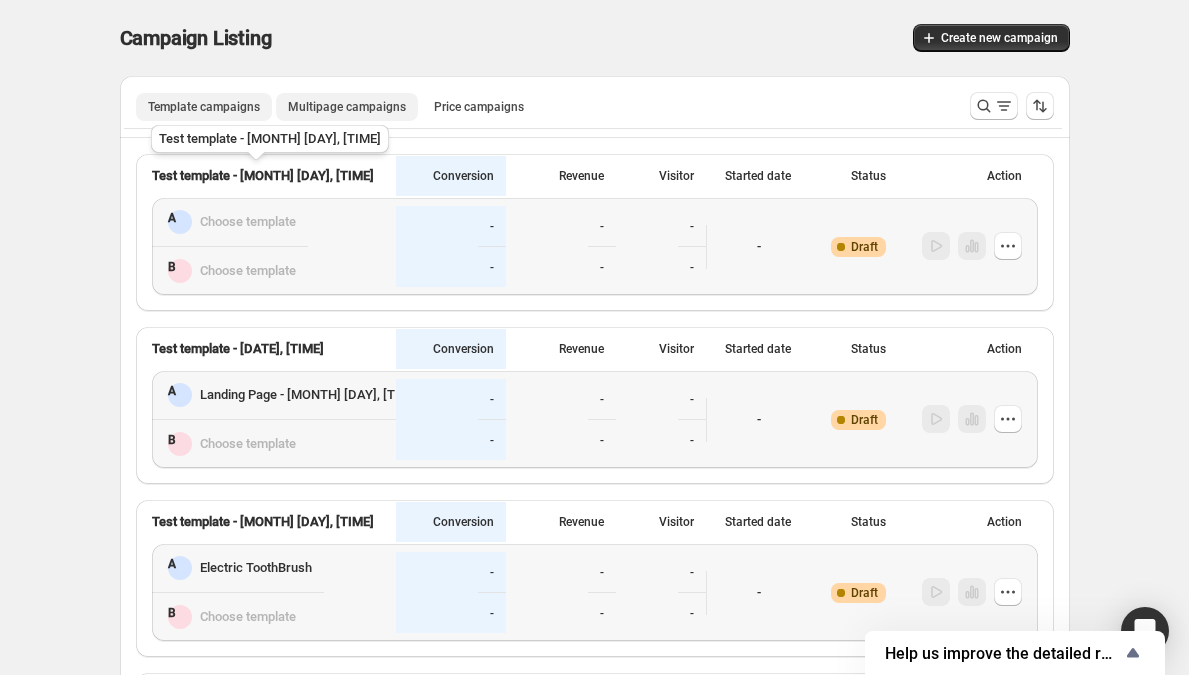 click on "Multipage campaigns" at bounding box center (347, 107) 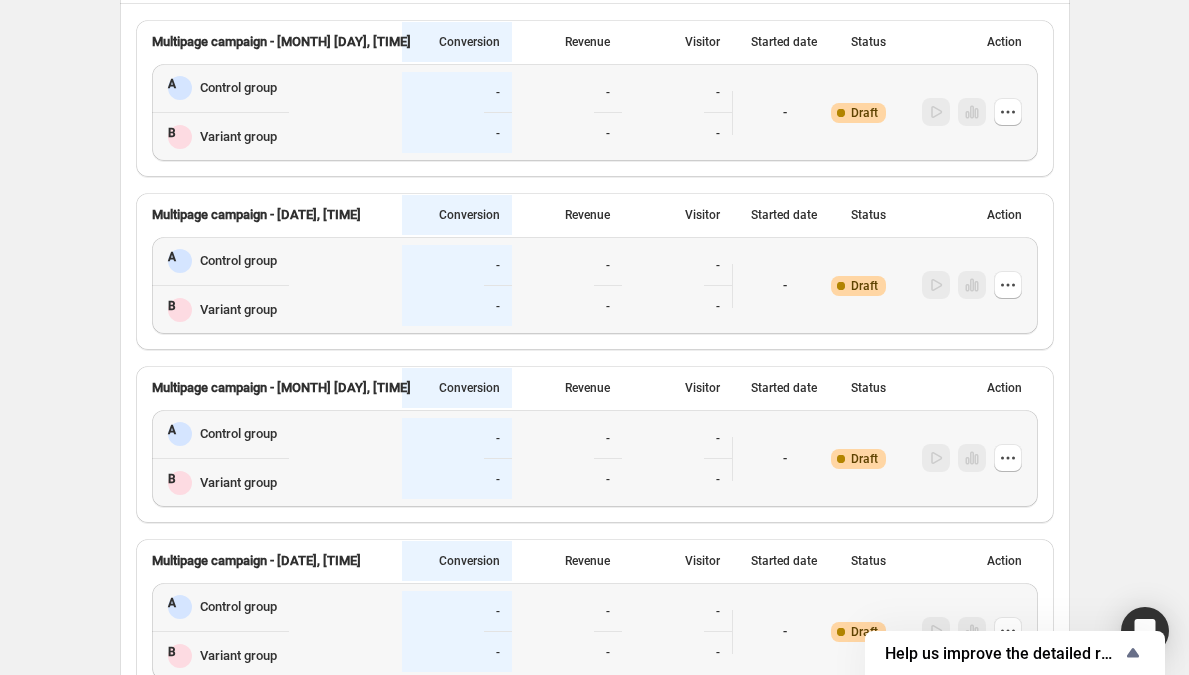 scroll, scrollTop: 135, scrollLeft: 0, axis: vertical 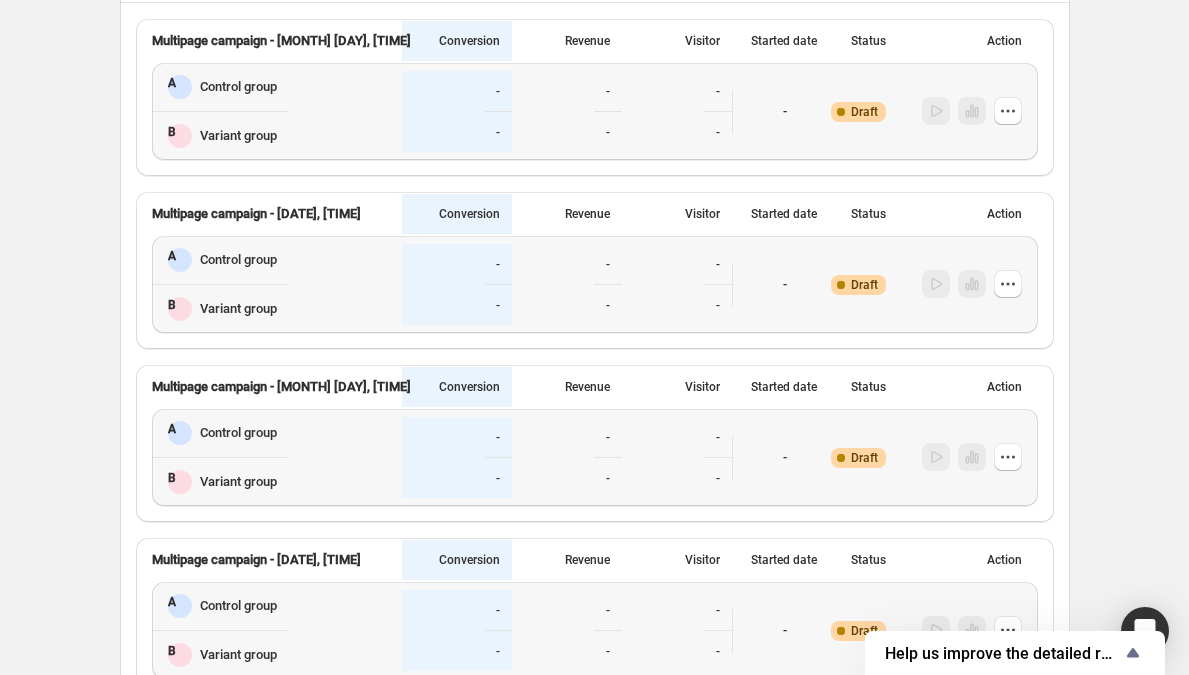 click on "-" at bounding box center (220, 87) 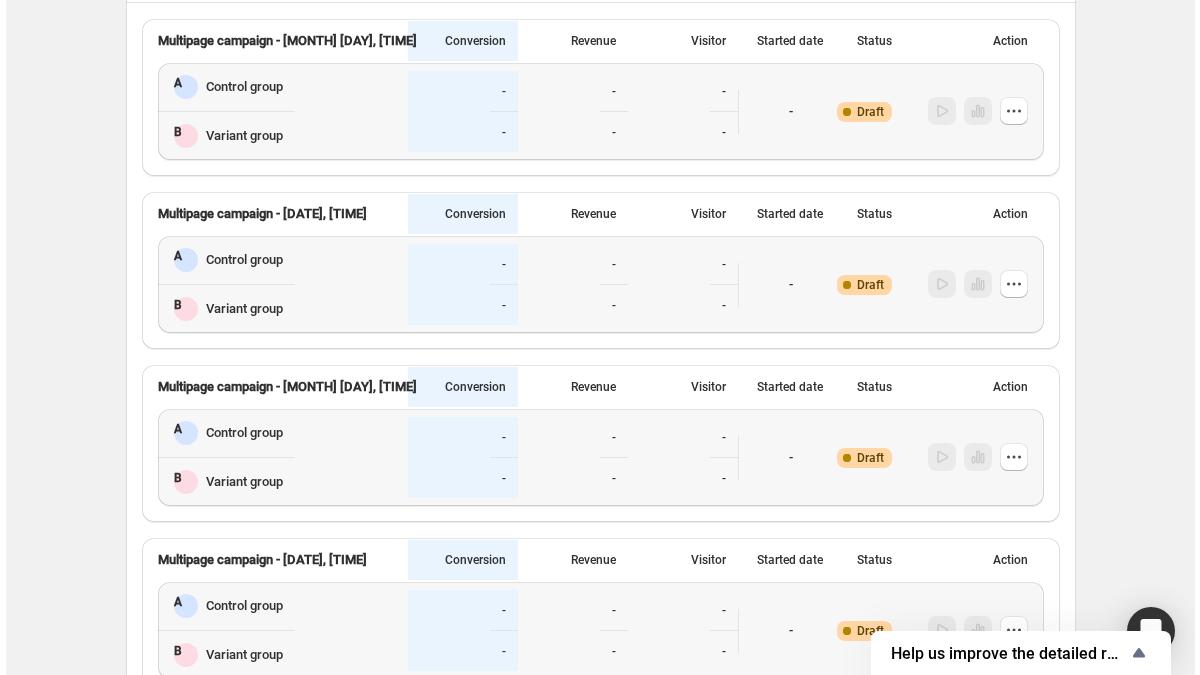 scroll, scrollTop: 0, scrollLeft: 0, axis: both 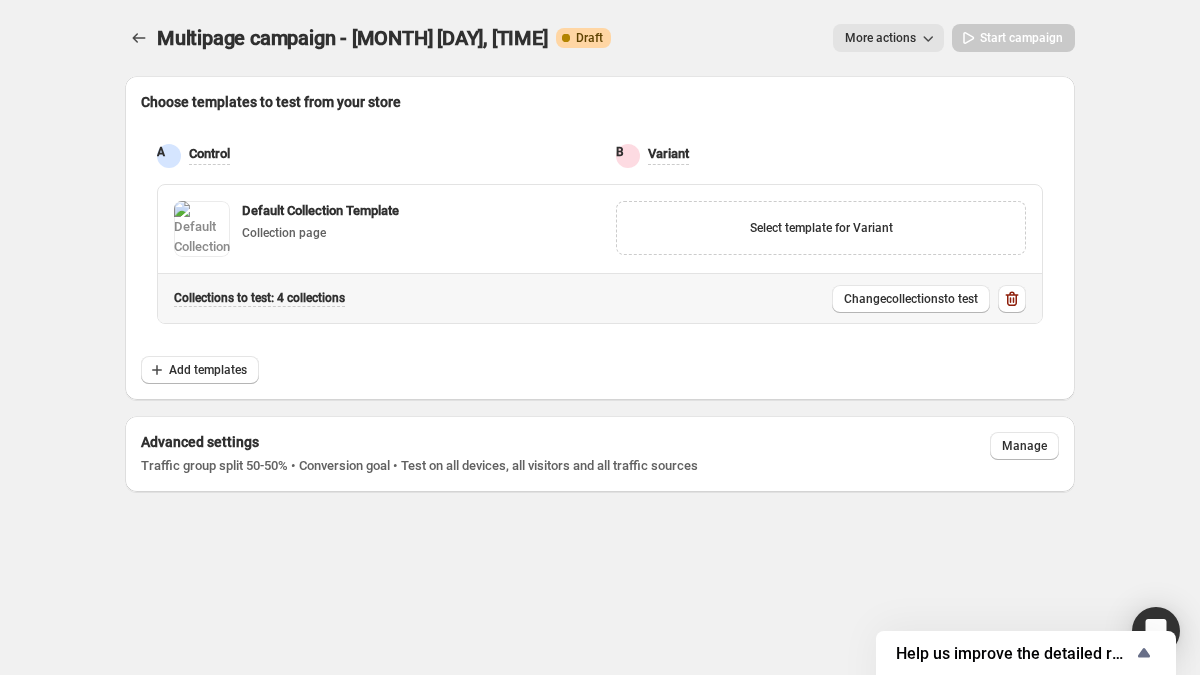 click on "Collection s to test: 4 collections" at bounding box center (259, 298) 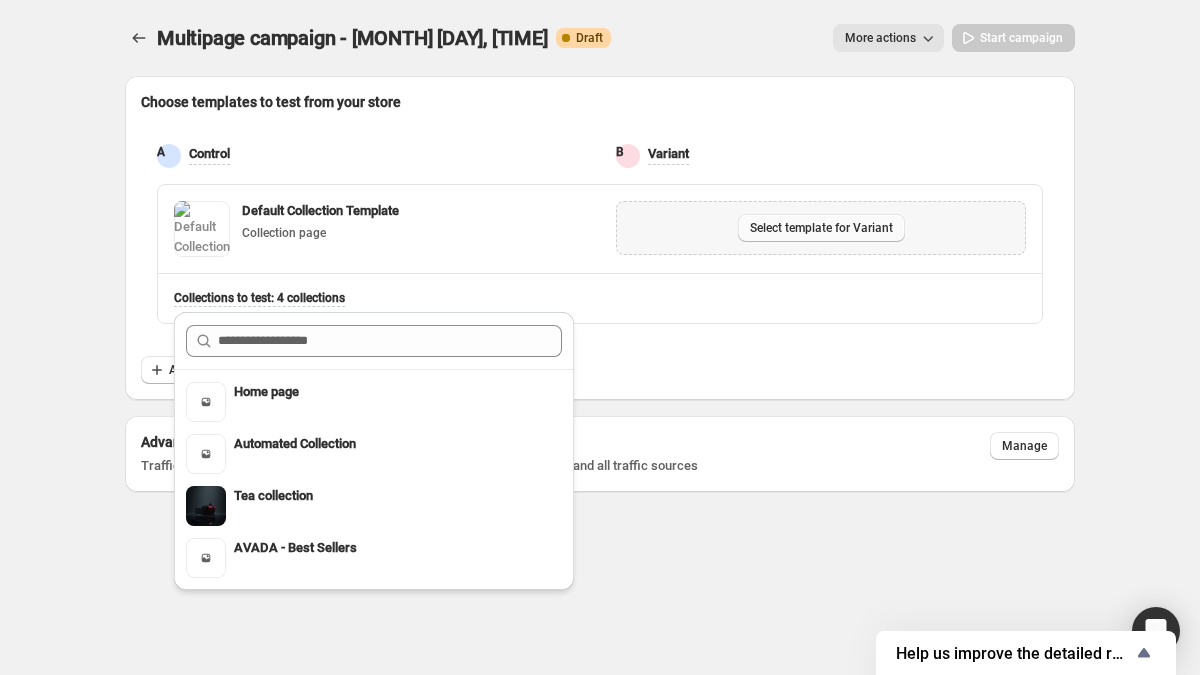 click on "Select template for Variant" at bounding box center [821, 228] 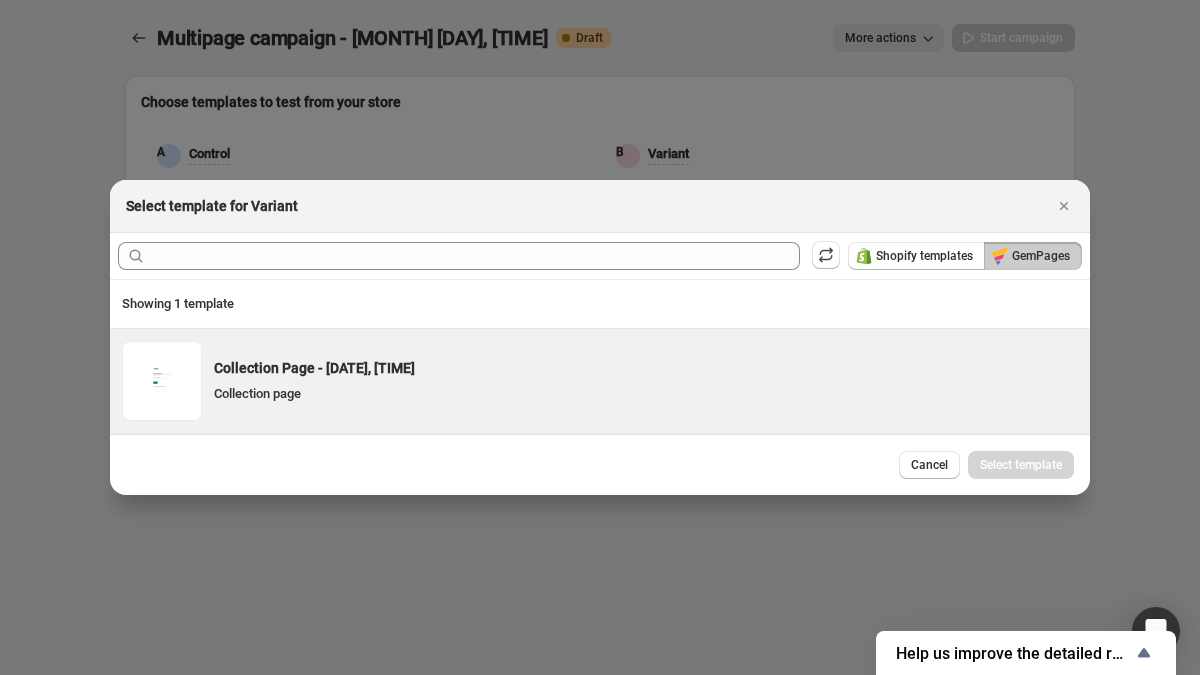 click on "Collection Page - [DATE], [TIME]" at bounding box center [646, 368] 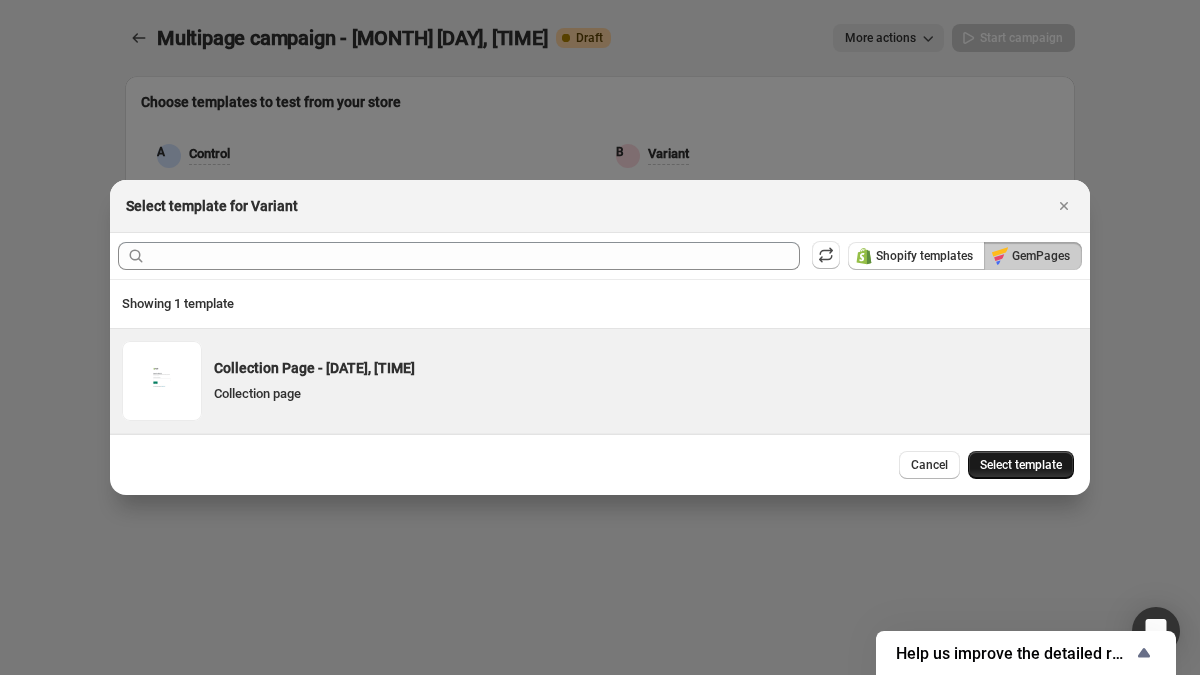 click on "Select template" at bounding box center [1021, 465] 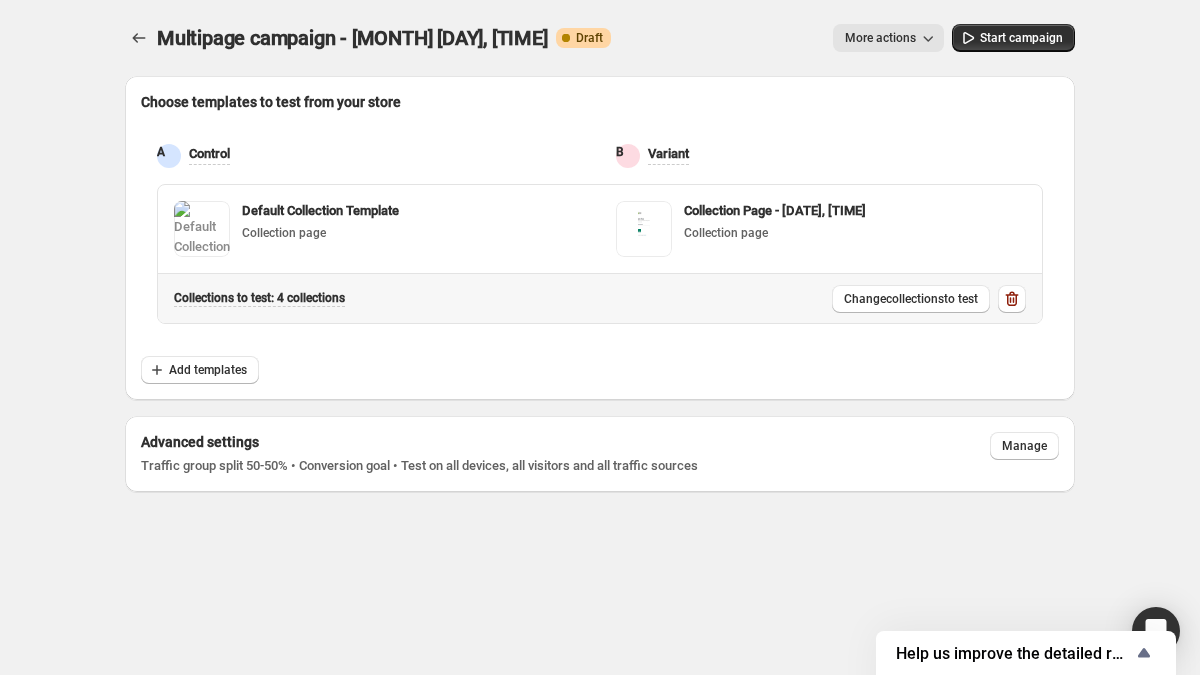 click on "Collection s to test: 4 collections" at bounding box center [259, 298] 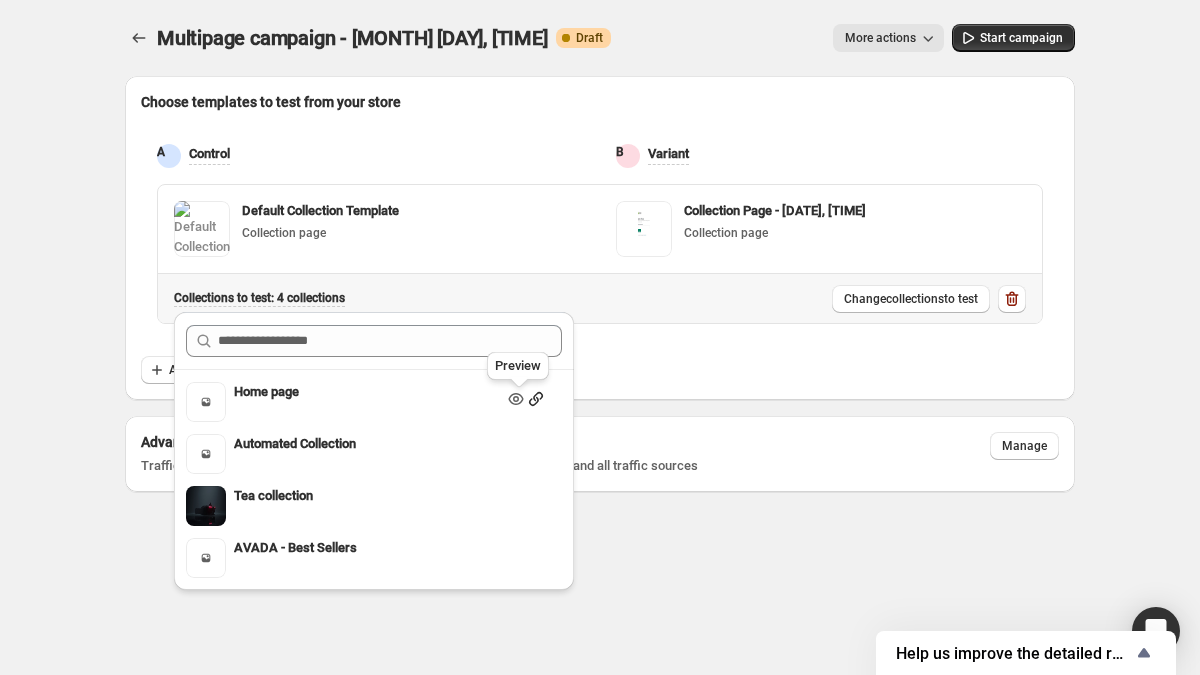 click at bounding box center (516, 399) 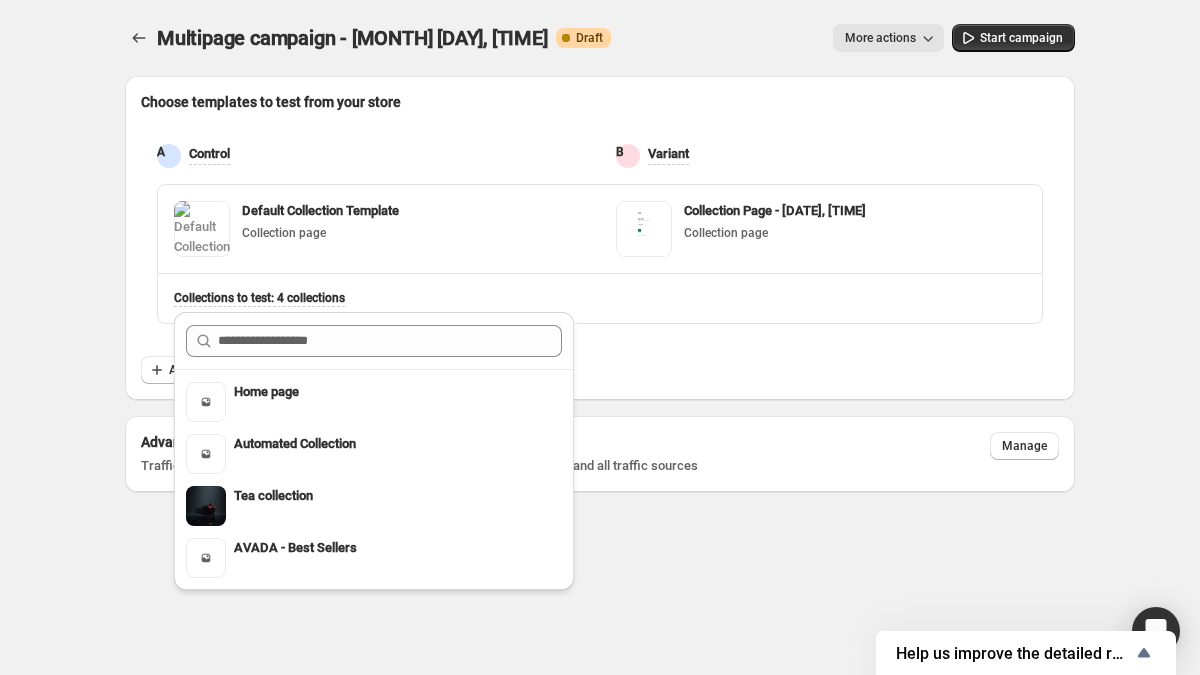 click on "Choose templates to test from your store" at bounding box center [600, 102] 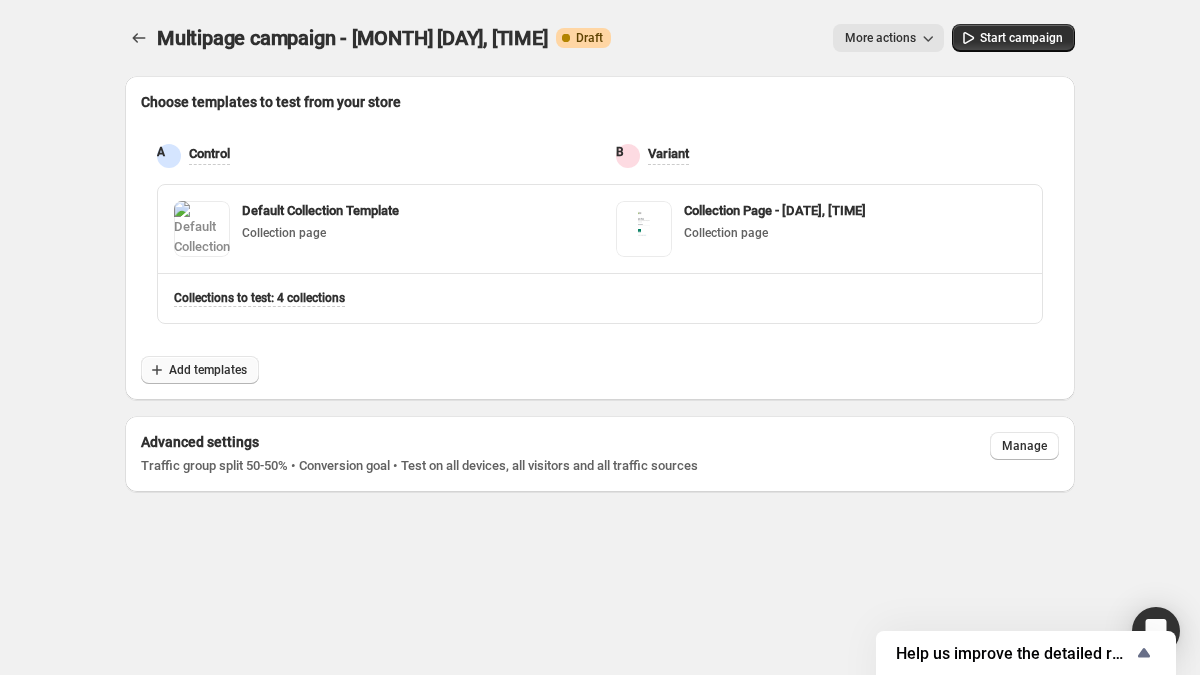 click on "Add templates" at bounding box center (208, 370) 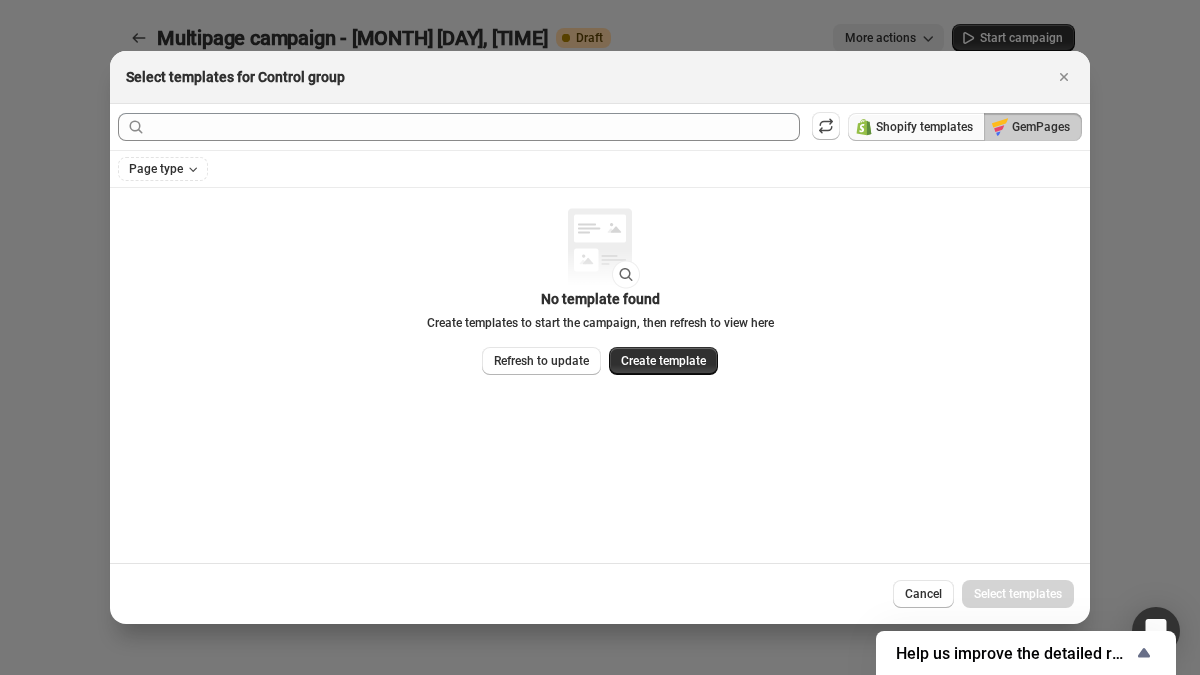 click on "Shopify templates" at bounding box center (924, 127) 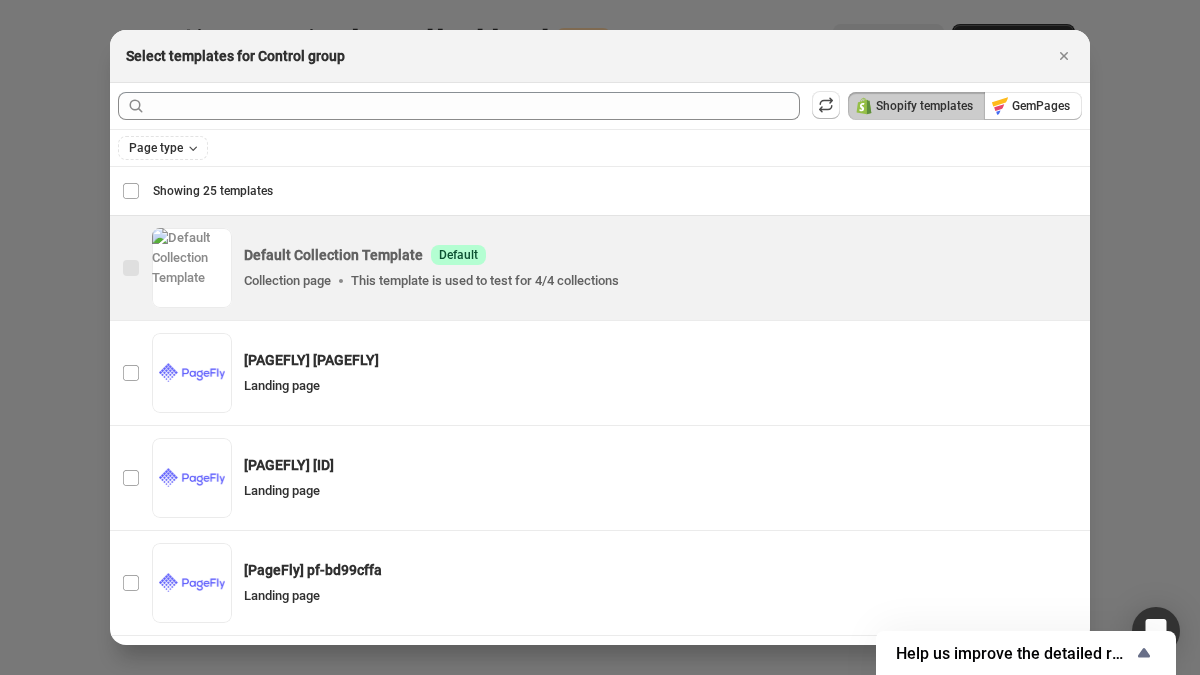 scroll, scrollTop: 1953, scrollLeft: 0, axis: vertical 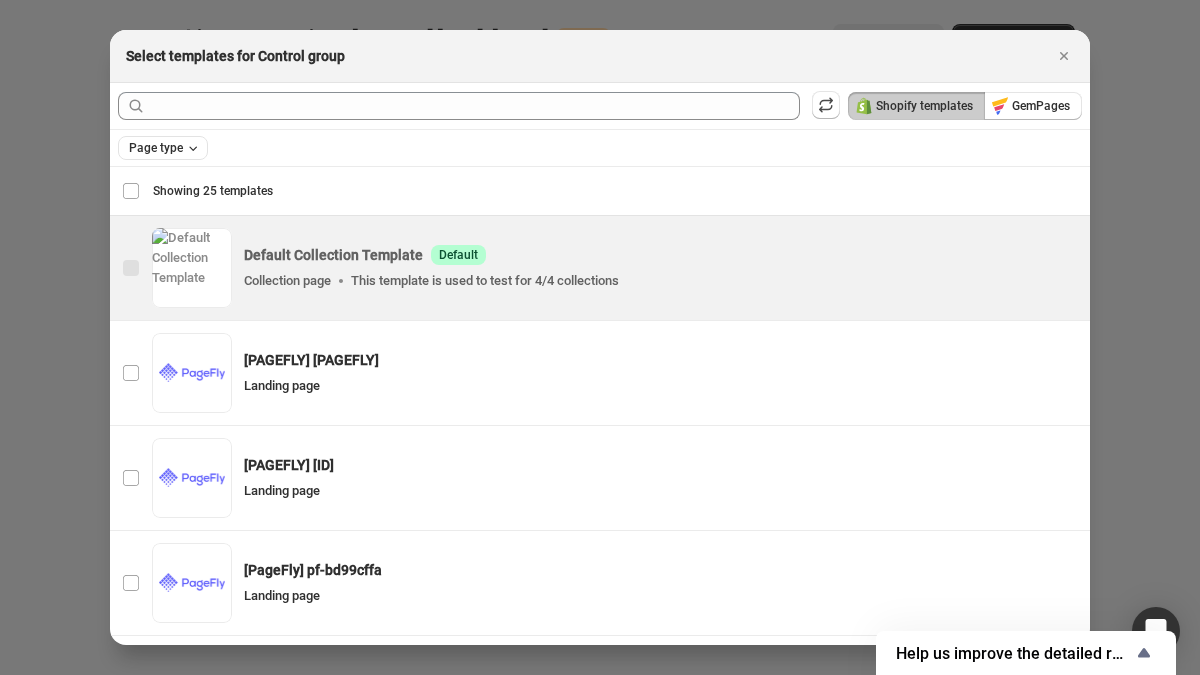 click on "Page type" at bounding box center [156, 148] 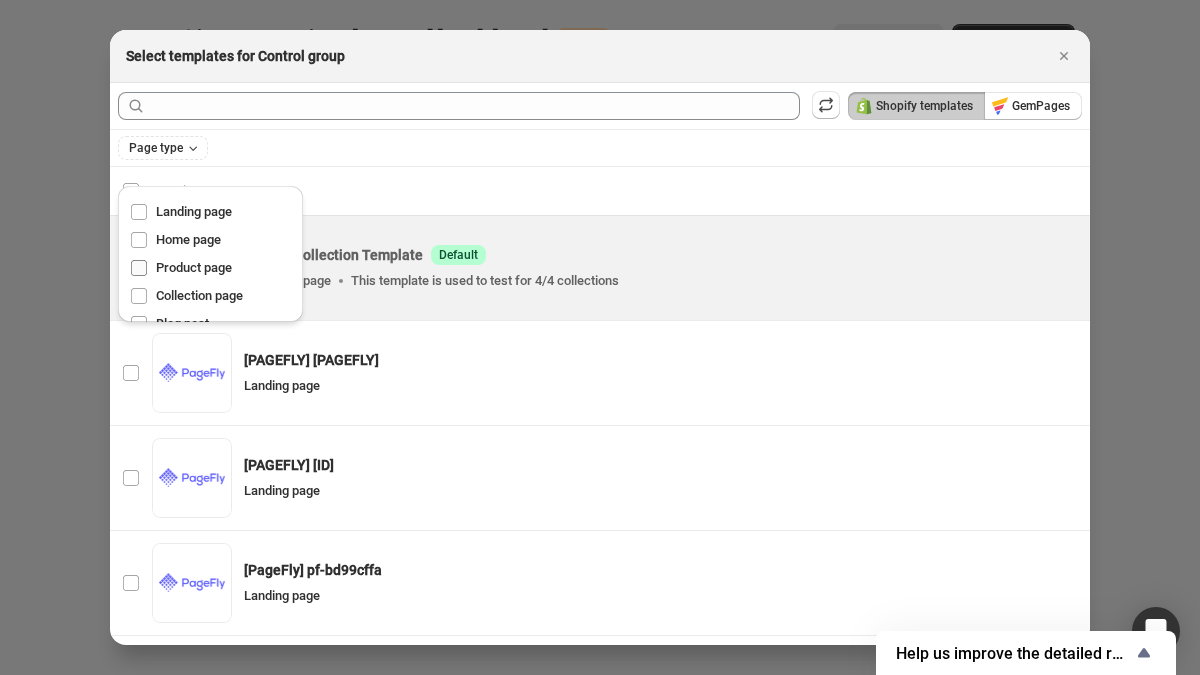 click on "Product page" at bounding box center (194, 268) 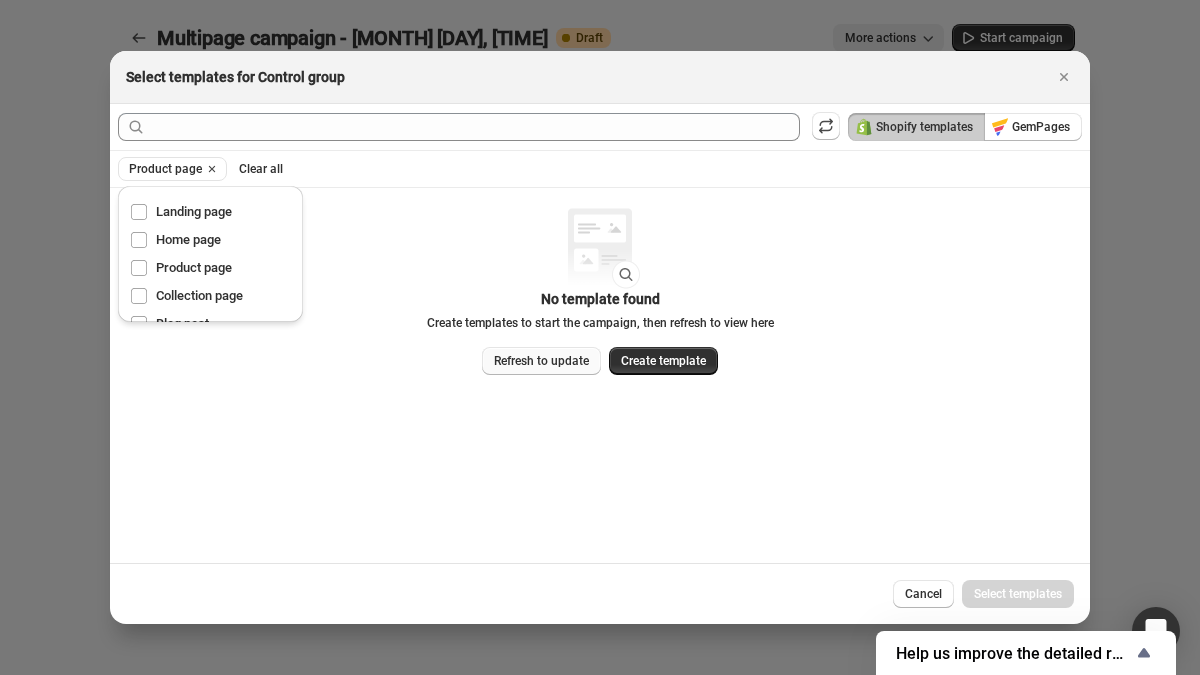 click on "Refresh to update" at bounding box center (541, 361) 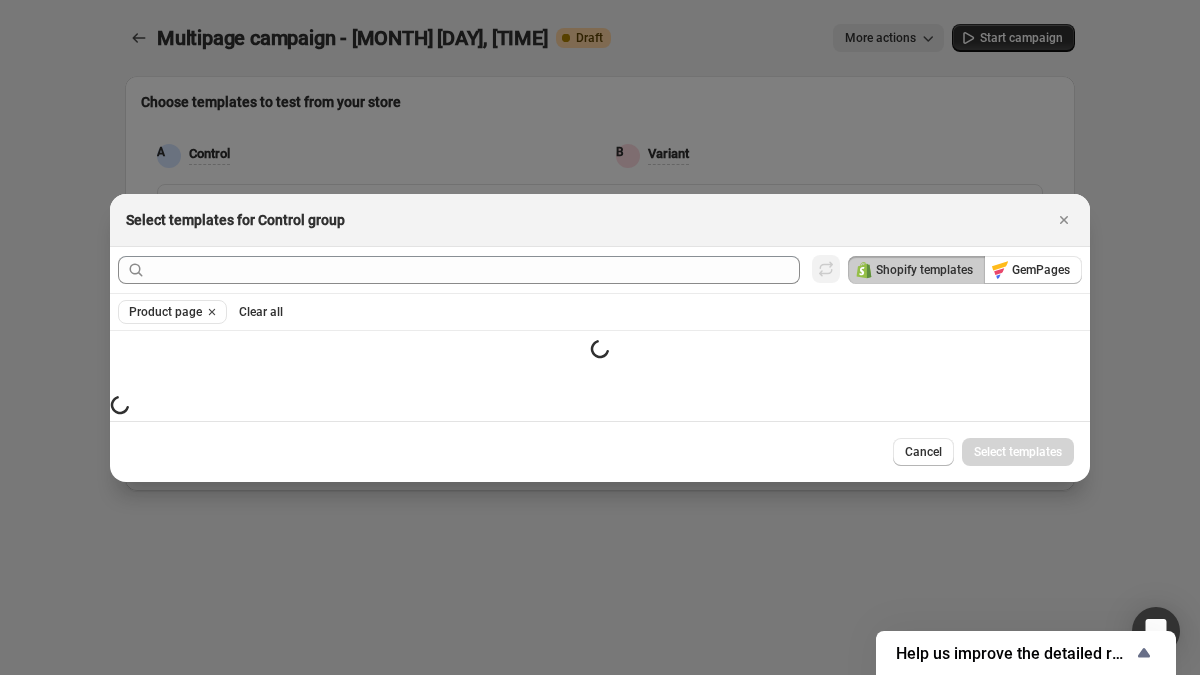 click on "Small spinner example" at bounding box center (600, 408) 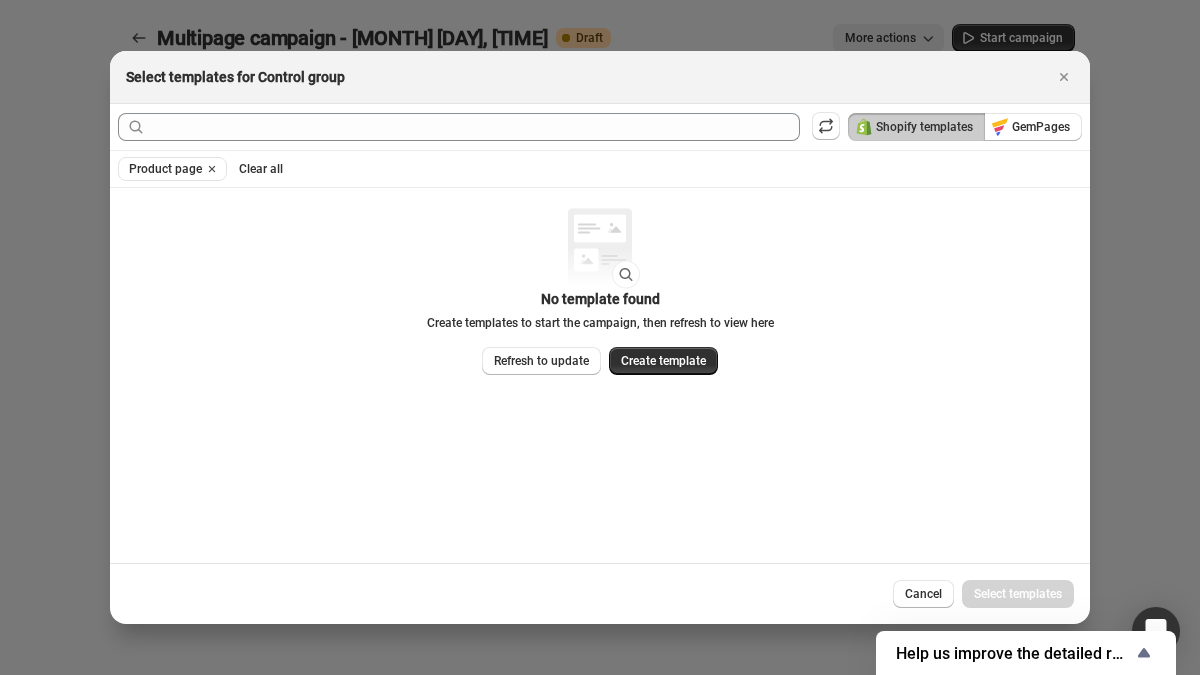 click on "Shopify templates GemPages" at bounding box center [600, 127] 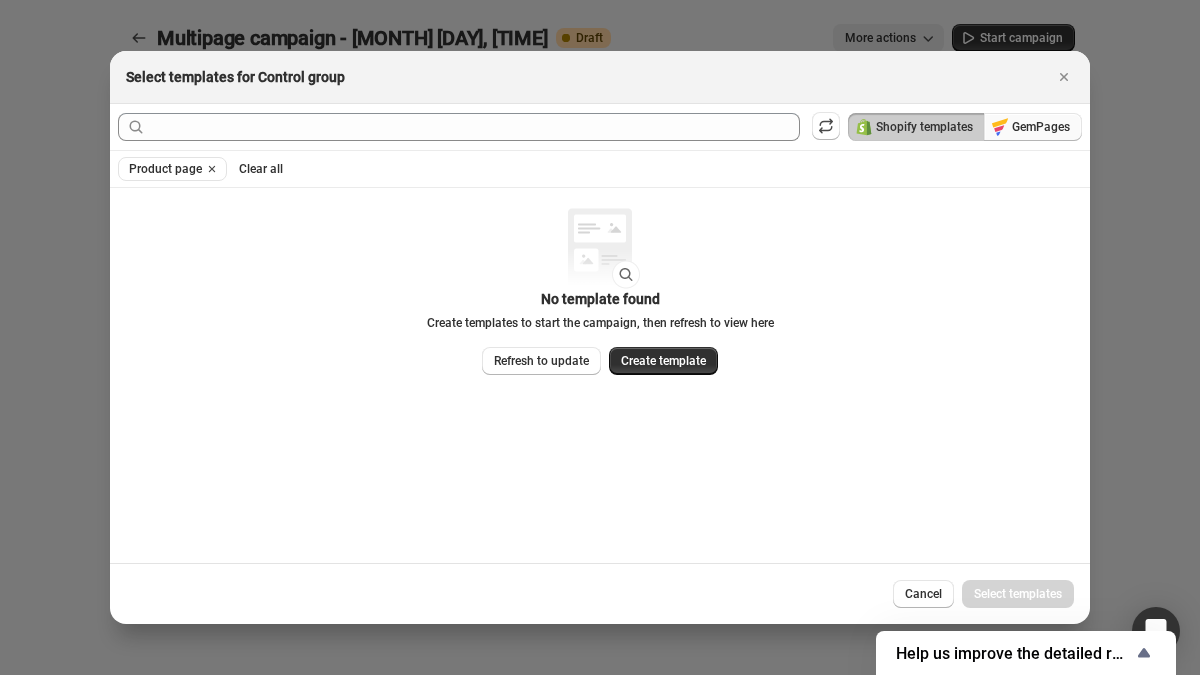 click on "GemPages" at bounding box center (1041, 127) 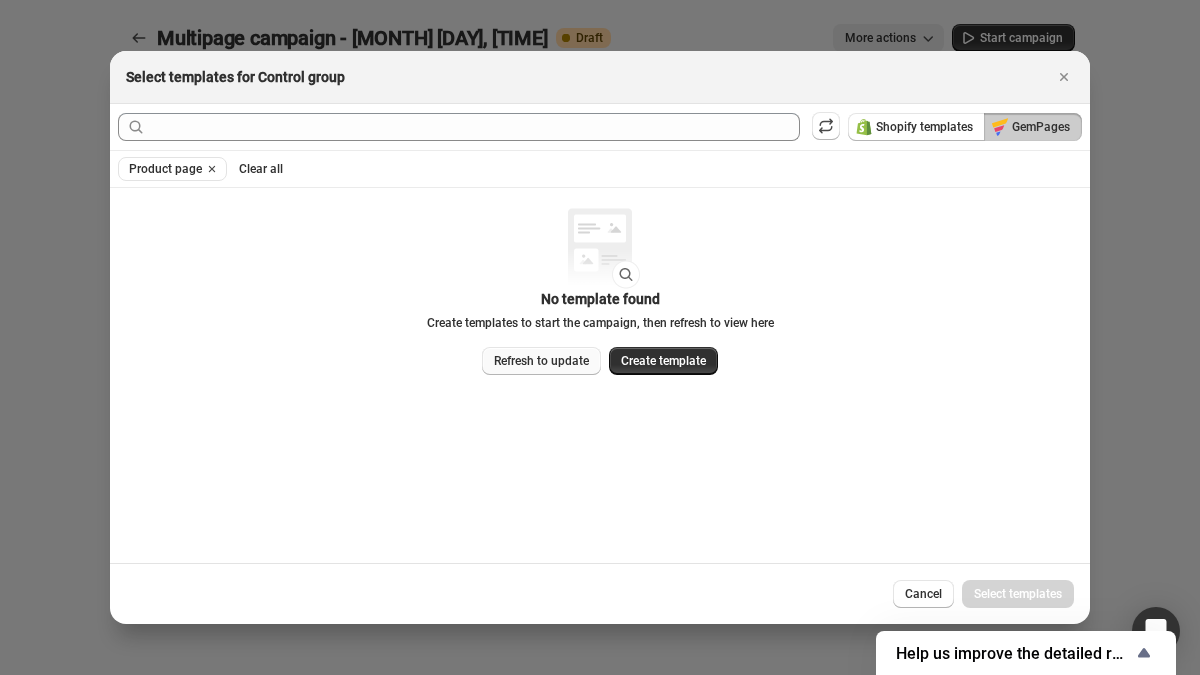 click on "Refresh to update" at bounding box center (541, 361) 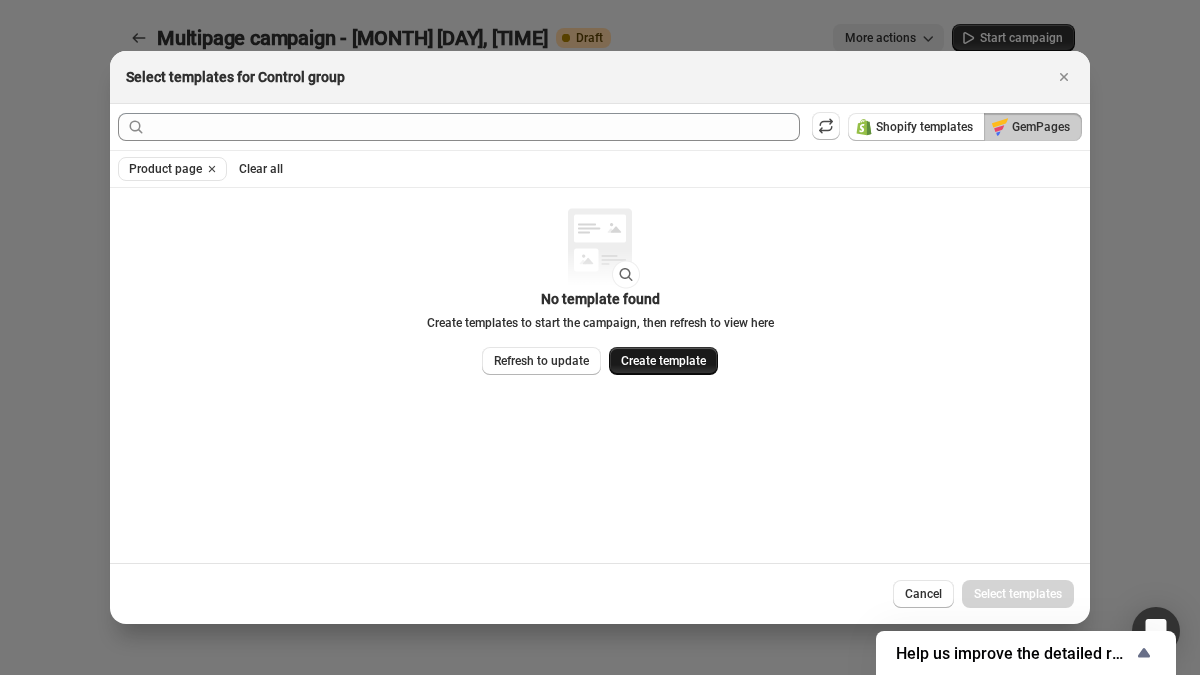 click on "Create template" at bounding box center (663, 361) 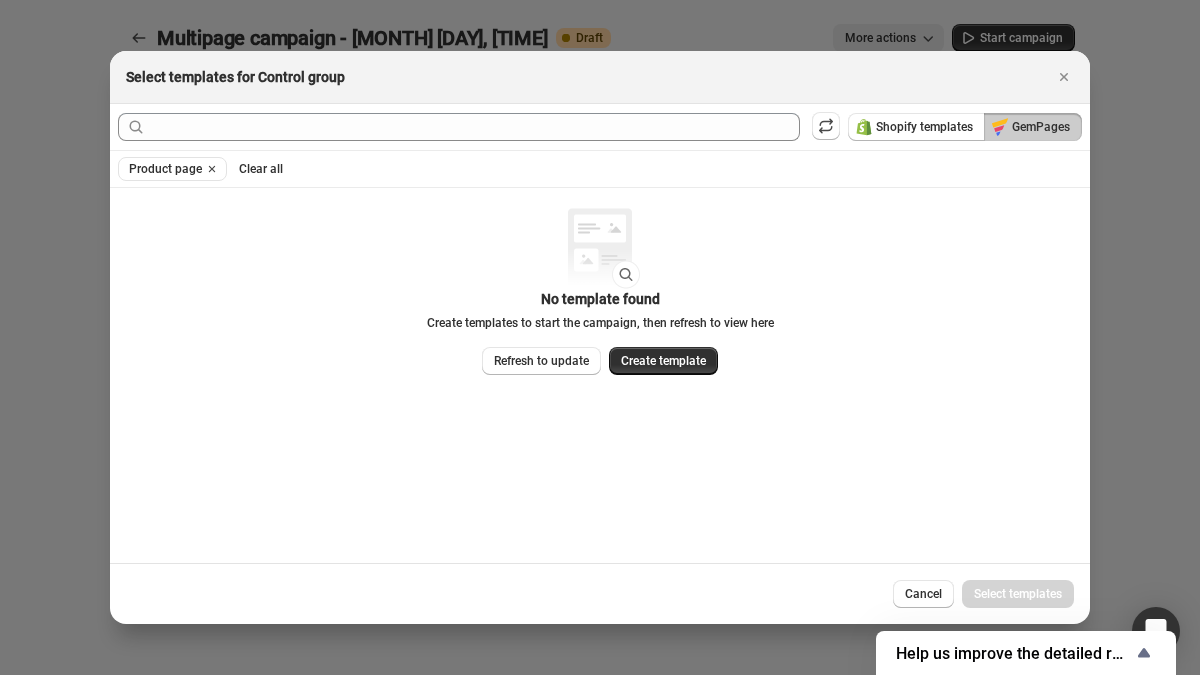click at bounding box center (600, 337) 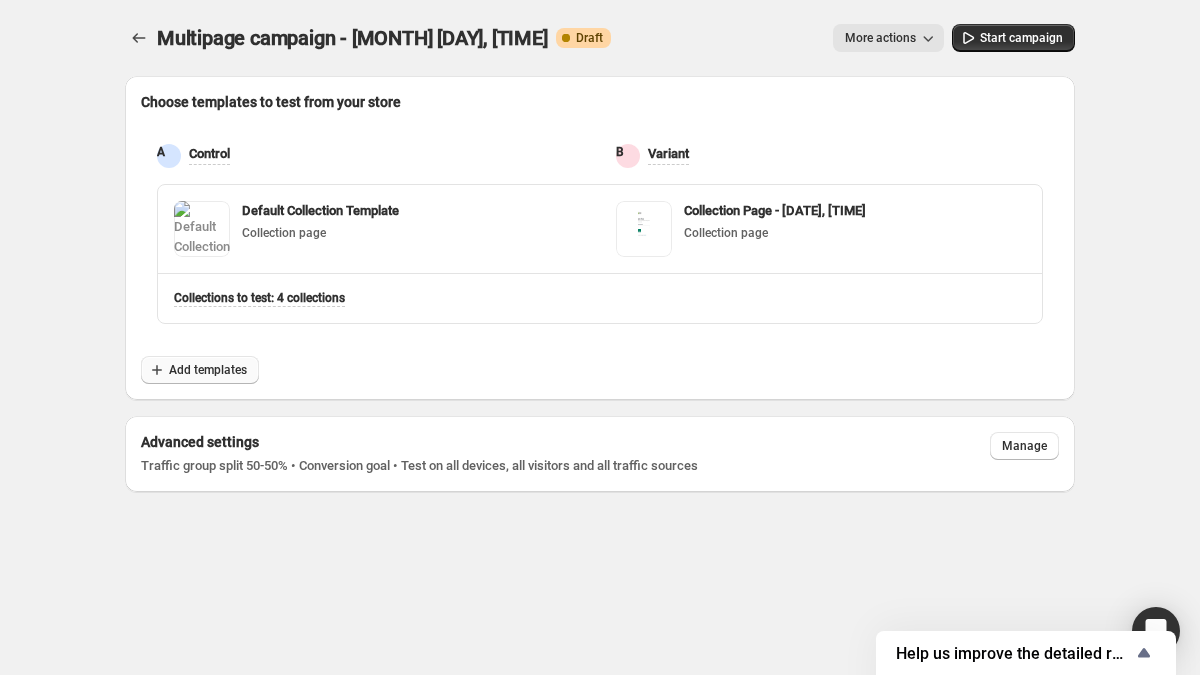 click on "Add templates" at bounding box center (200, 370) 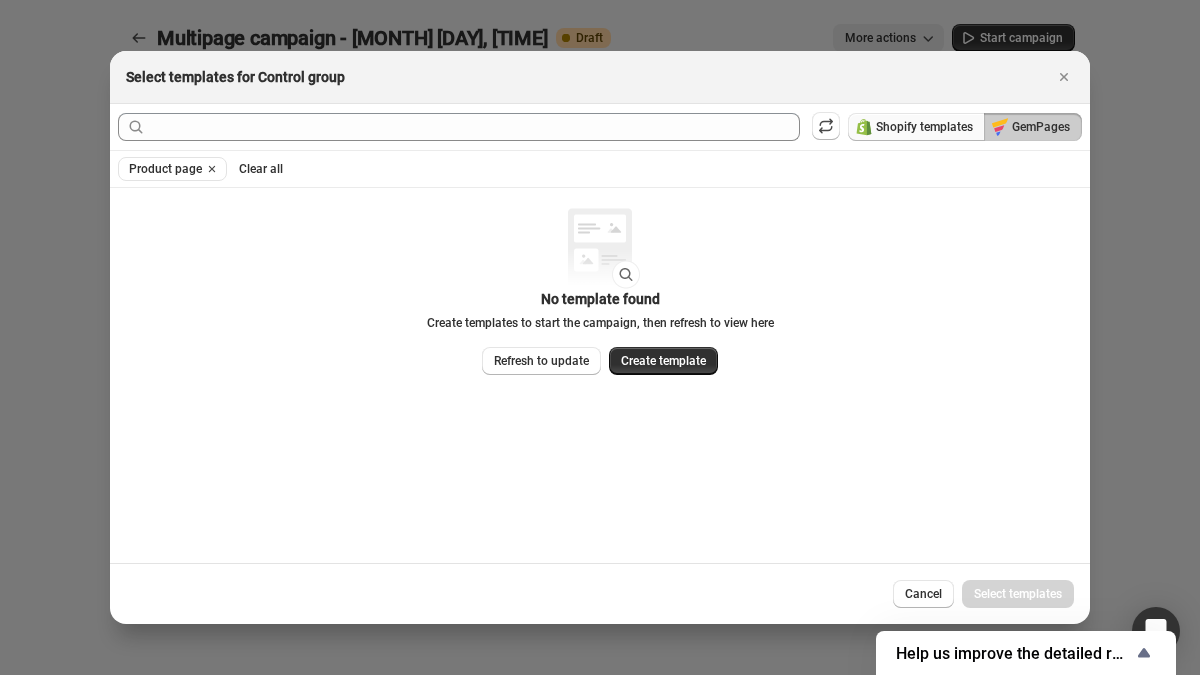 click on "Shopify templates" at bounding box center [916, 127] 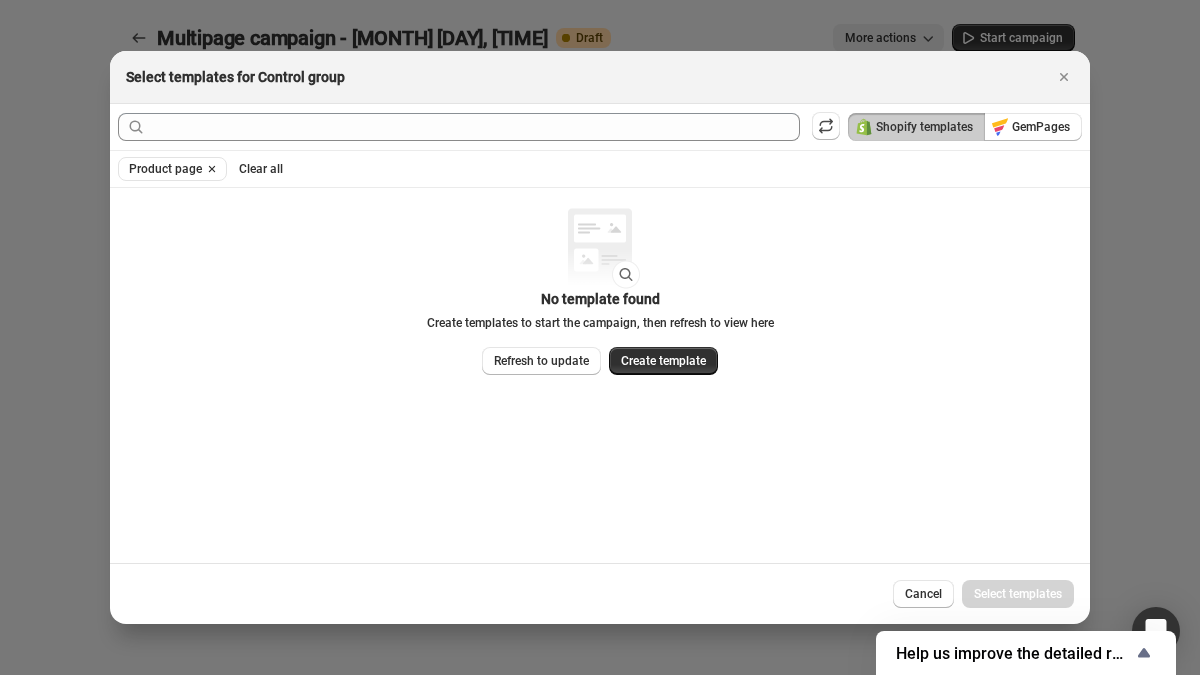 click at bounding box center [212, 169] 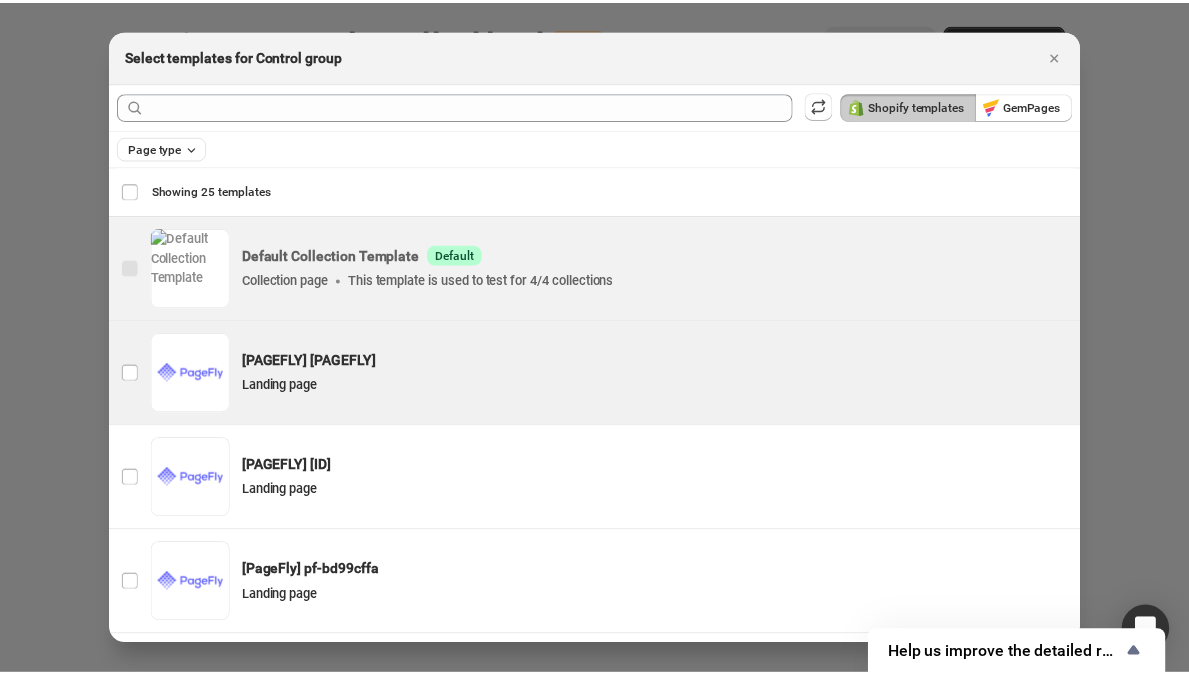scroll, scrollTop: 4, scrollLeft: 0, axis: vertical 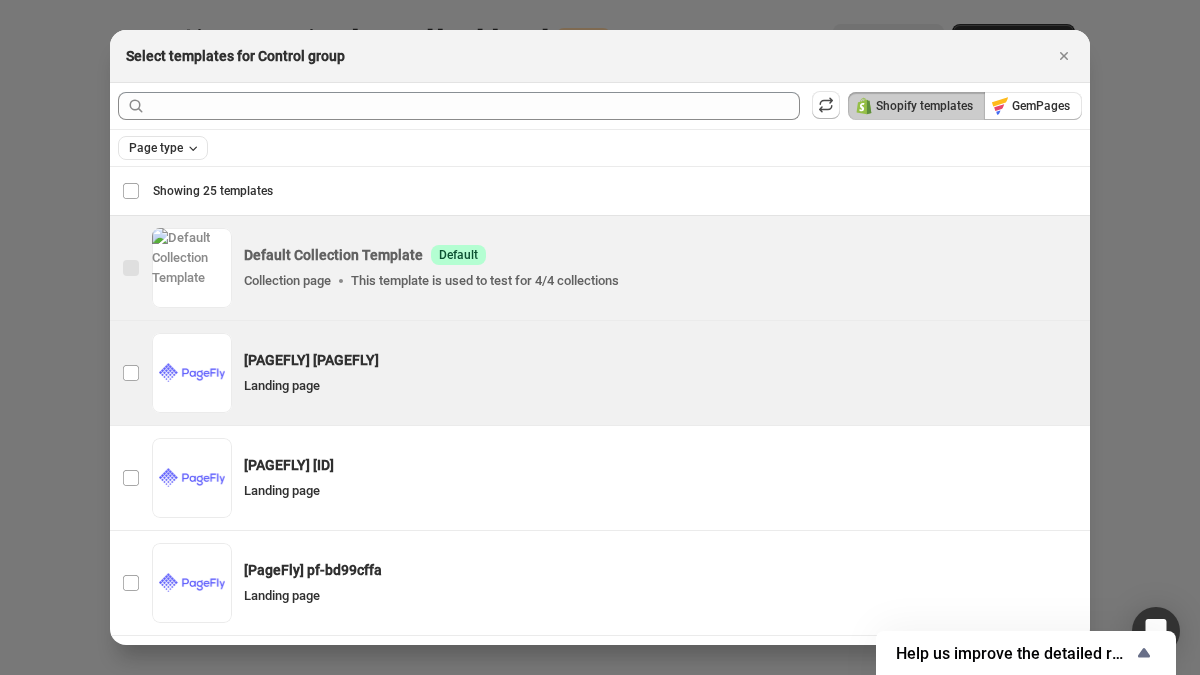 click on "[PAGEFLY] [PAGEFLY]" at bounding box center [661, 360] 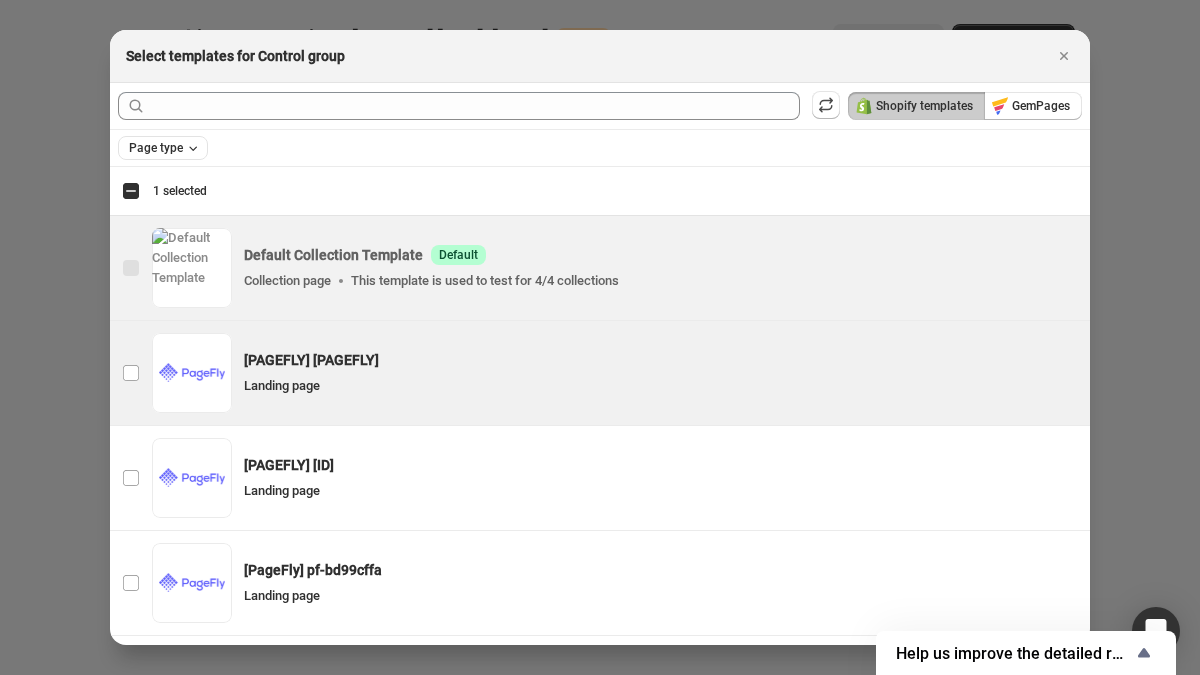 click on "Select templates" at bounding box center [1018, 2872] 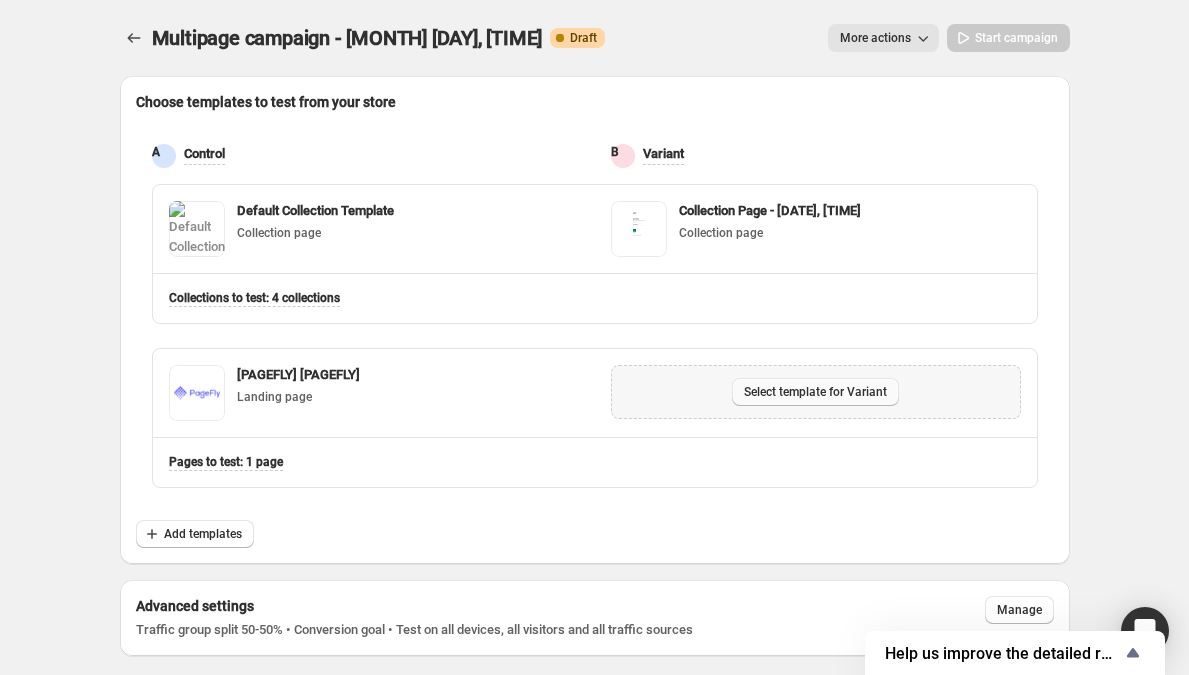 click on "Select template for Variant" at bounding box center [815, 392] 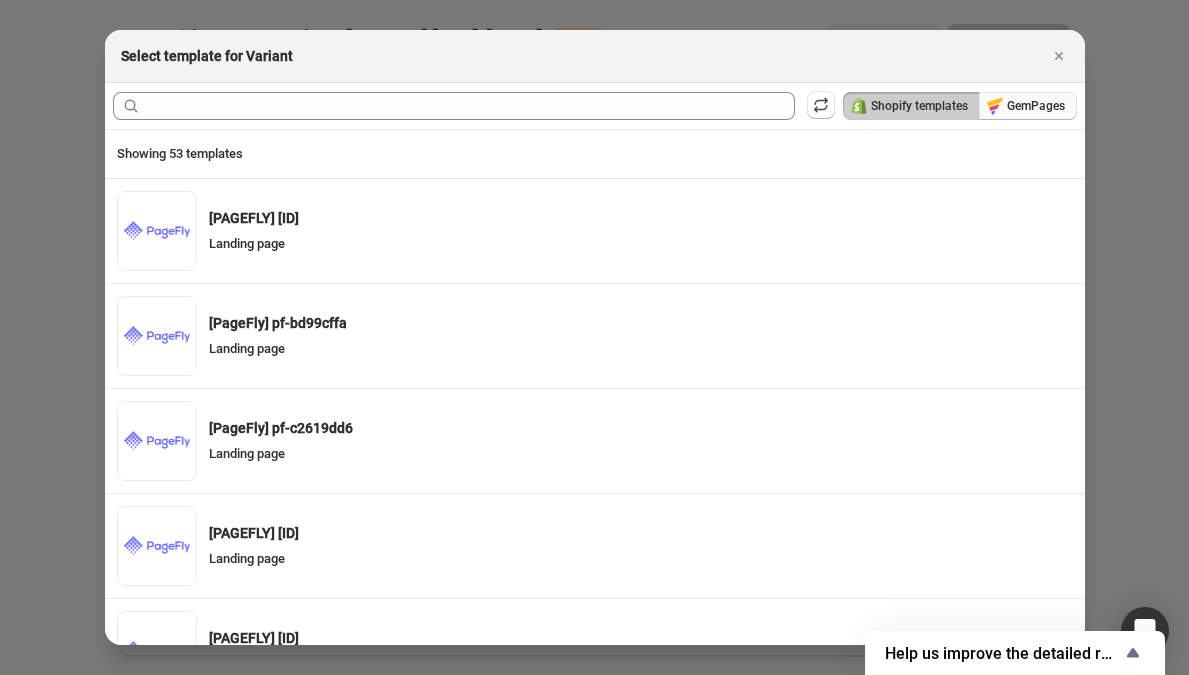 click on "GemPages" at bounding box center (1036, 106) 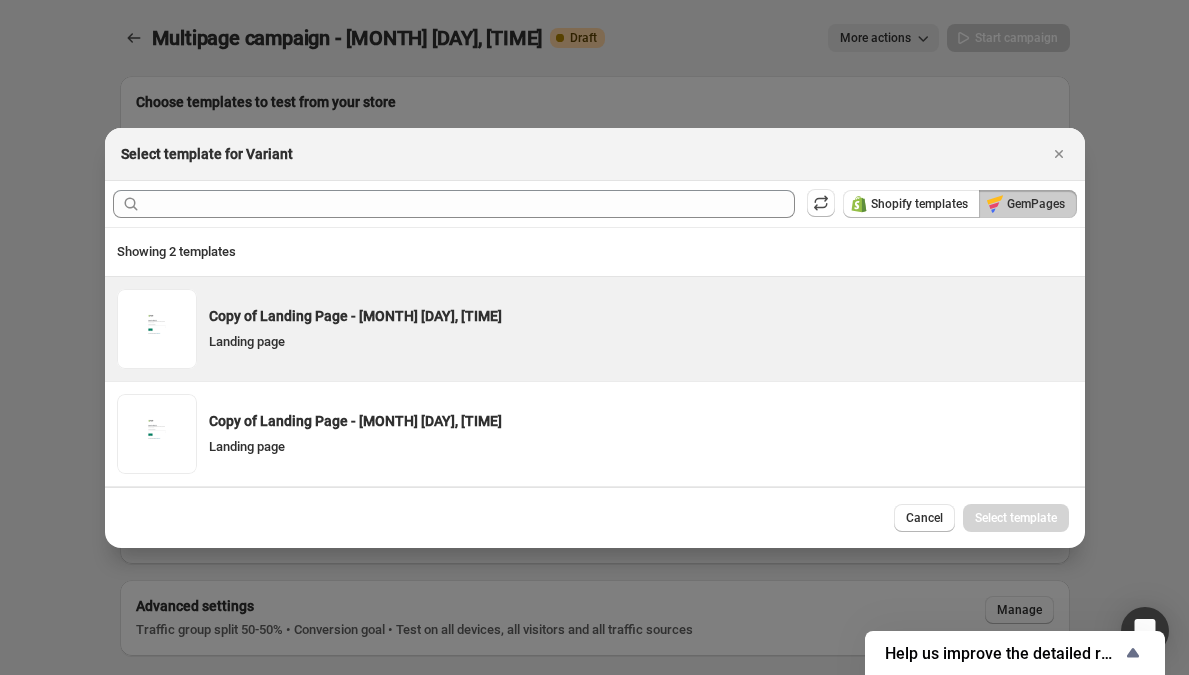 click on "Landing page" at bounding box center [641, 342] 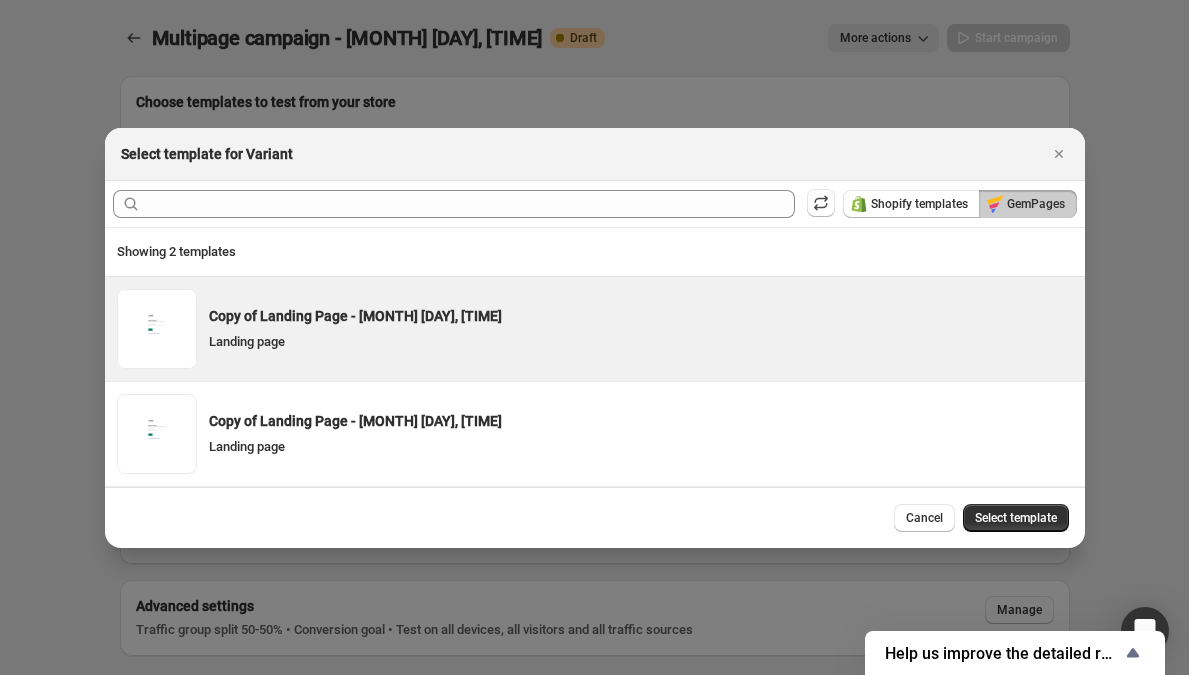click on "Select template" at bounding box center (1016, 518) 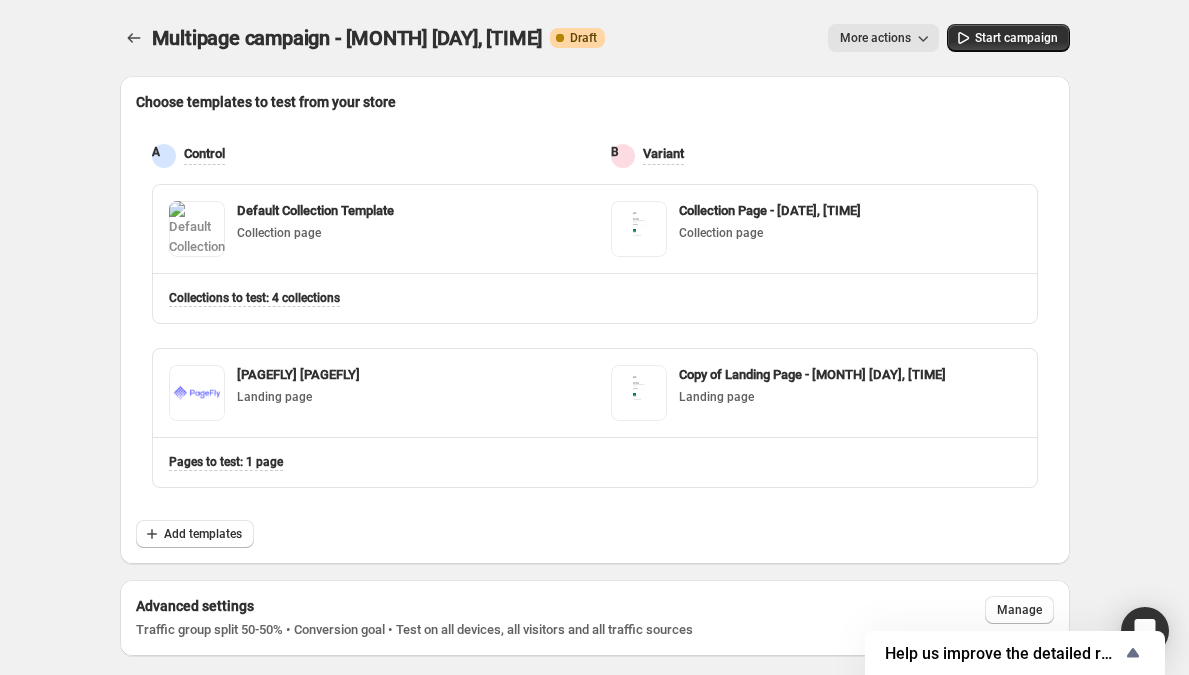 scroll, scrollTop: 37, scrollLeft: 0, axis: vertical 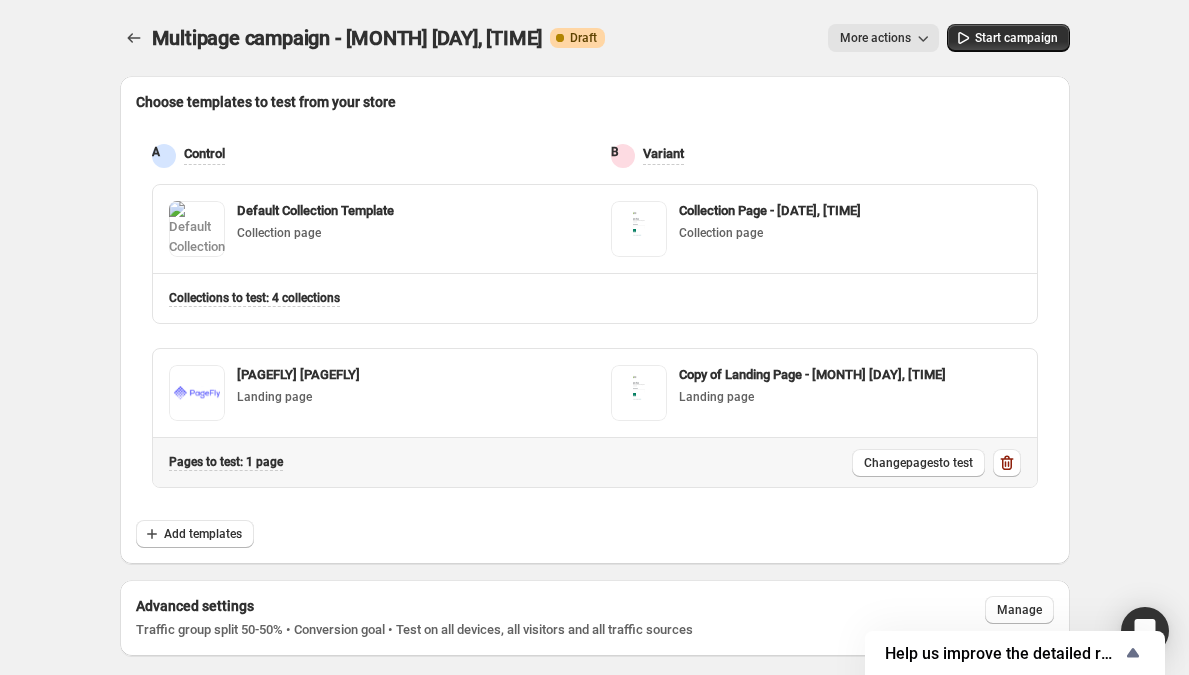 click on "Page s to test:   1 page" at bounding box center [254, 298] 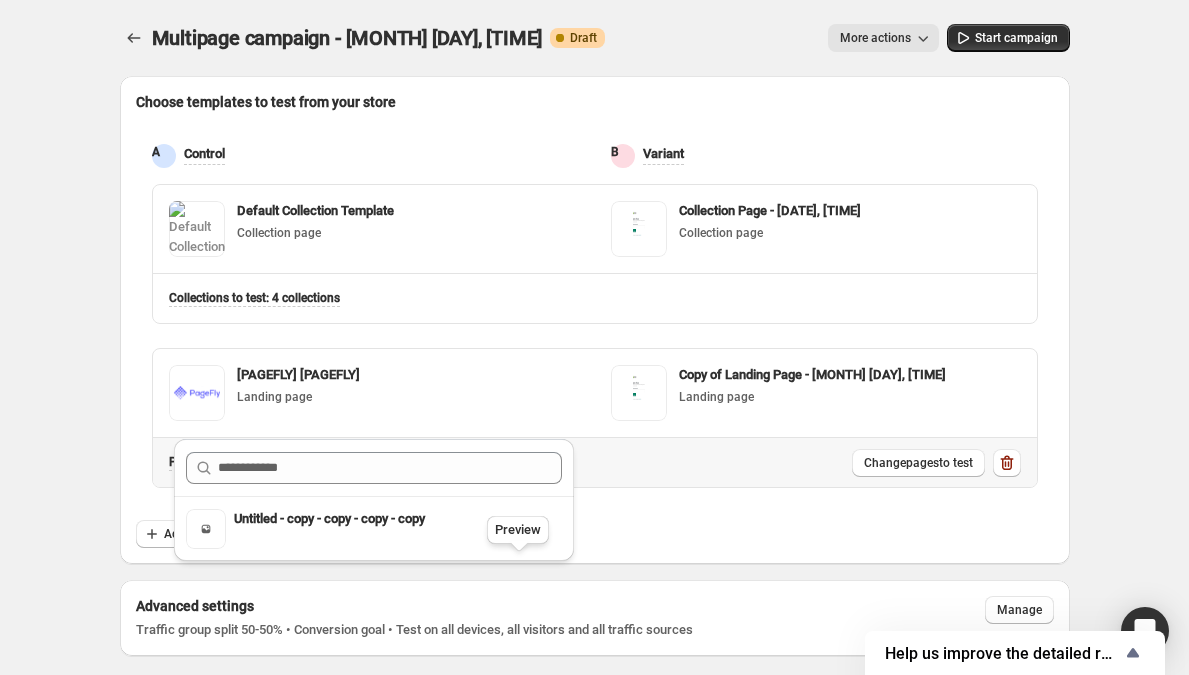 click at bounding box center (516, 526) 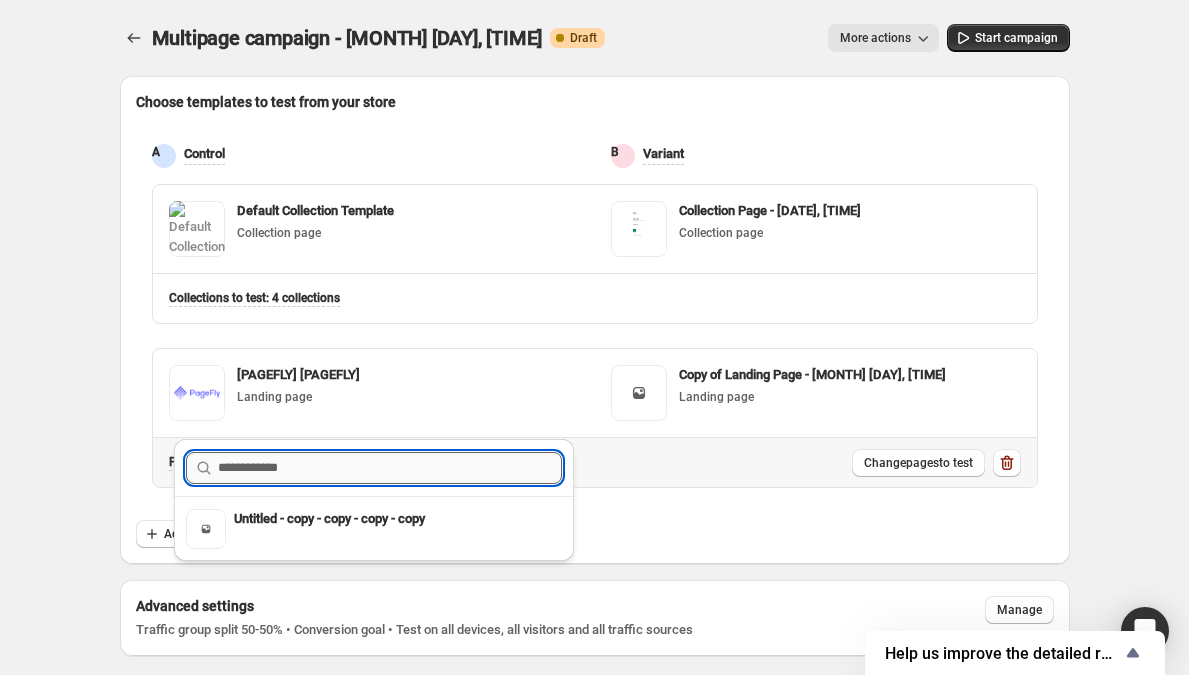 click at bounding box center (390, 468) 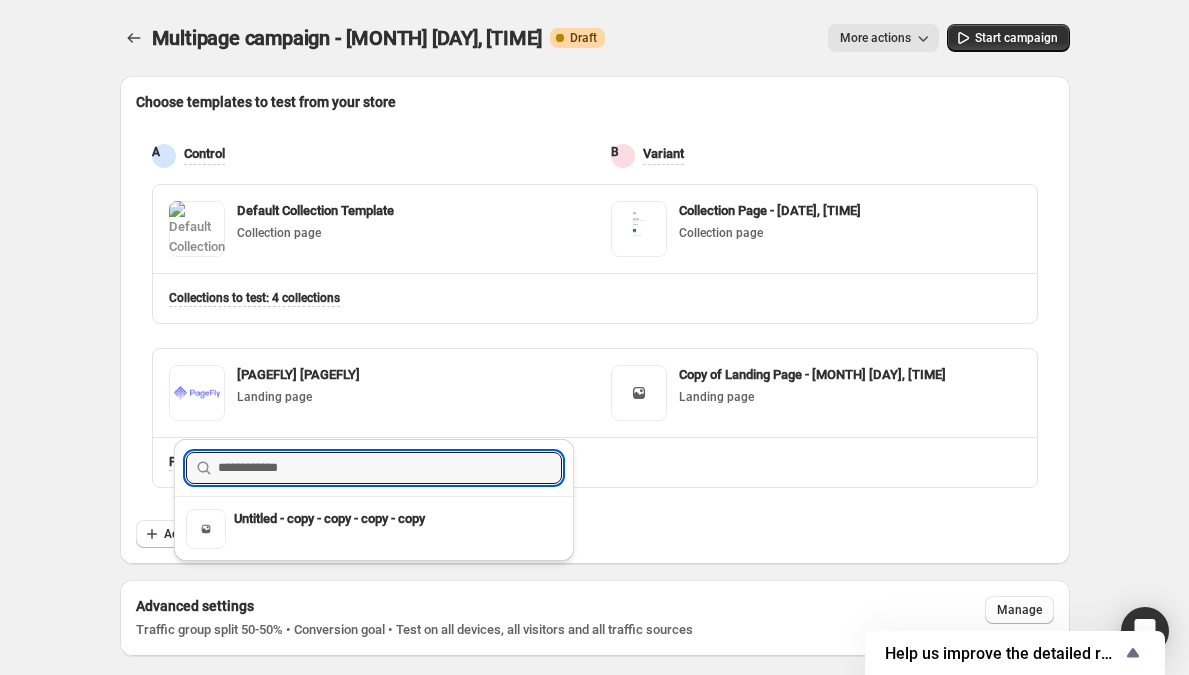 click on "Multipage campaign  - [DATE], [TIME]. This page is ready Multipage campaign  - [DATE], [TIME] Warning Complete Draft More actions More actions More actions Start campaign Choose templates to test from your store A Control B Variant Default Collection Template Collection page Collection Page - [DATE], [TIME] Collection page Collection s to test:   4 collections [PAGEFLY] [ID] Landing page Copy of Landing Page - [DATE], [TIME] Landing page Page s to test:   1 page Add templates Advanced settings Traffic group split 50-50% • Conversion goal • Test on all devices, all visitors and all traffic sources Manage" at bounding box center [595, 328] 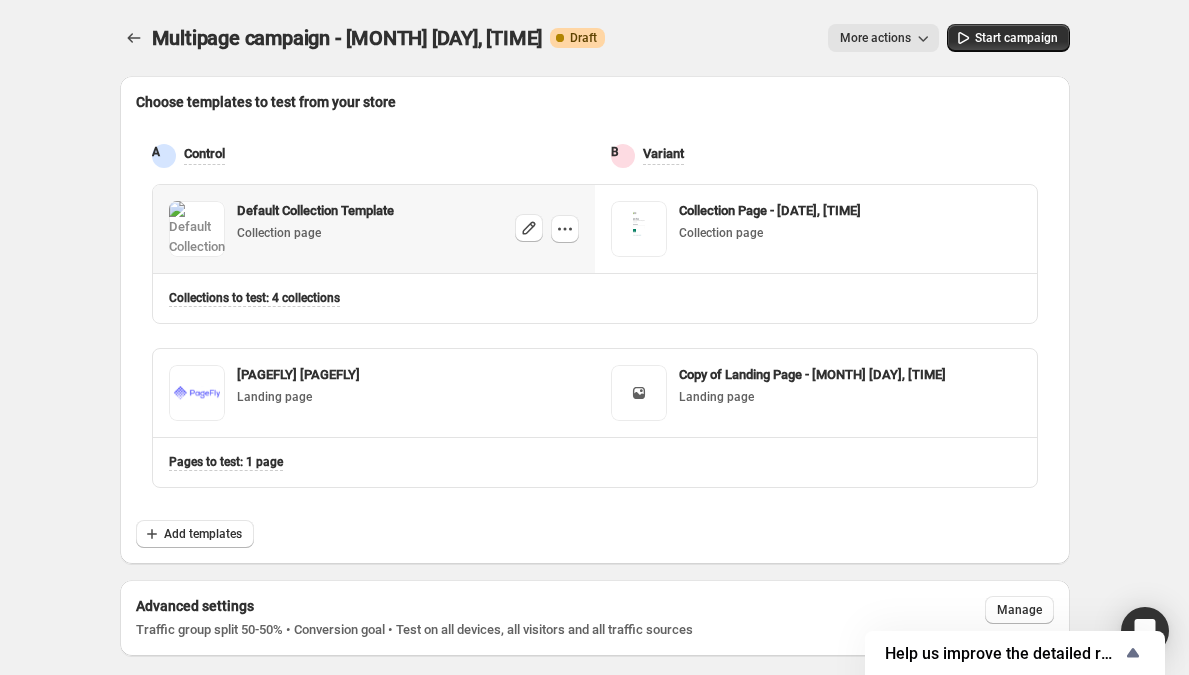 scroll, scrollTop: 0, scrollLeft: 0, axis: both 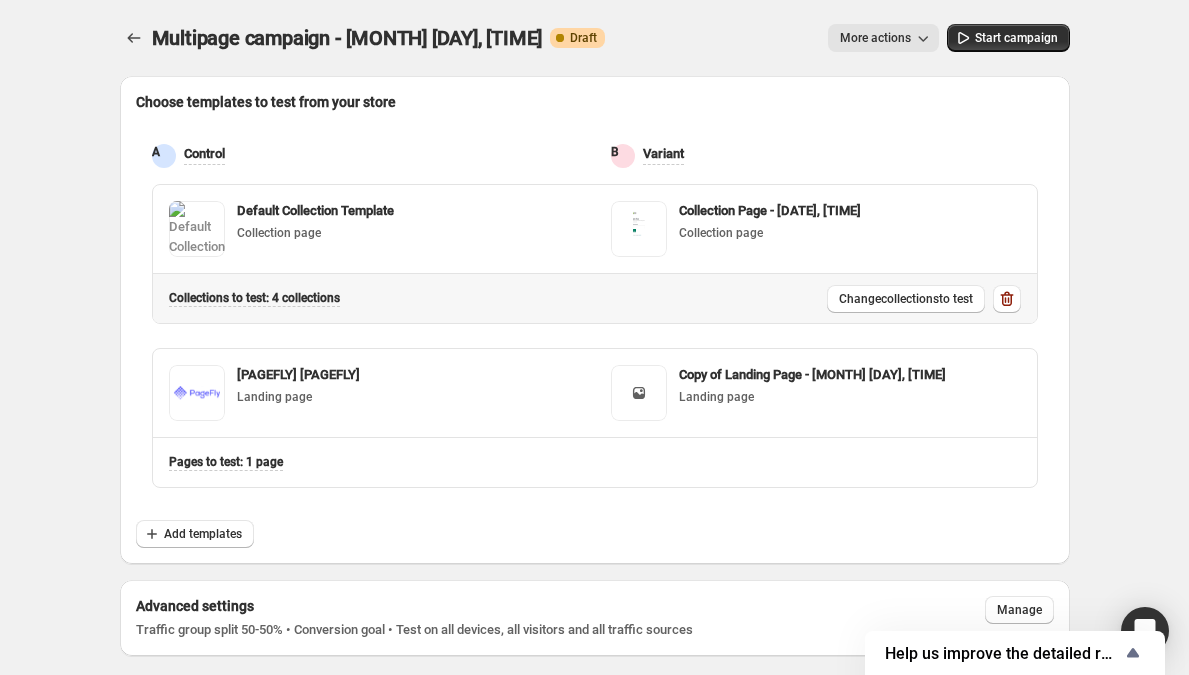 click on "Collection s to test: 4 collections" at bounding box center [254, 298] 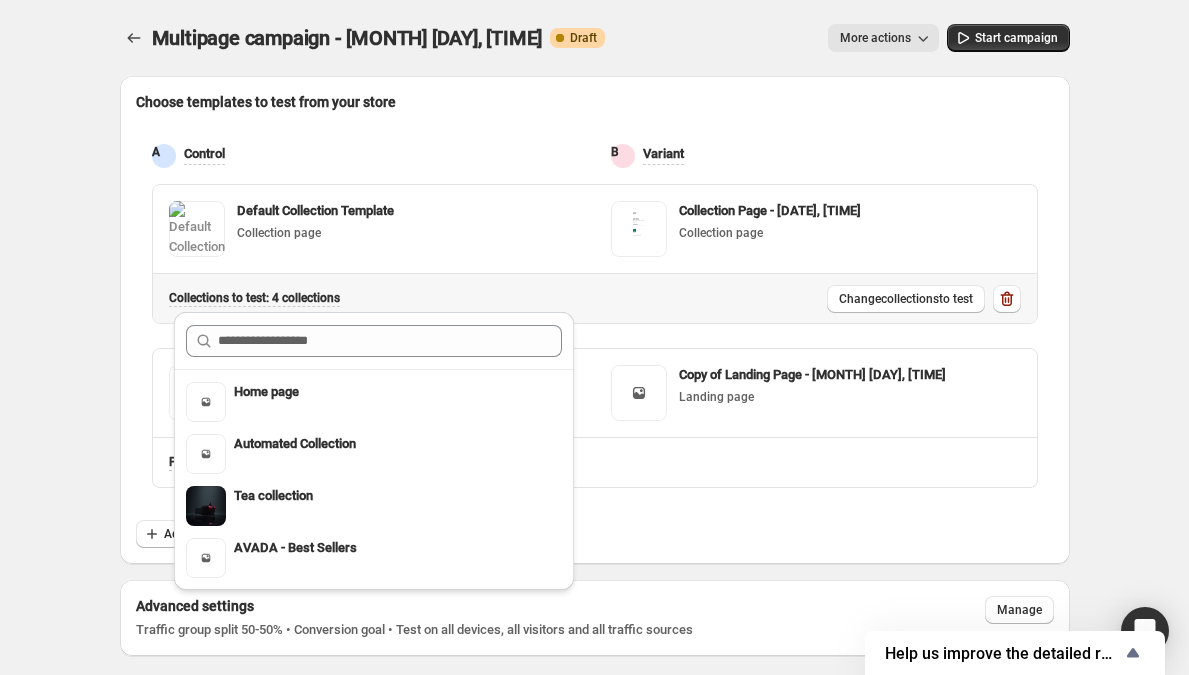 click on "Collection s to test: 4 collections" at bounding box center (254, 298) 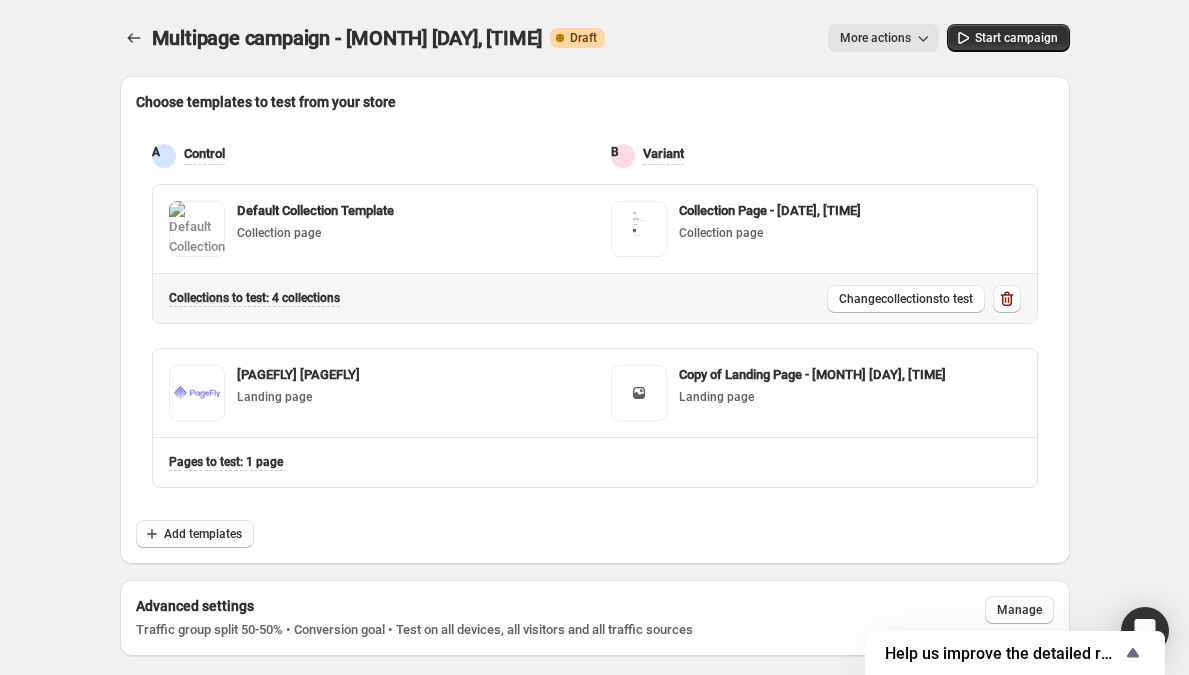 click on "Collection s to test: 4 collections" at bounding box center [254, 298] 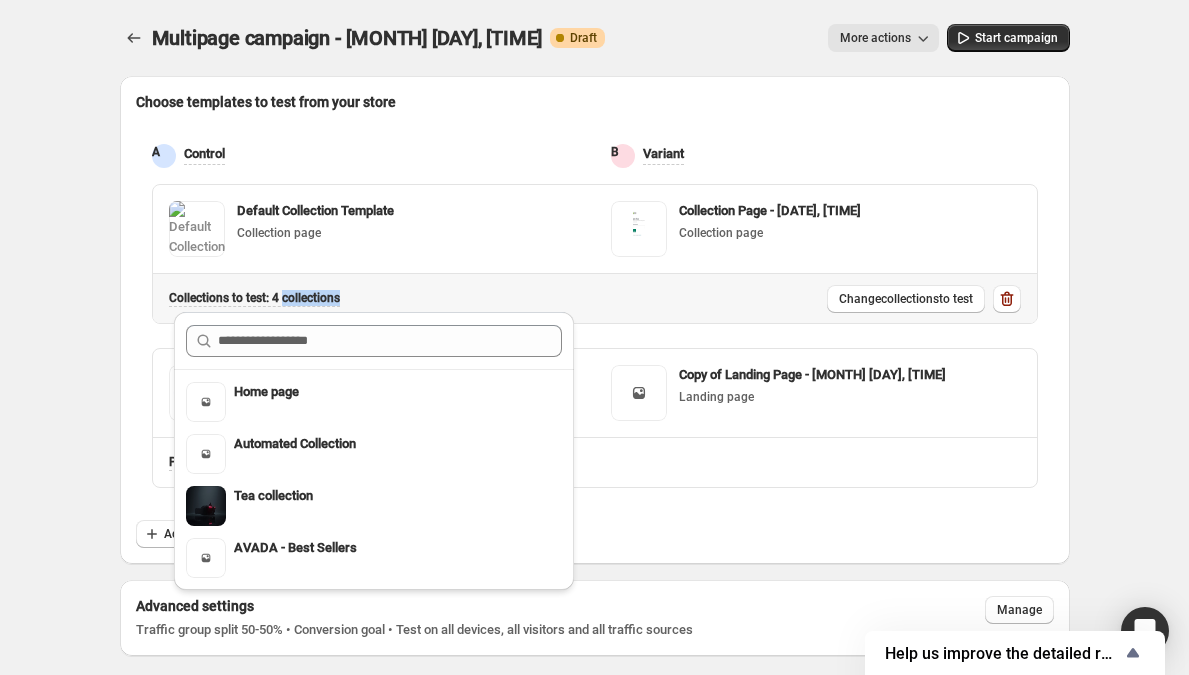 click on "Collection s to test: 4 collections" at bounding box center (254, 298) 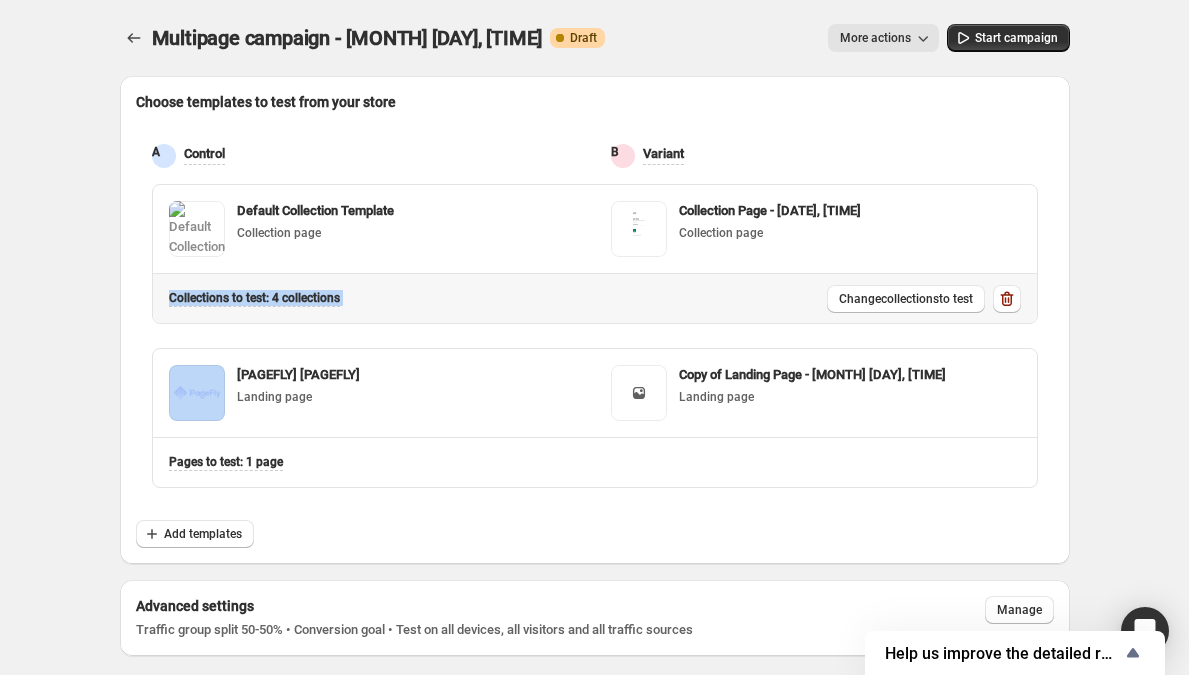 click on "Collection s to test: 4 collections" at bounding box center (254, 298) 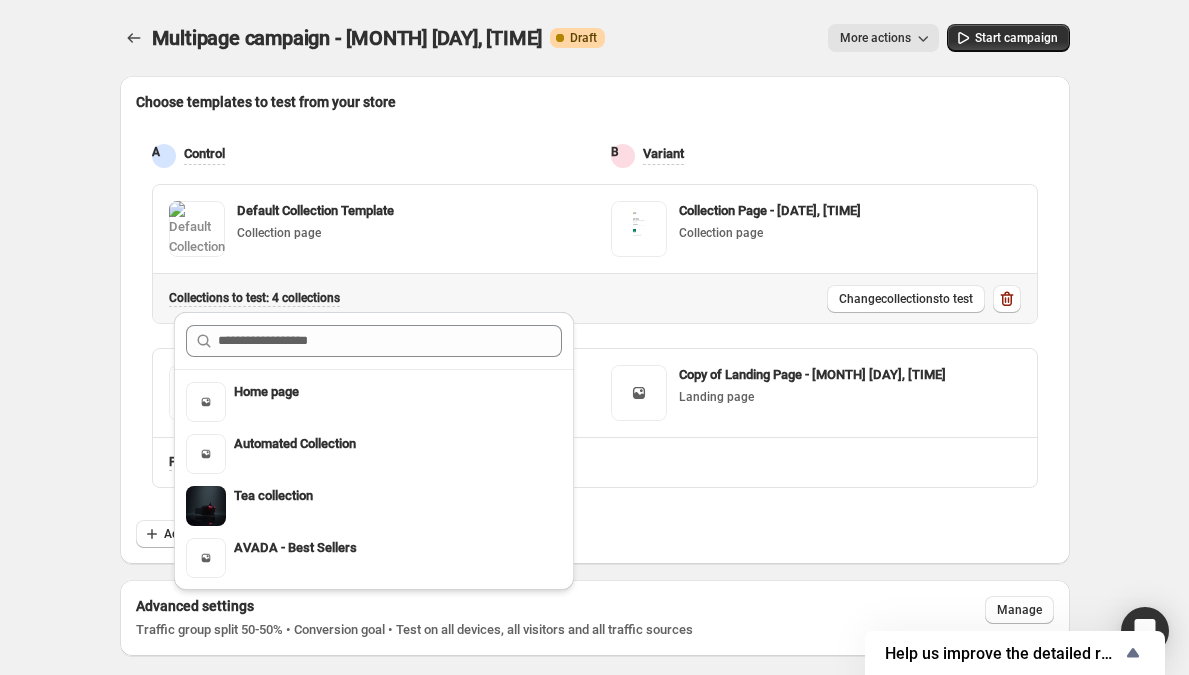 click on "Collection s to test: 4 collections Change collections to test" at bounding box center (374, 229) 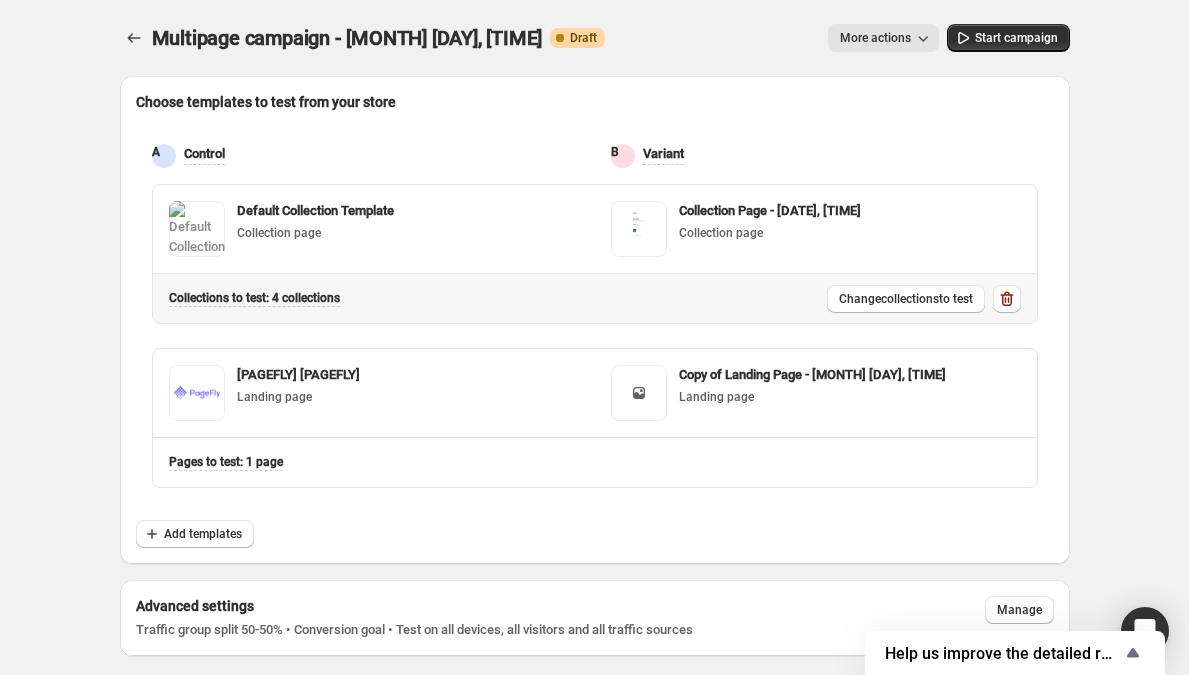 click on "Collection s to test: 4 collections" at bounding box center (254, 298) 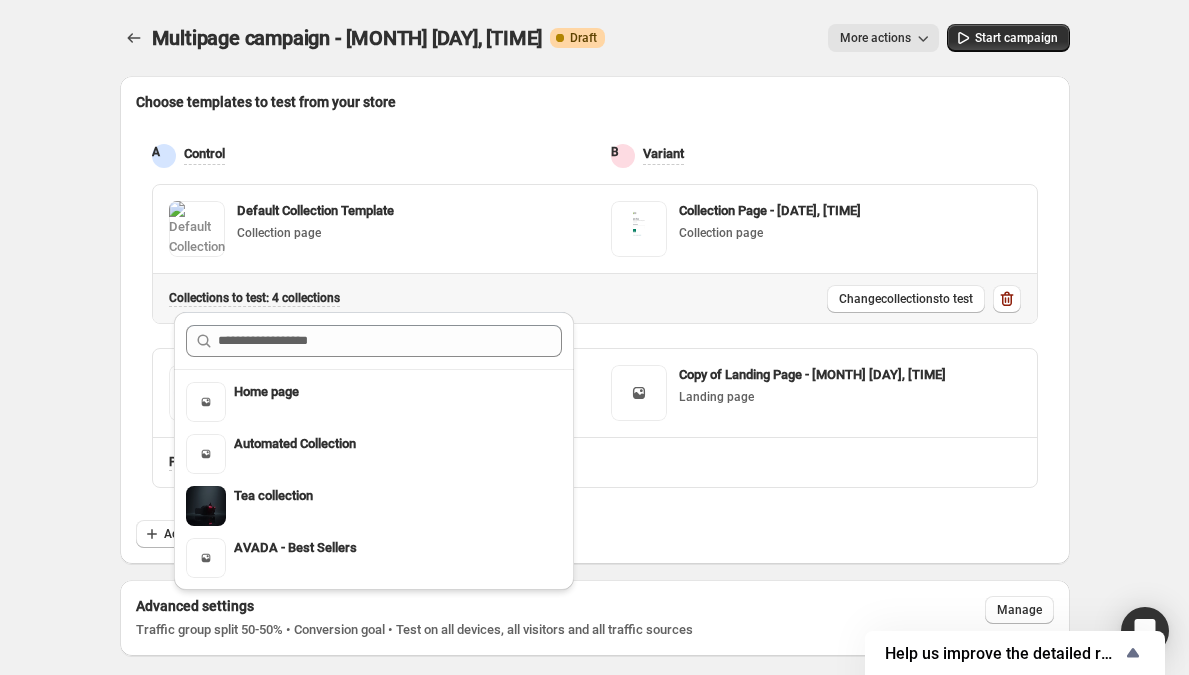 click on "Collection s to test: 4 collections Change collections to test" at bounding box center (374, 229) 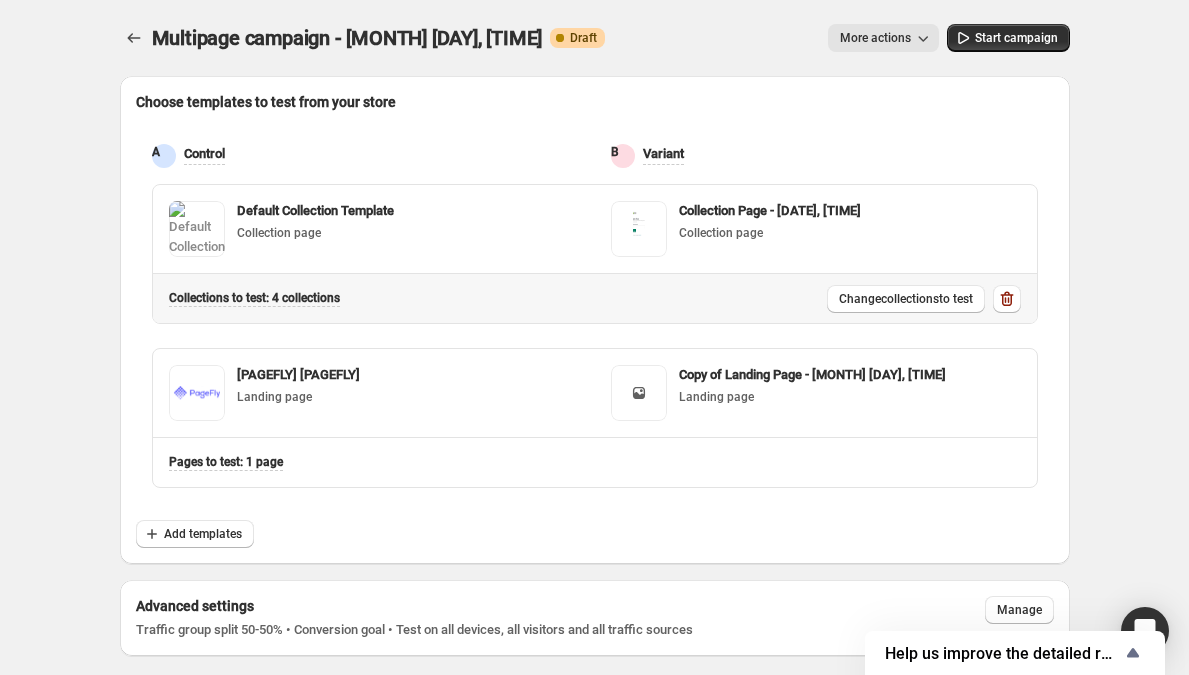 click on "Collection s to test: 4 collections" at bounding box center (254, 298) 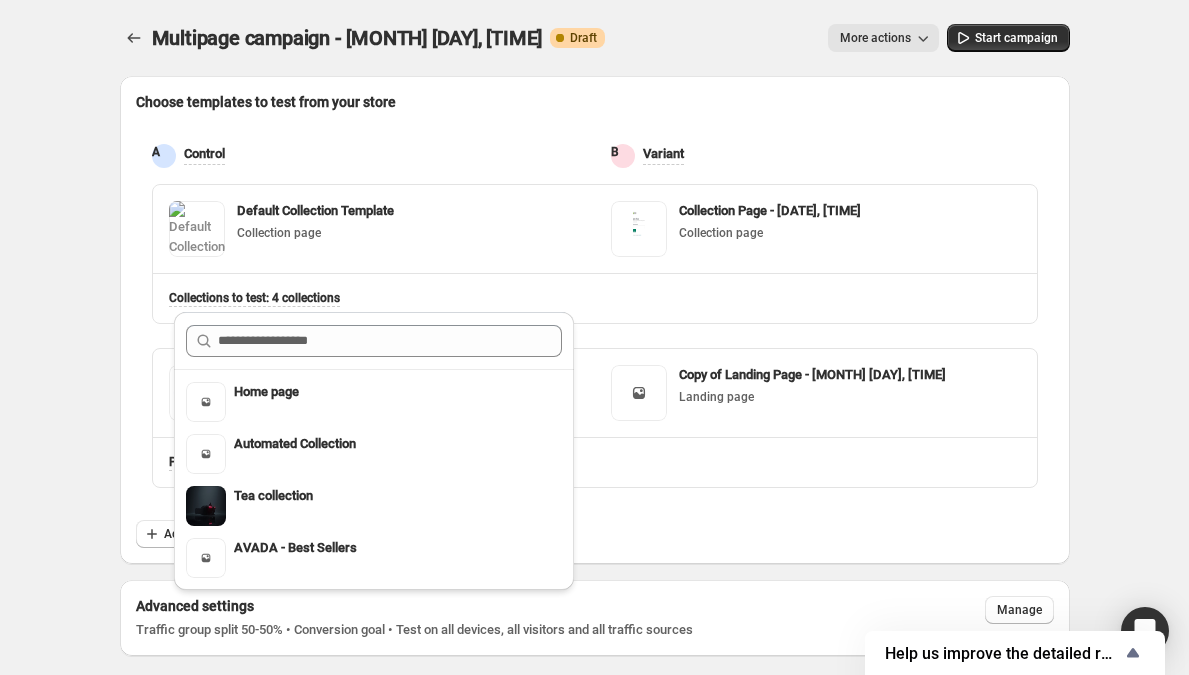 click on "Default Collection Template Collection page Collection Page - [DATE], [TIME] Collection page Collection s to test:   4 collections [PAGEFLY] [ID] Landing page Copy of Landing Page - [DATE], [TIME] Landing page Page s to test:   1 page" at bounding box center (204, 156) 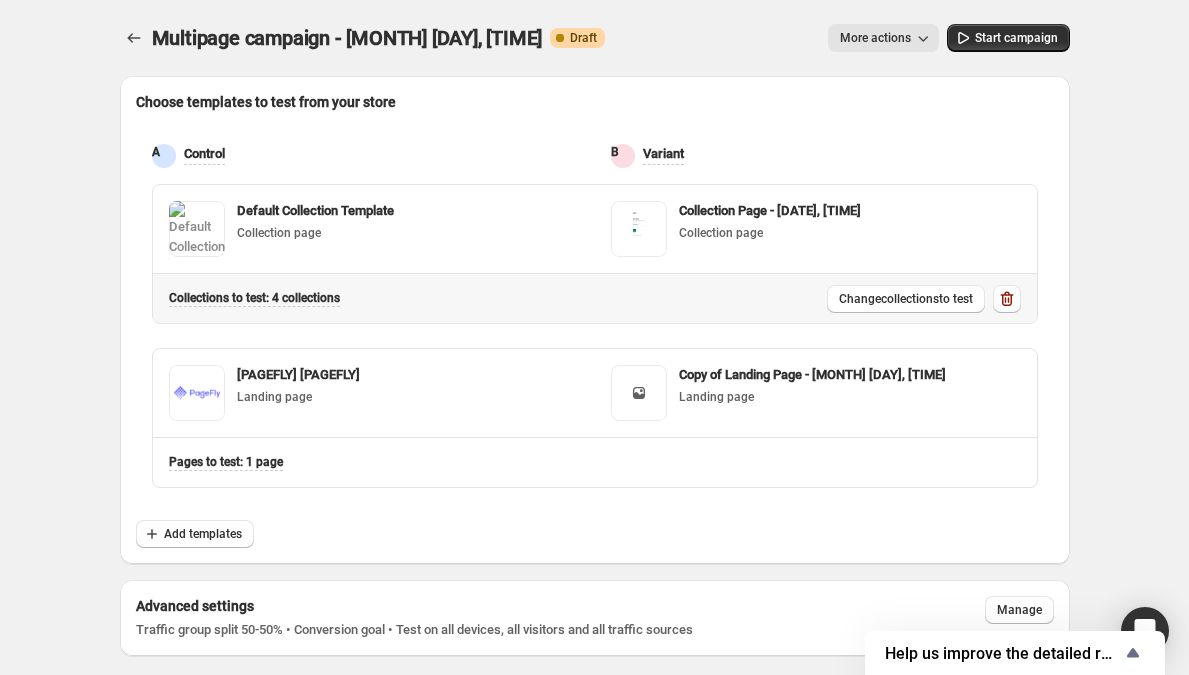 click on "Collection s to test: 4 collections Change collections to test" at bounding box center (374, 229) 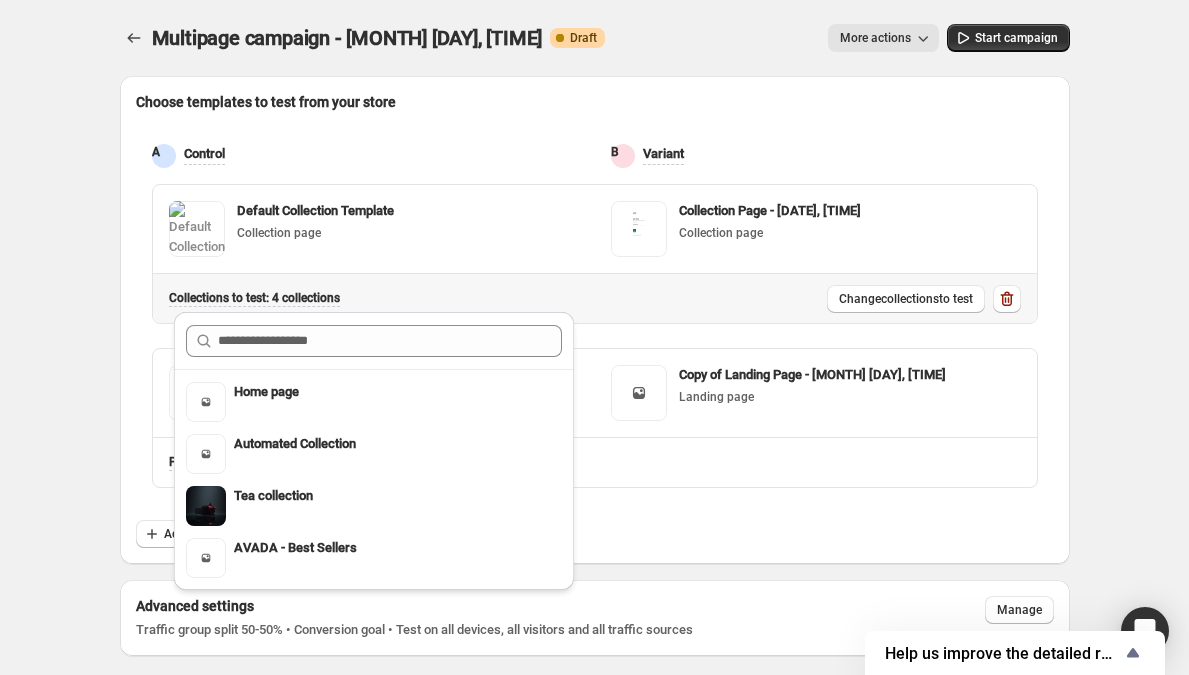 click on "Collection s to test: 4 collections" at bounding box center (254, 298) 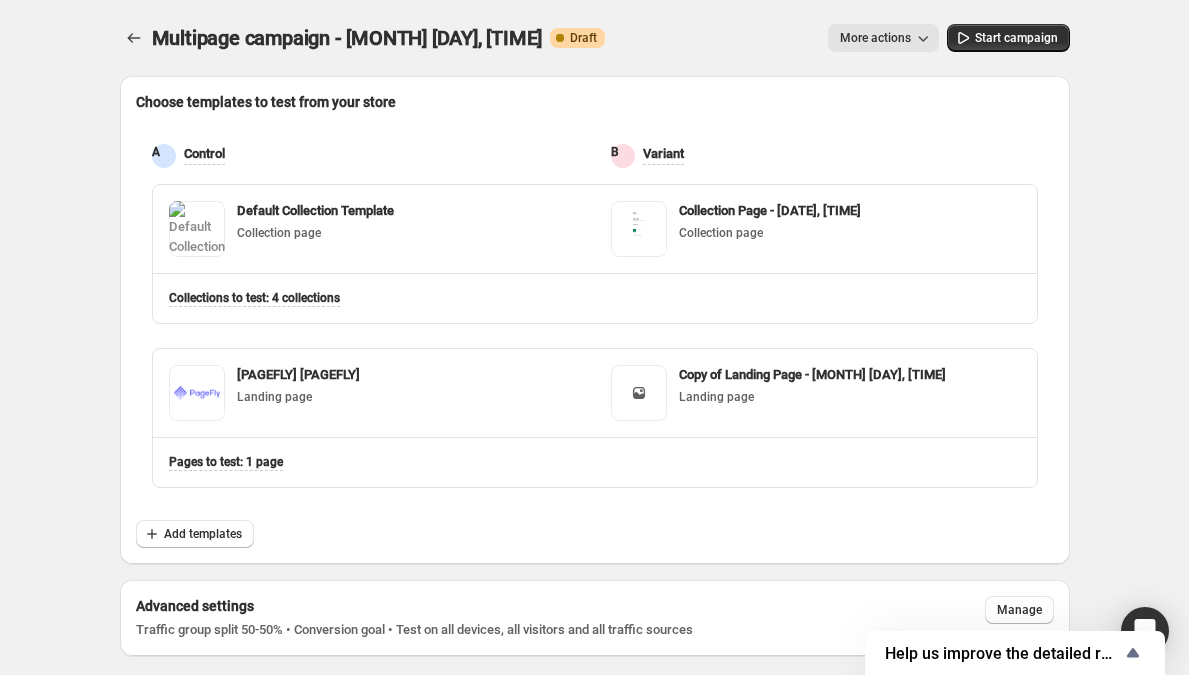 click on "Multipage campaign  - [DATE], [TIME]. This page is ready Multipage campaign  - [DATE], [TIME] Warning Complete Draft More actions More actions More actions Start campaign Choose templates to test from your store A Control B Variant Default Collection Template Collection page Collection Page - [DATE], [TIME] Collection page Collection s to test:   4 collections [PAGEFLY] [ID] Landing page Copy of Landing Page - [DATE], [TIME] Landing page Page s to test:   1 page Add templates Advanced settings Traffic group split 50-50% • Conversion goal • Test on all devices, all visitors and all traffic sources Manage" at bounding box center [595, 328] 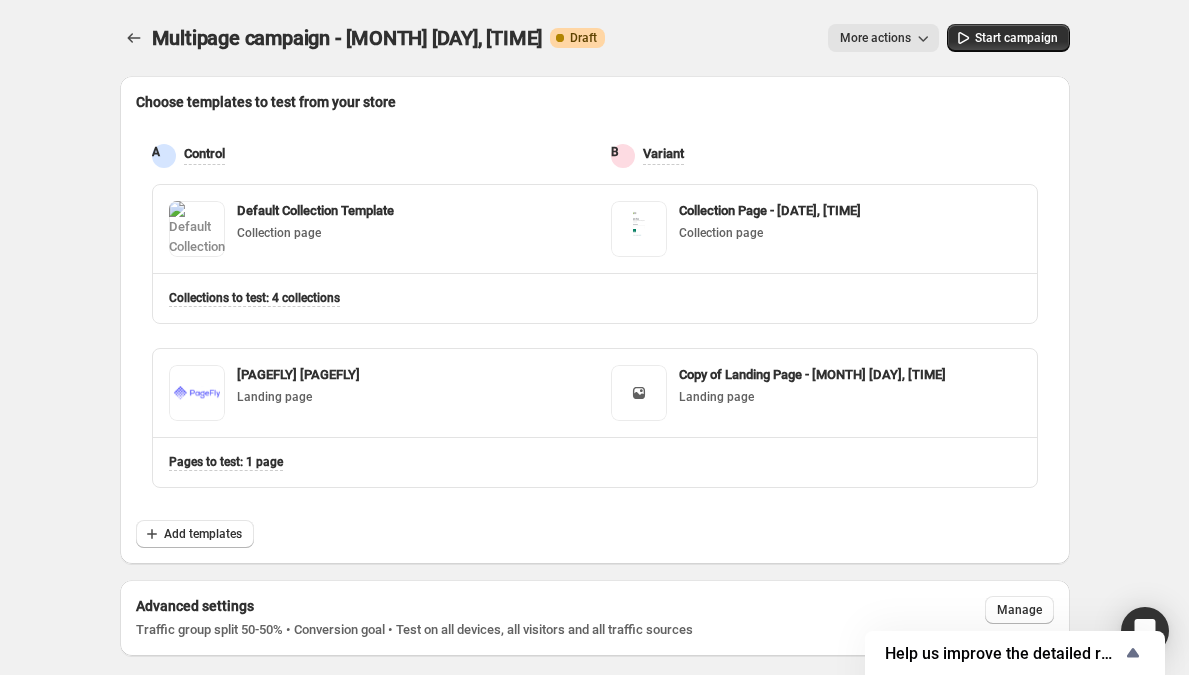 click on "More actions" at bounding box center (875, 38) 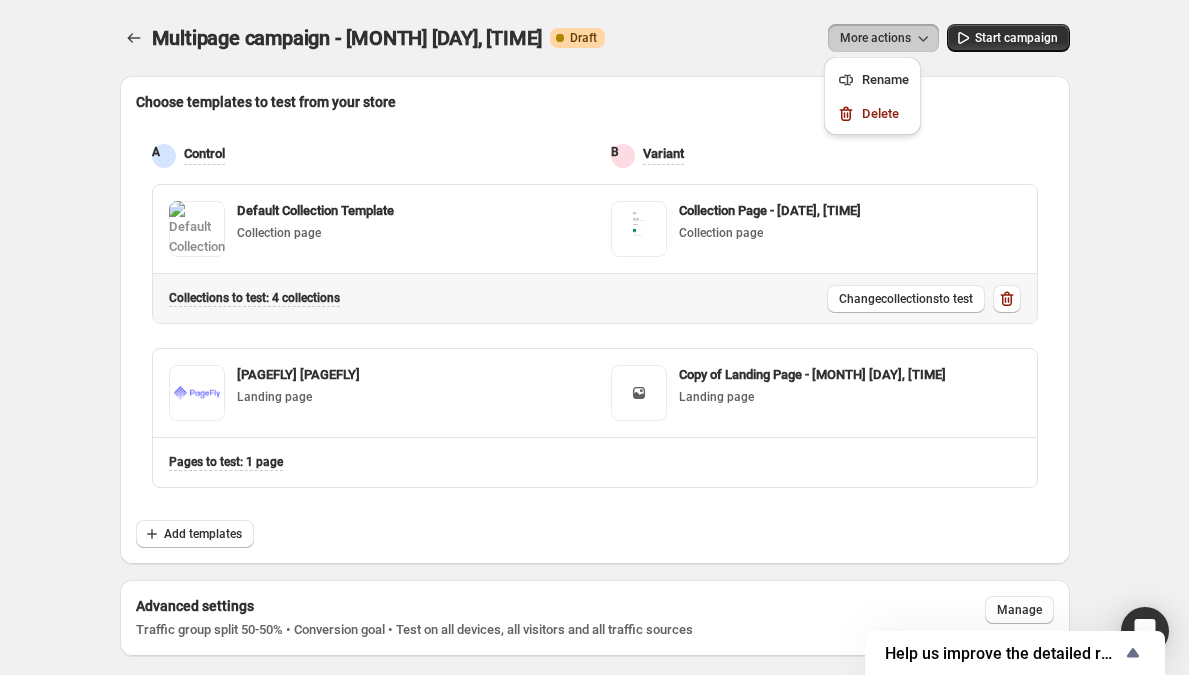 click on "Collection s to test: 4 collections" at bounding box center (254, 298) 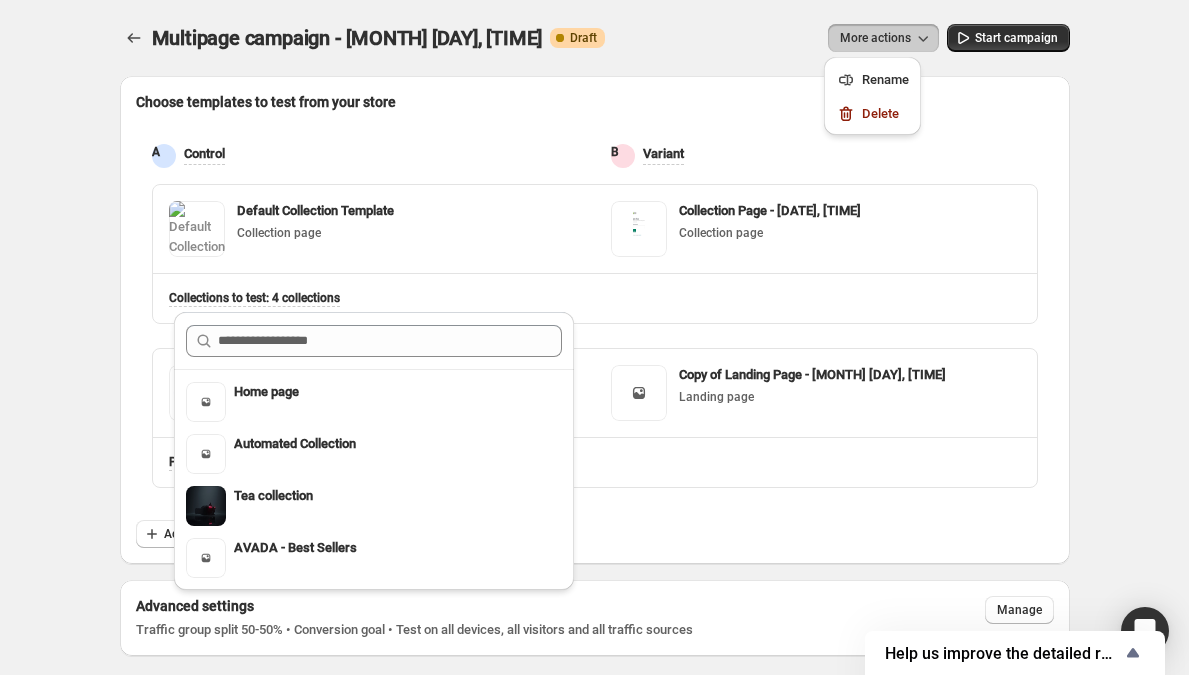 click on "More actions" at bounding box center [883, 38] 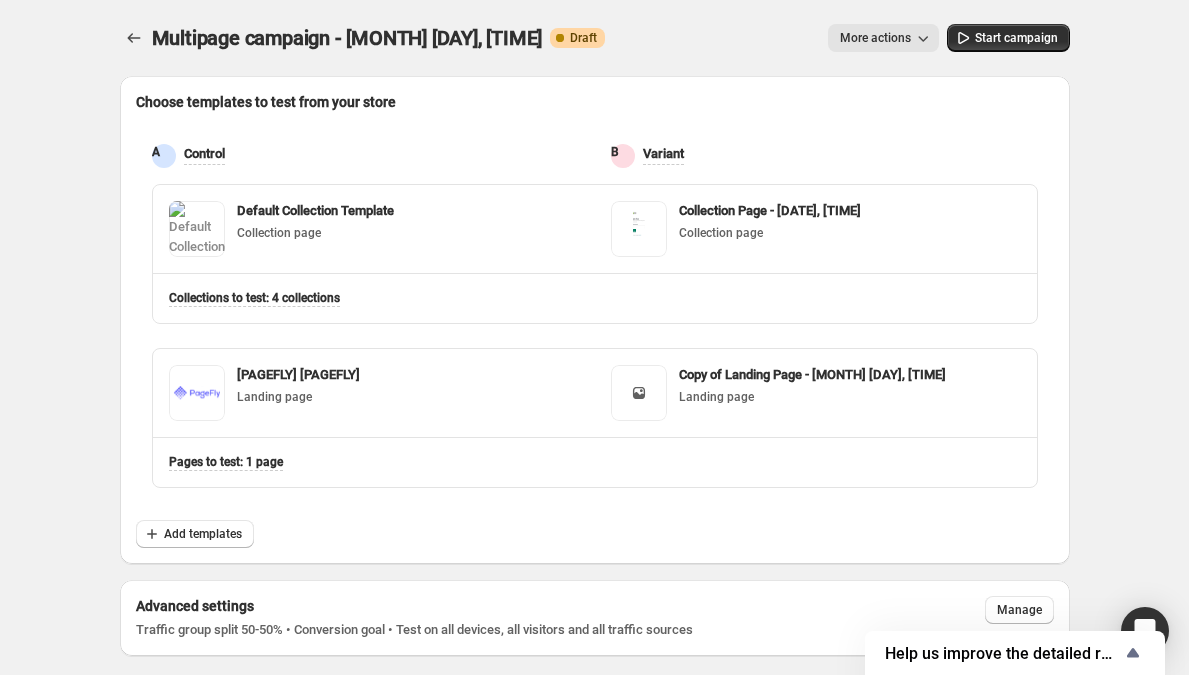 click on "More actions" at bounding box center [883, 38] 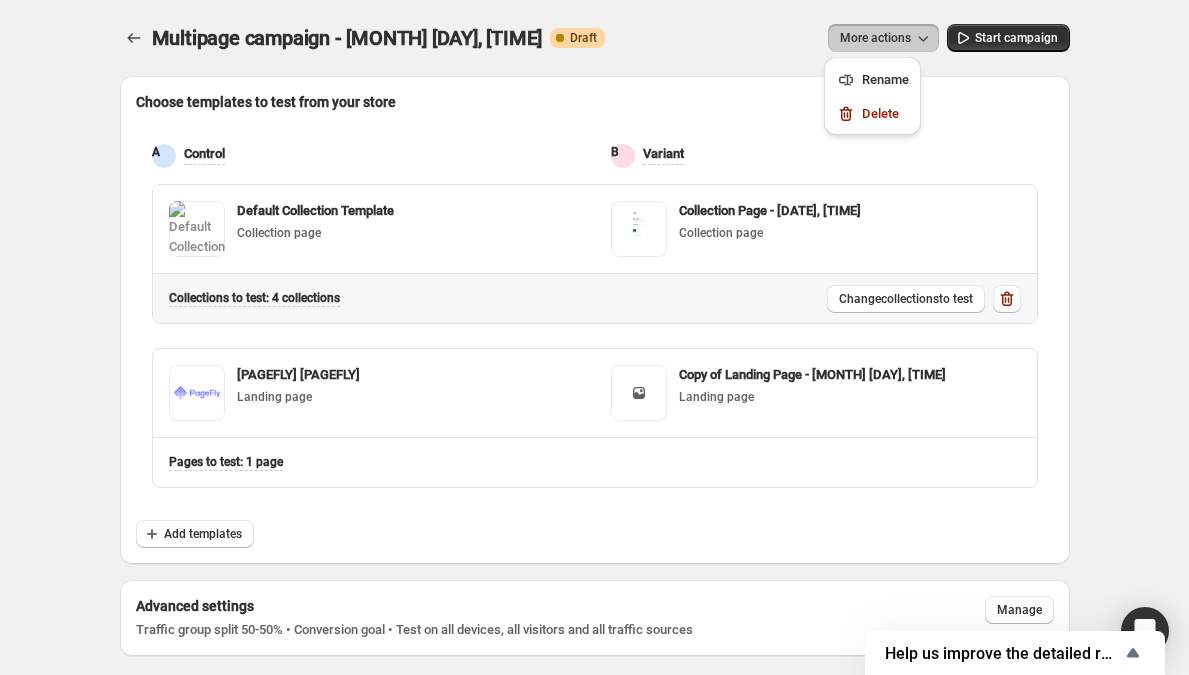 click on "Collection s to test: 4 collections" at bounding box center [254, 298] 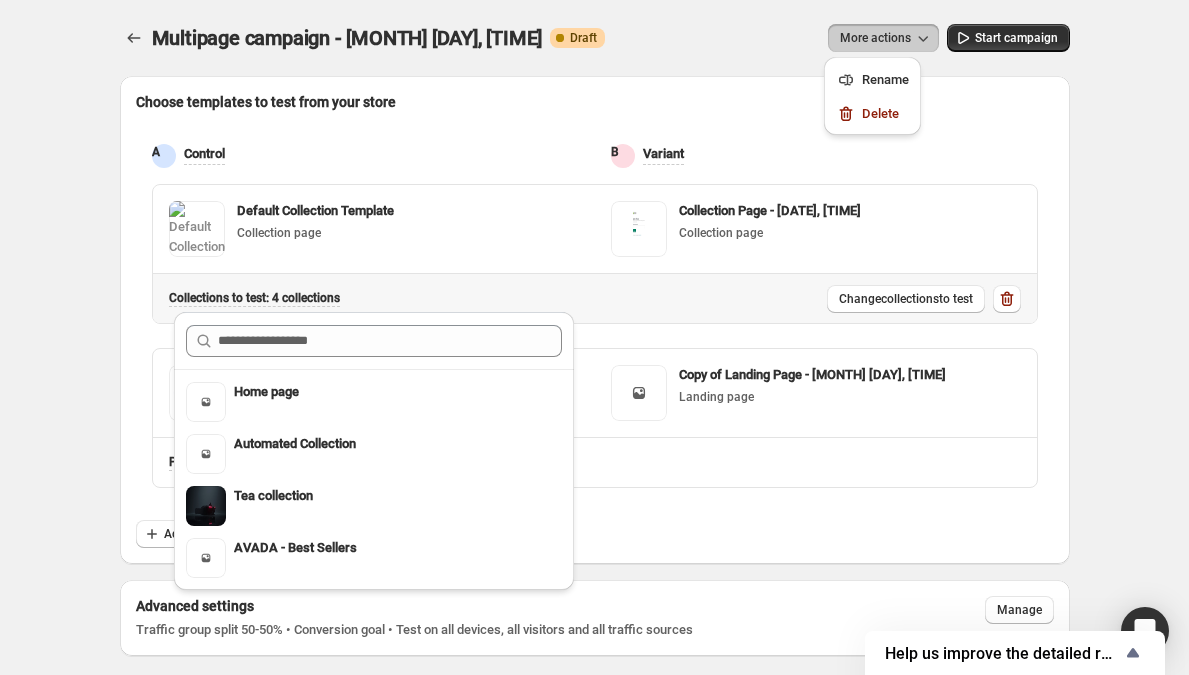 click on "Collection s to test: 4 collections" at bounding box center (254, 298) 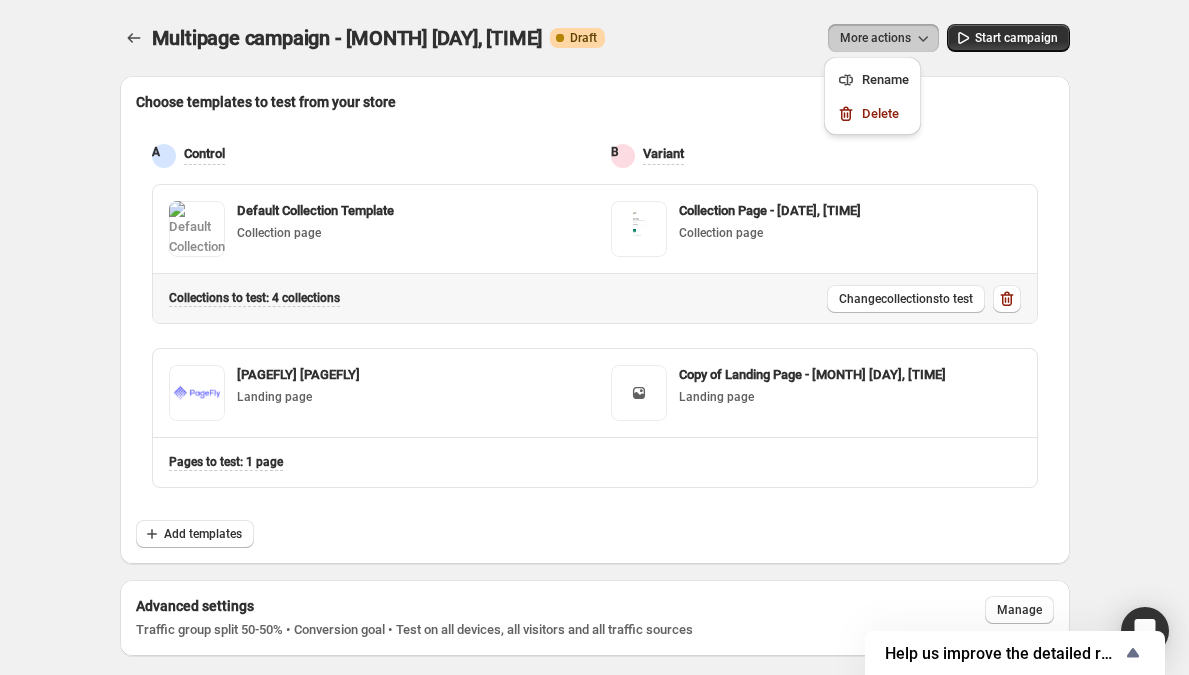 click on "Collection s to test: 4 collections Change collections to test" at bounding box center [374, 229] 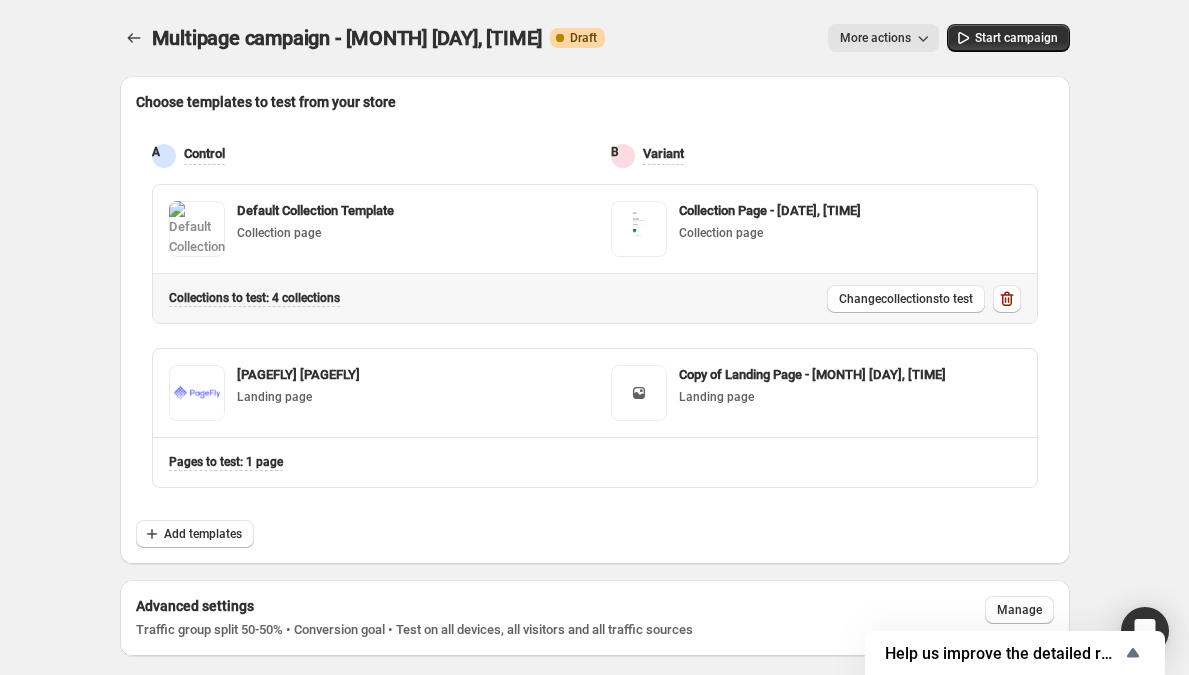 click on "Collection s to test: 4 collections Change collections to test" at bounding box center [374, 229] 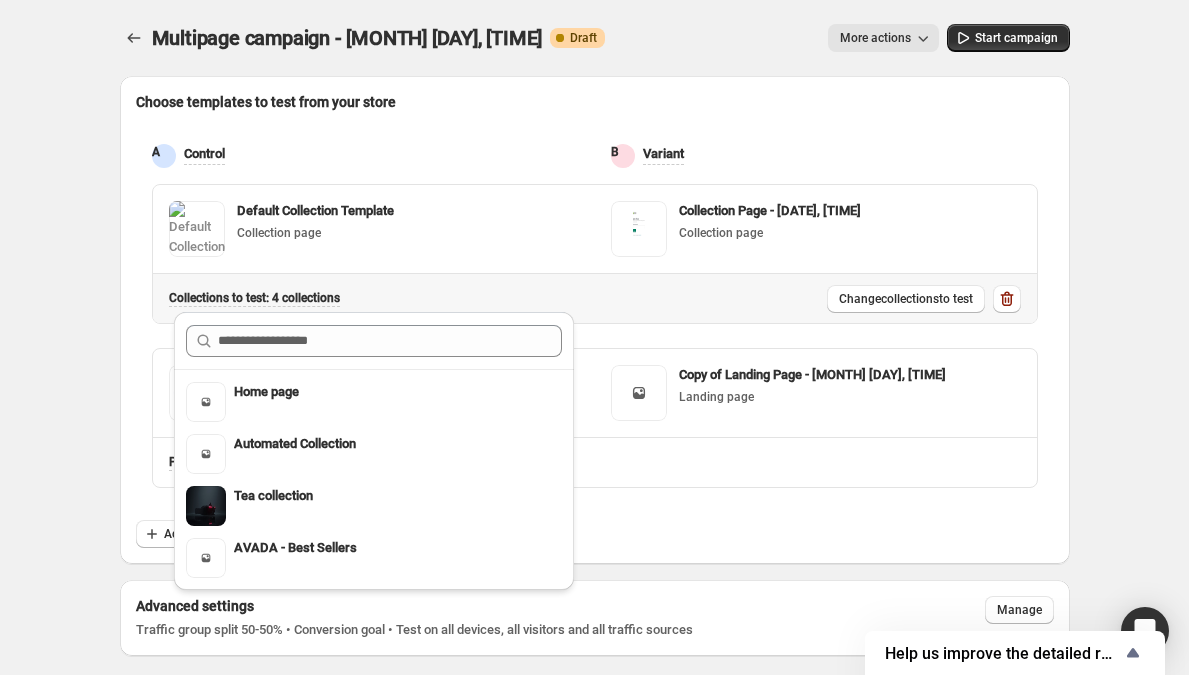 click on "Collection s to test: 4 collections" at bounding box center [254, 298] 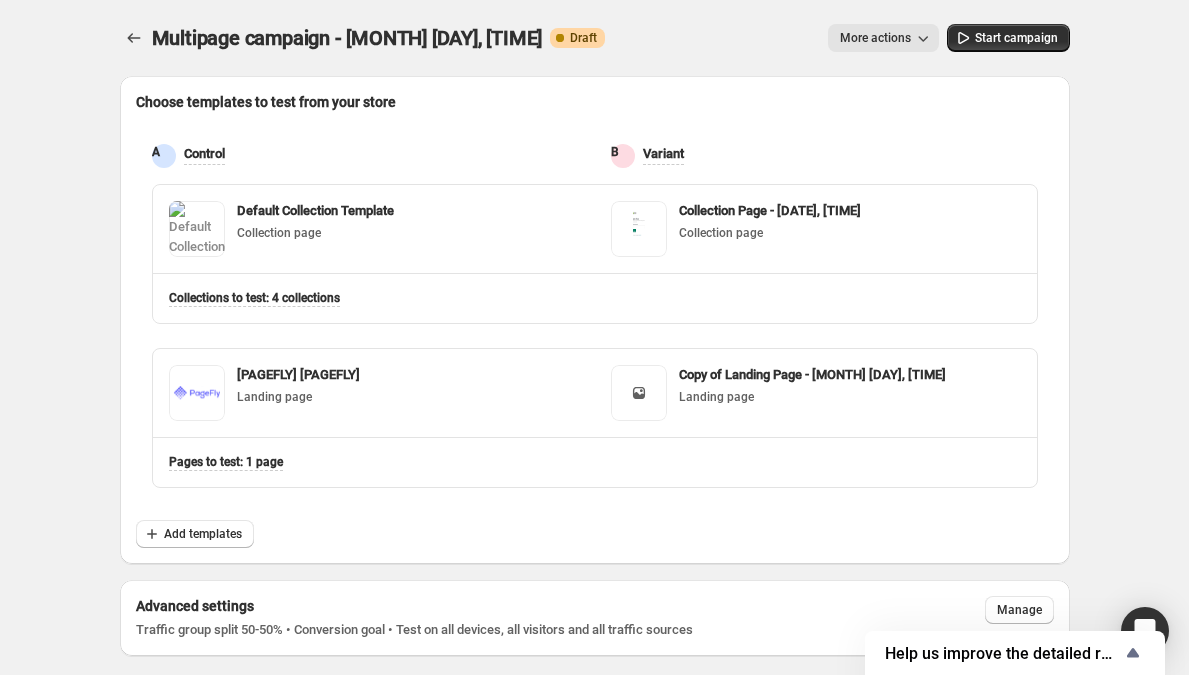 click on "More actions" at bounding box center (883, 38) 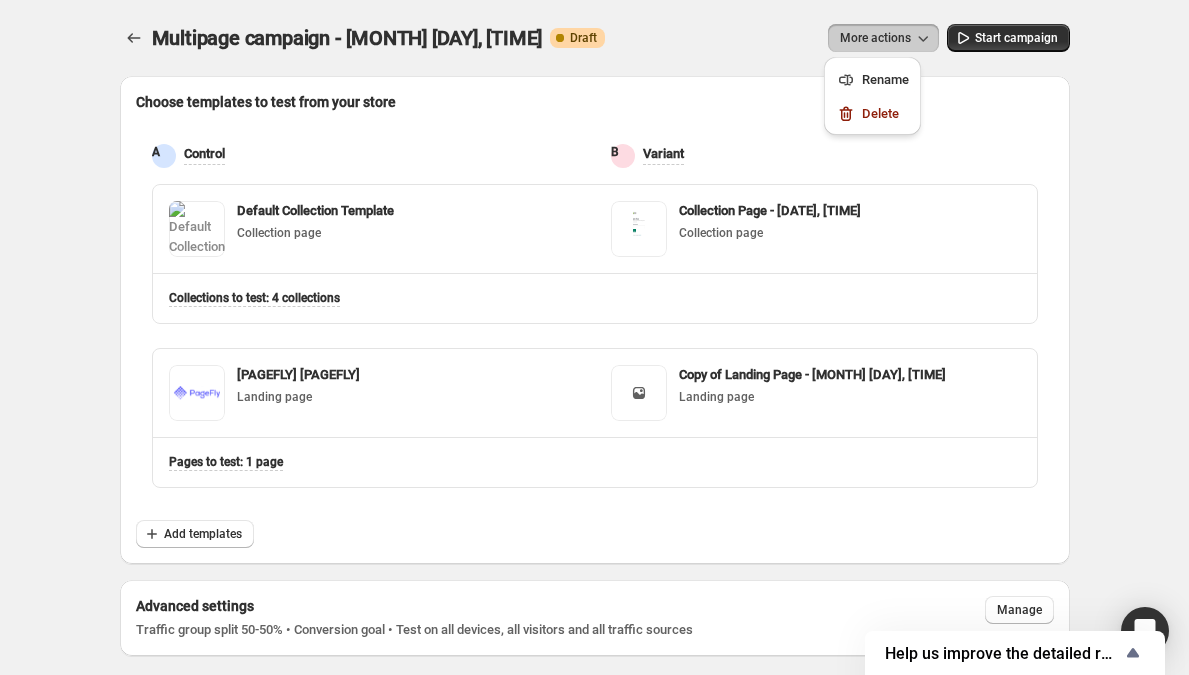 click on "More actions" at bounding box center (883, 38) 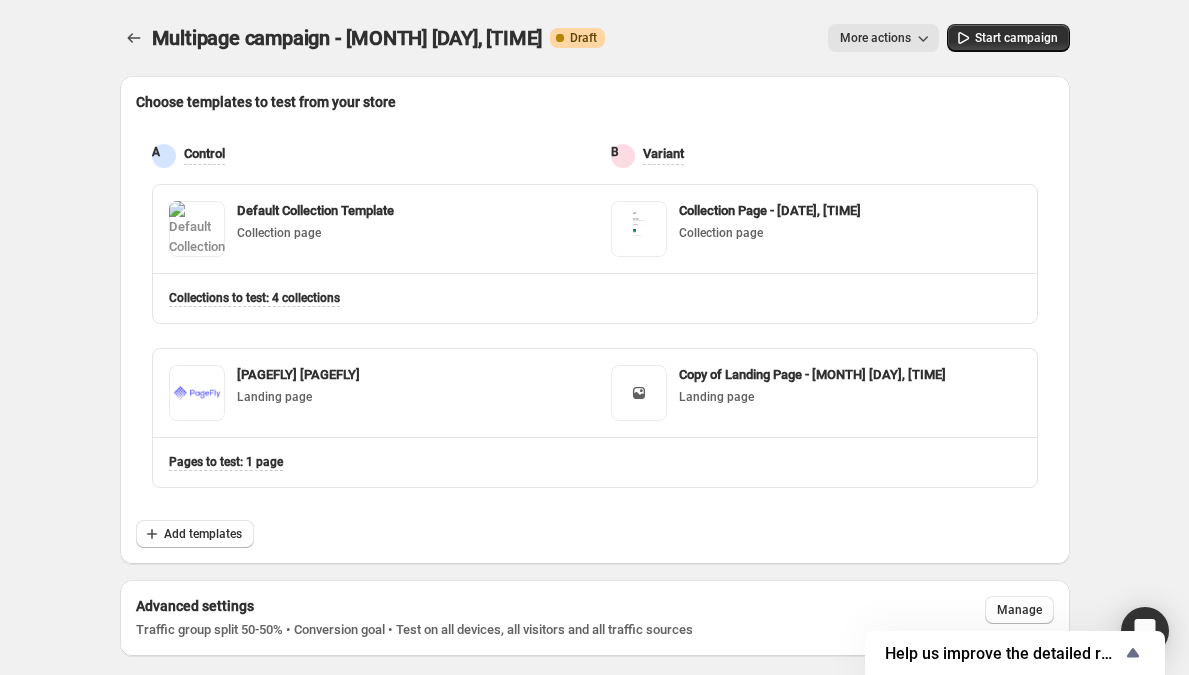 click on "More actions" at bounding box center (779, 38) 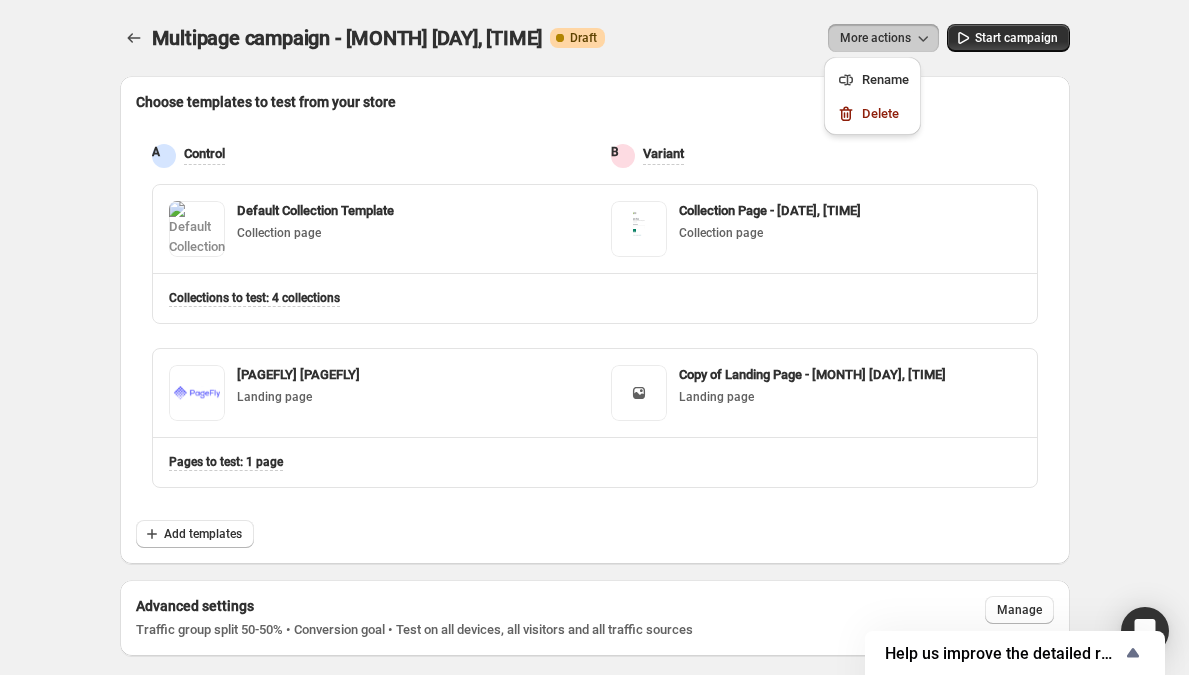 click on "More actions" at bounding box center [875, 38] 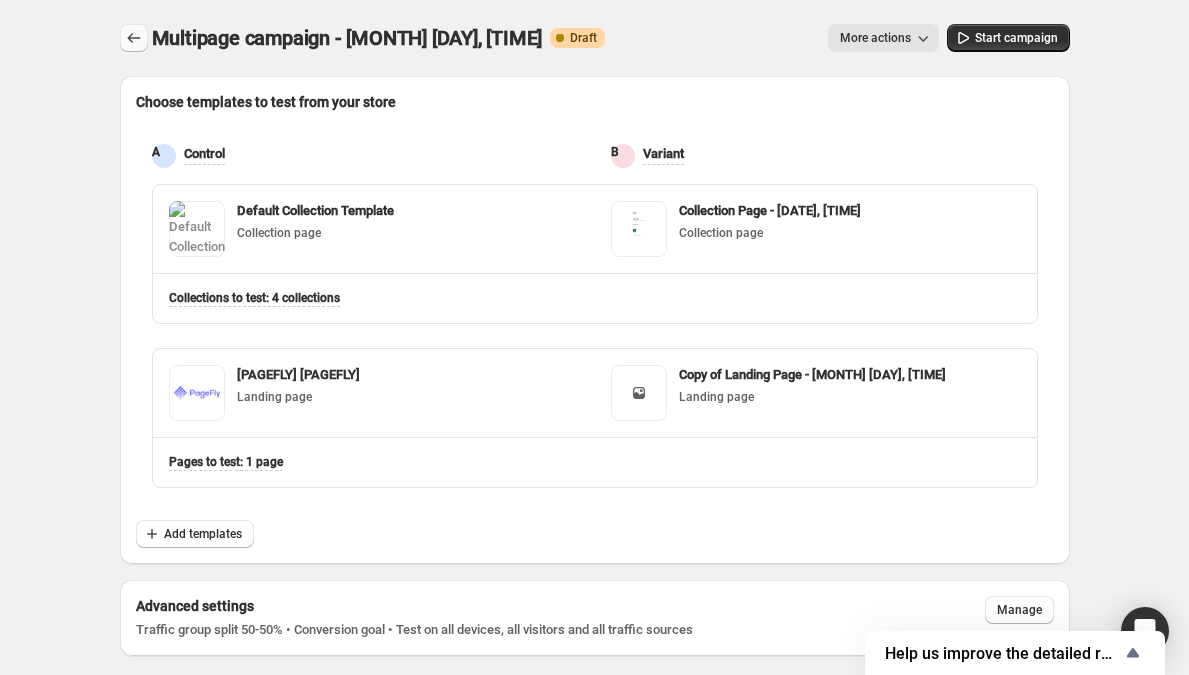 click at bounding box center (134, 38) 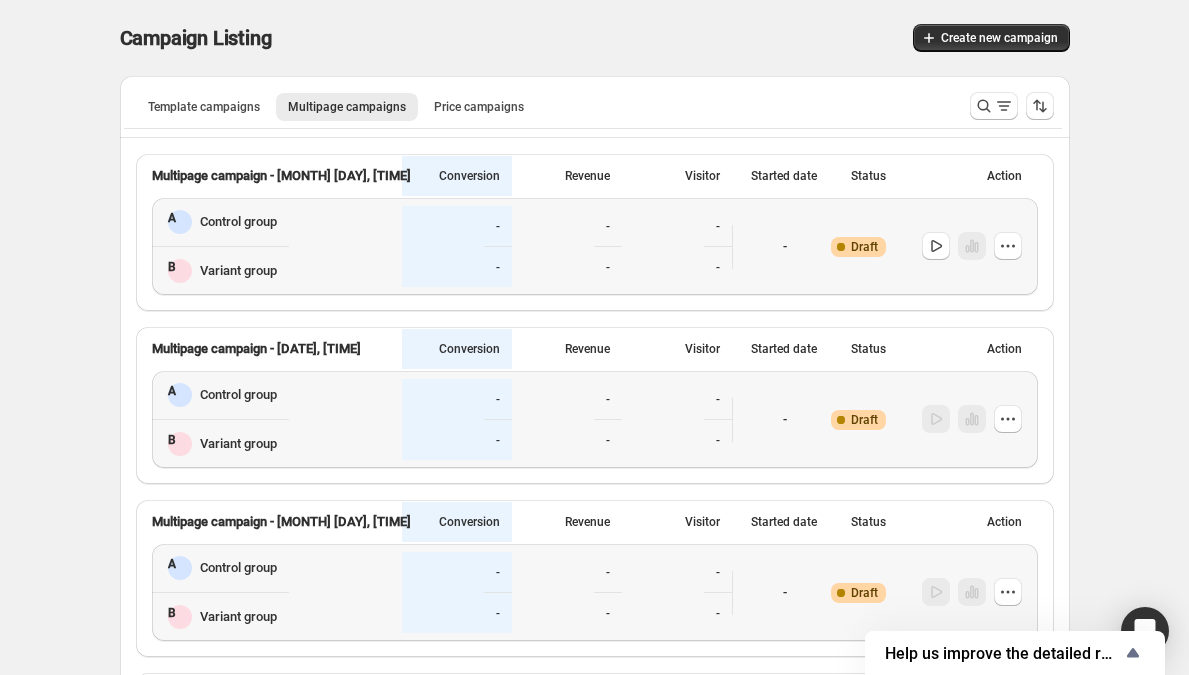 click on "Template campaigns" at bounding box center (204, 106) 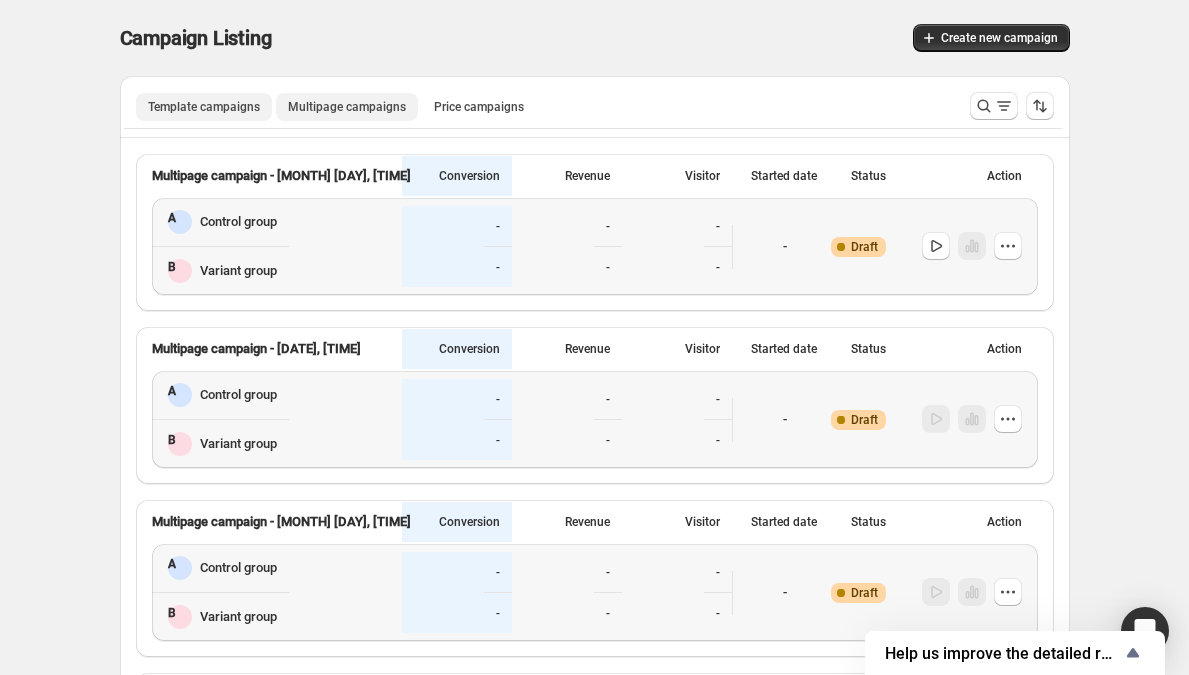 click on "Template campaigns" at bounding box center (204, 107) 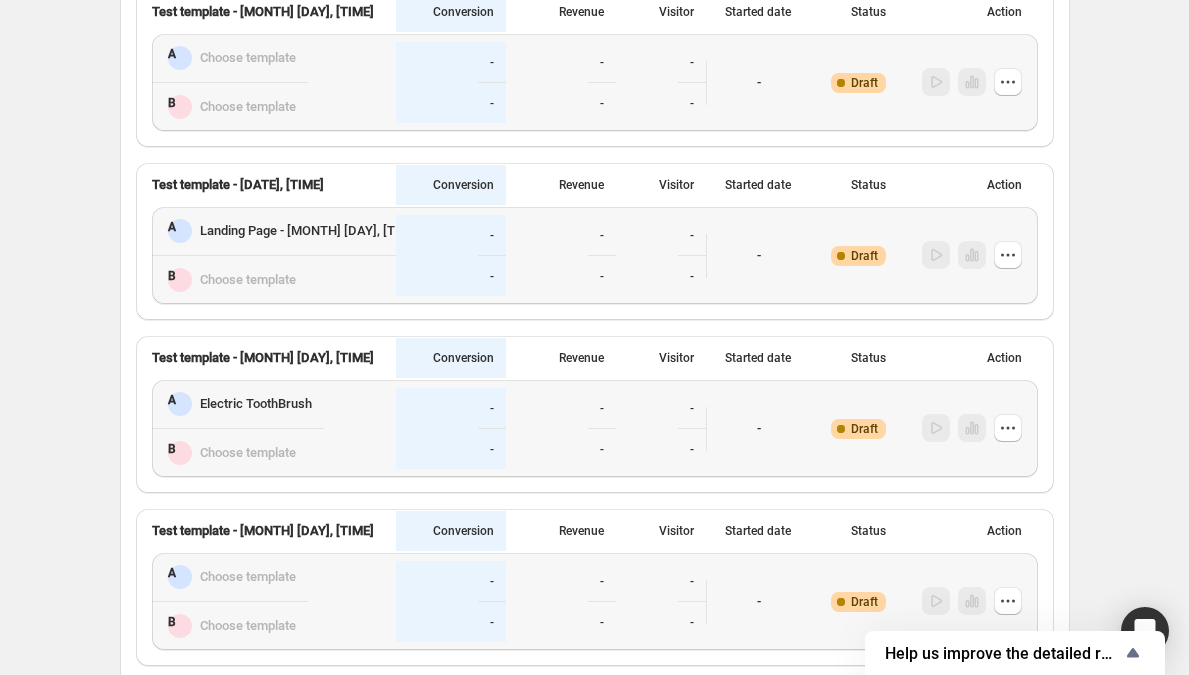 scroll, scrollTop: 0, scrollLeft: 0, axis: both 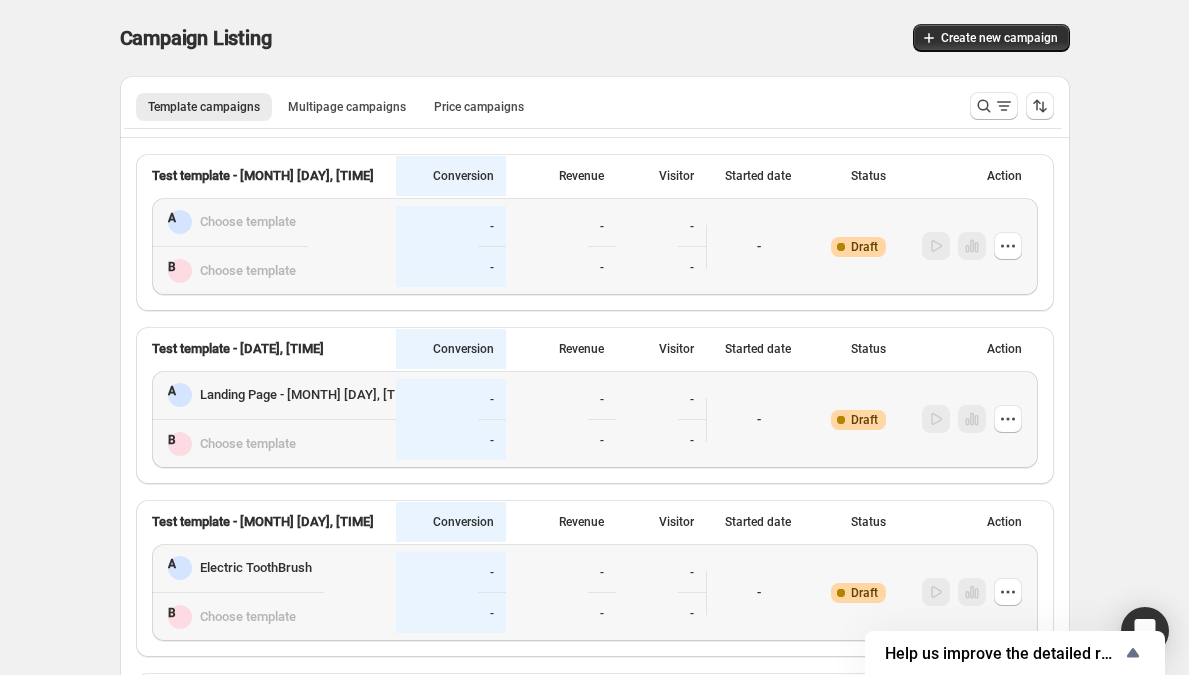 click on "-" at bounding box center [230, 222] 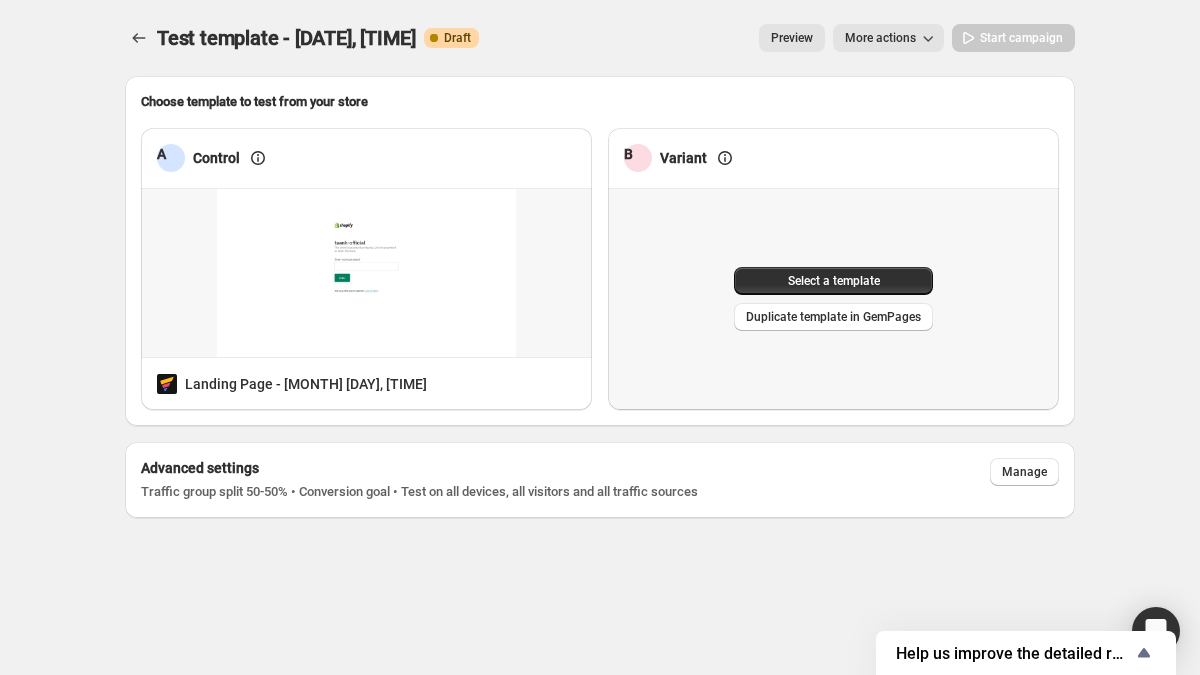 click on "More actions" at bounding box center [880, 38] 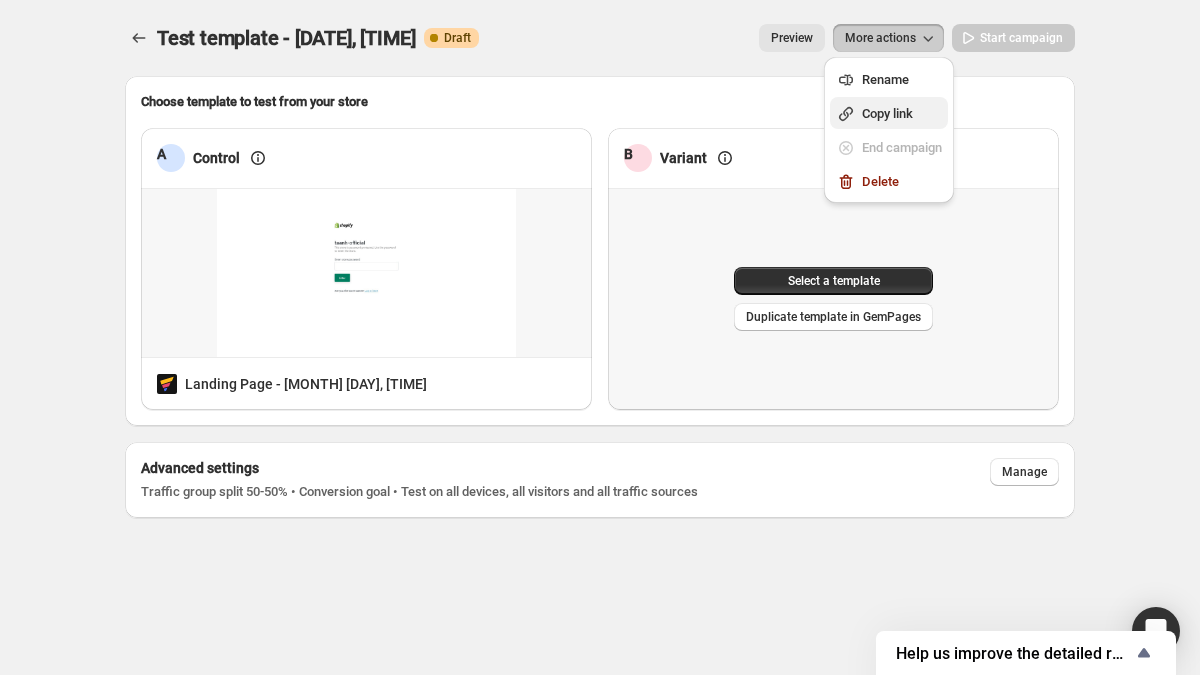 click on "Copy link" at bounding box center (887, 113) 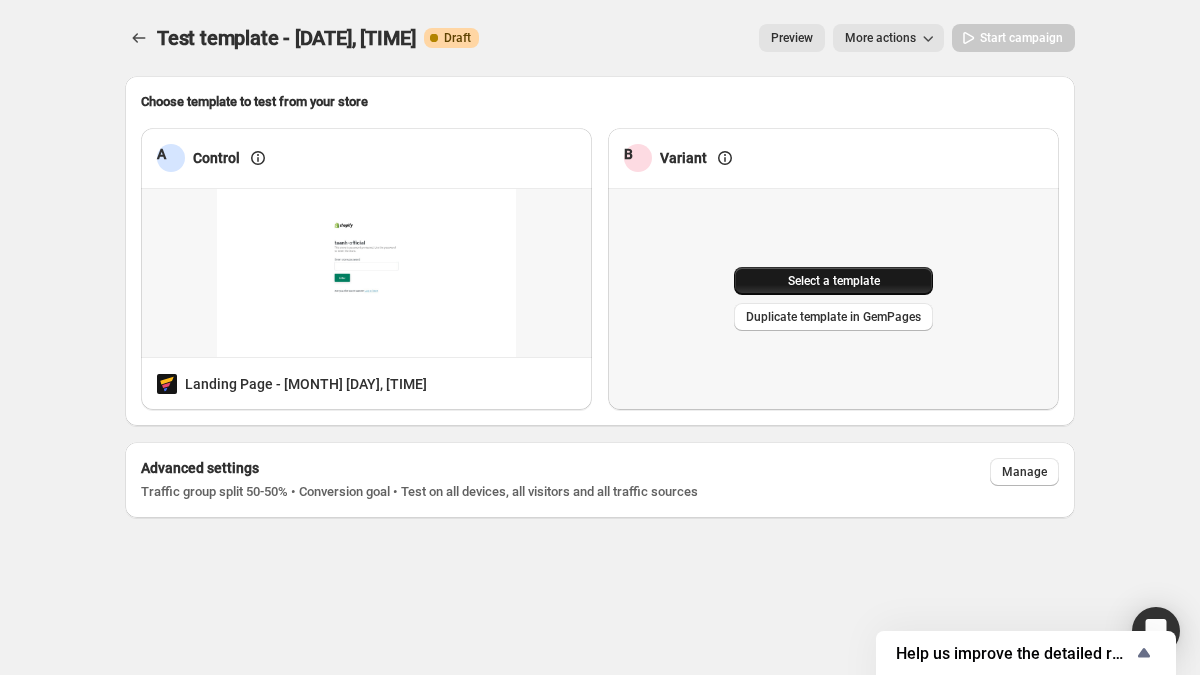 click on "Select a template" at bounding box center [833, 281] 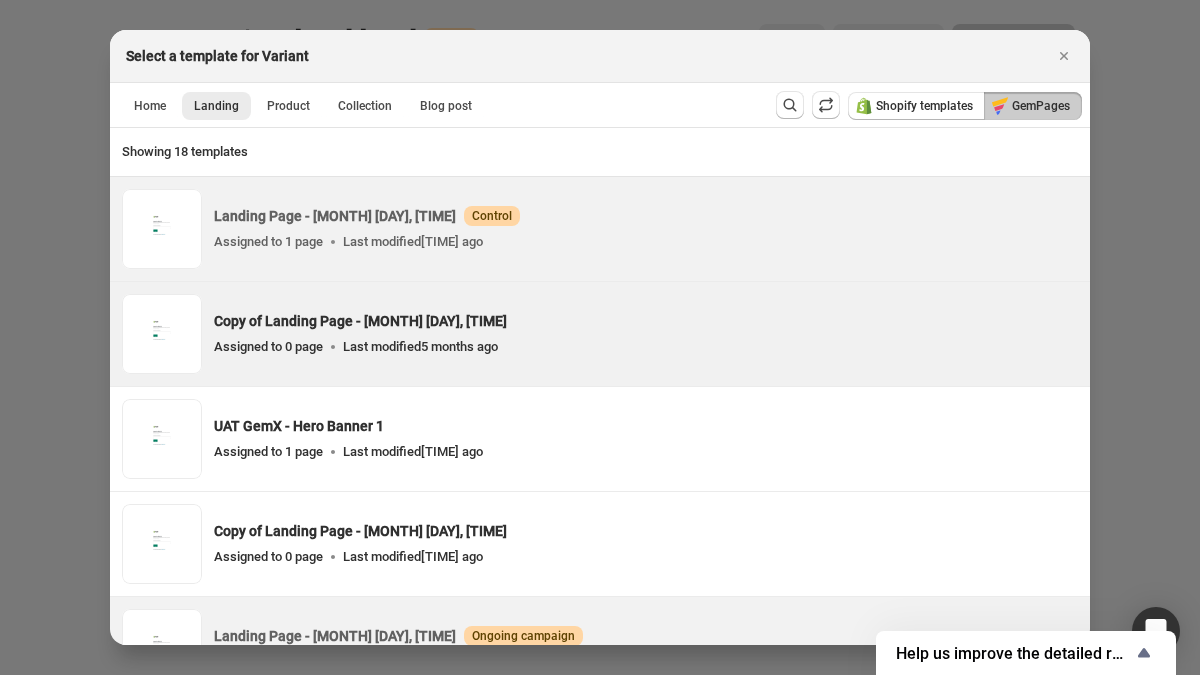 click on "Copy of Landing Page - [MONTH] [DAY], [TIME] Assigned to 0 page Last modified [TIME] ago" at bounding box center [646, 334] 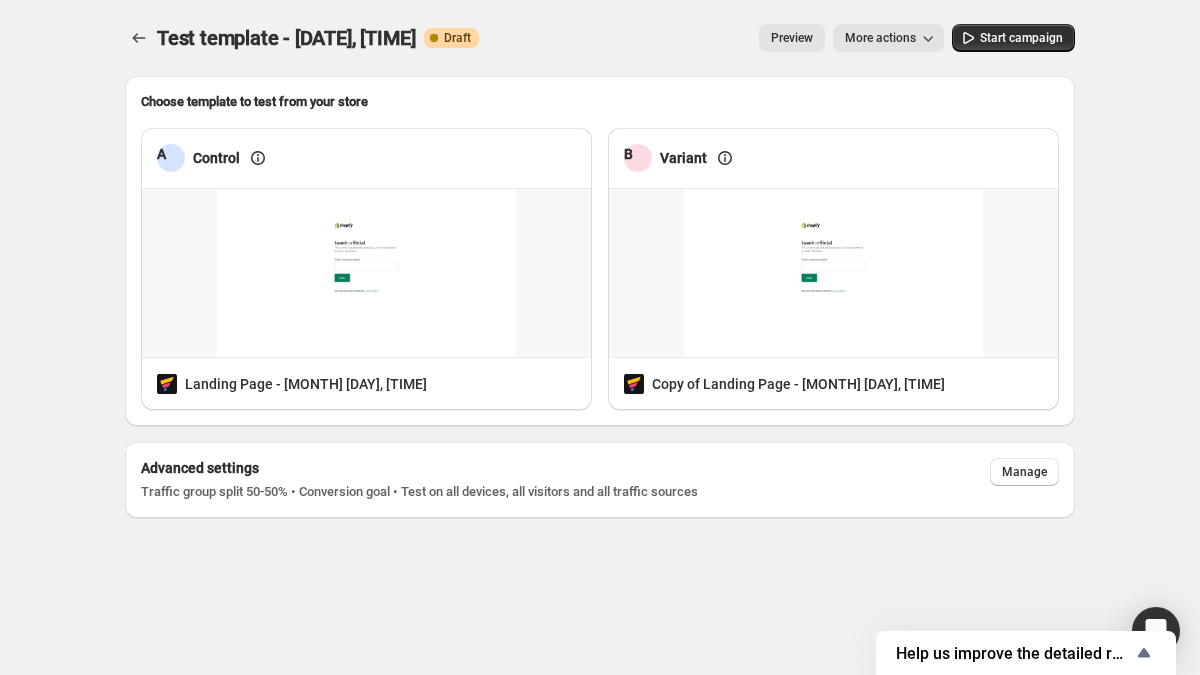 click at bounding box center (928, 38) 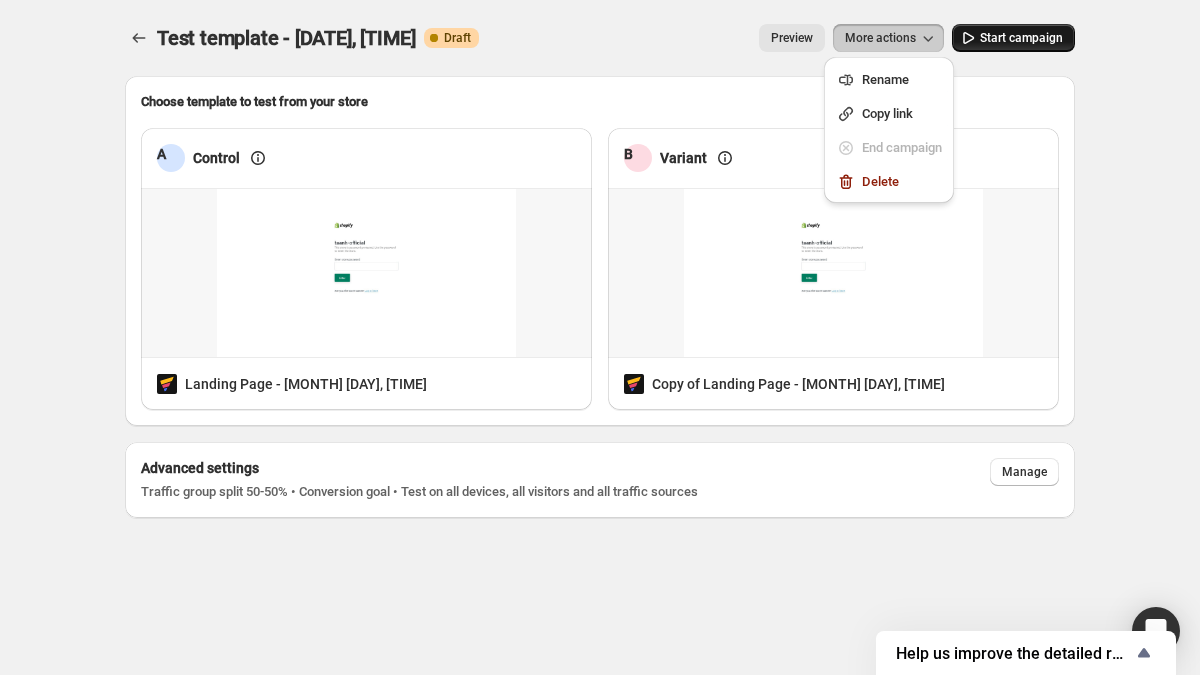 click on "Start campaign" at bounding box center (1021, 38) 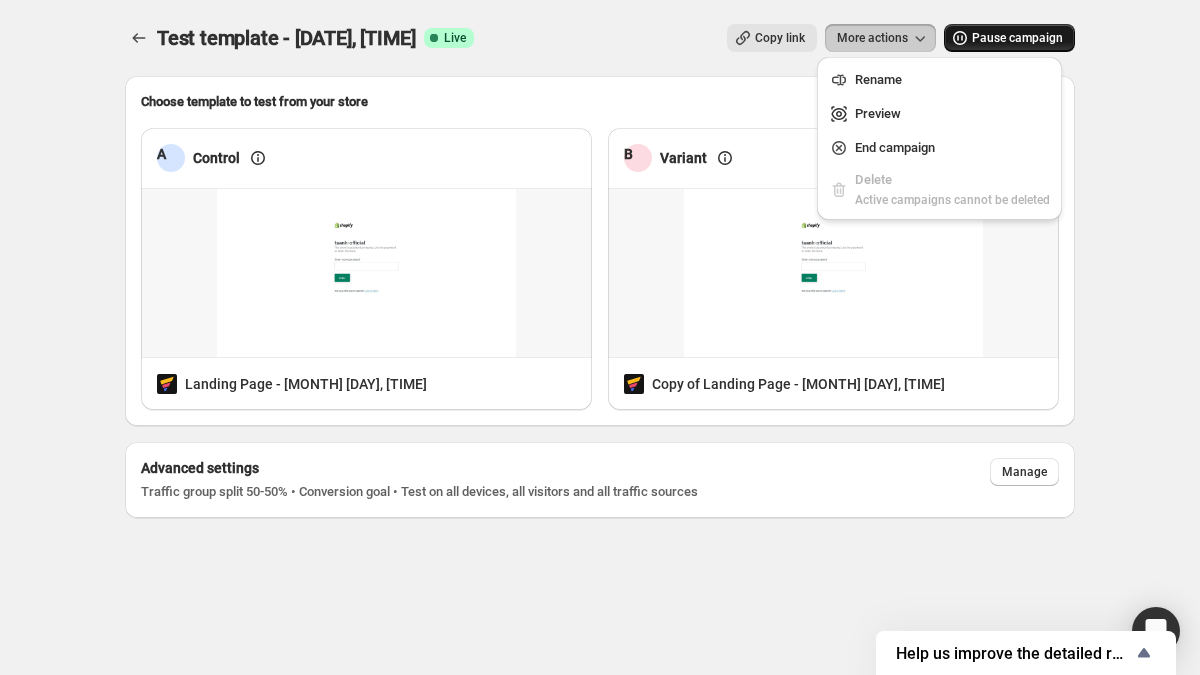 click at bounding box center [920, 38] 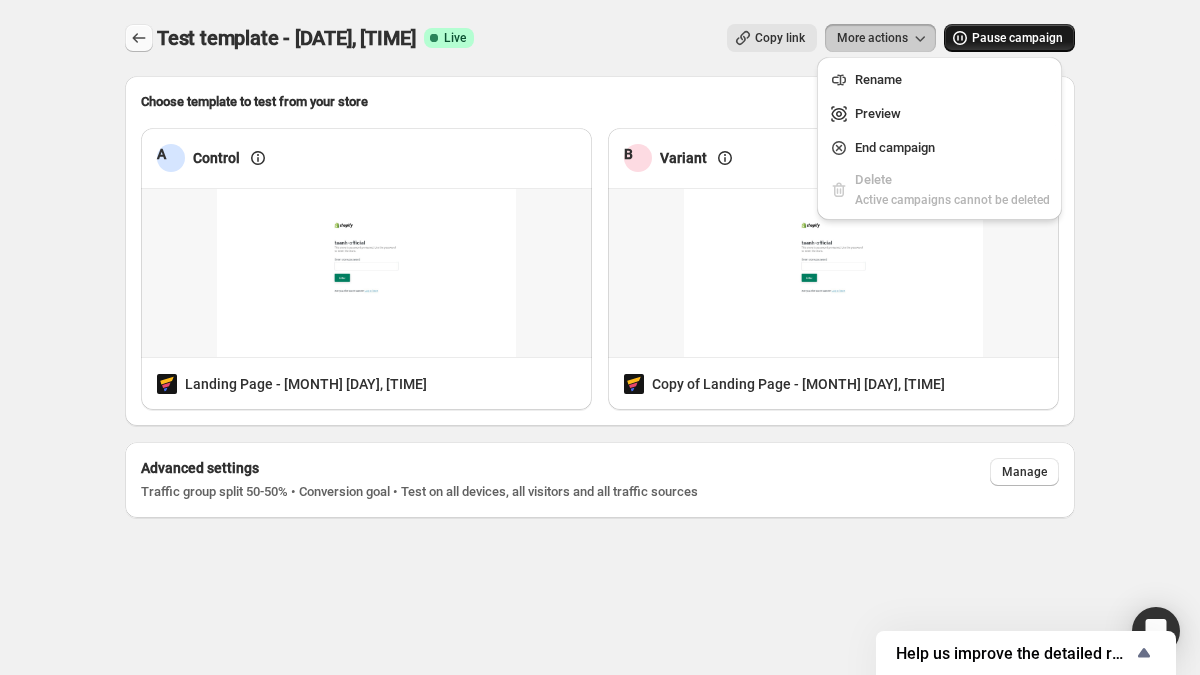 click at bounding box center (139, 38) 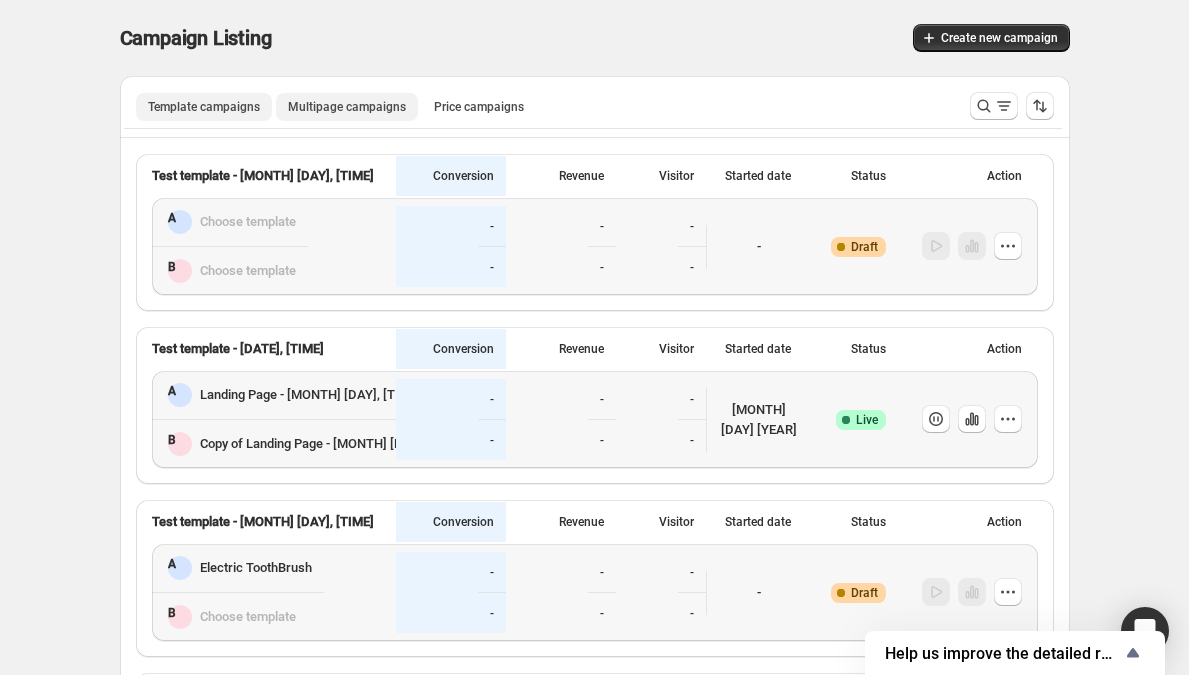click on "Multipage campaigns" at bounding box center (347, 107) 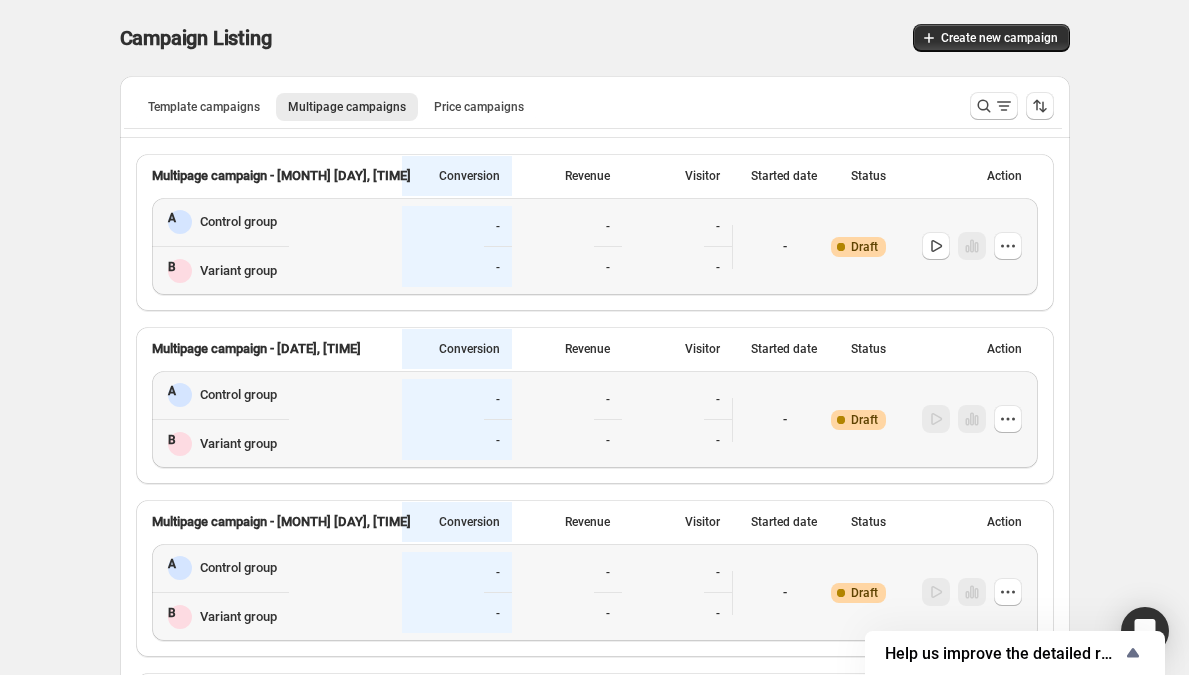 click on "-" at bounding box center [220, 222] 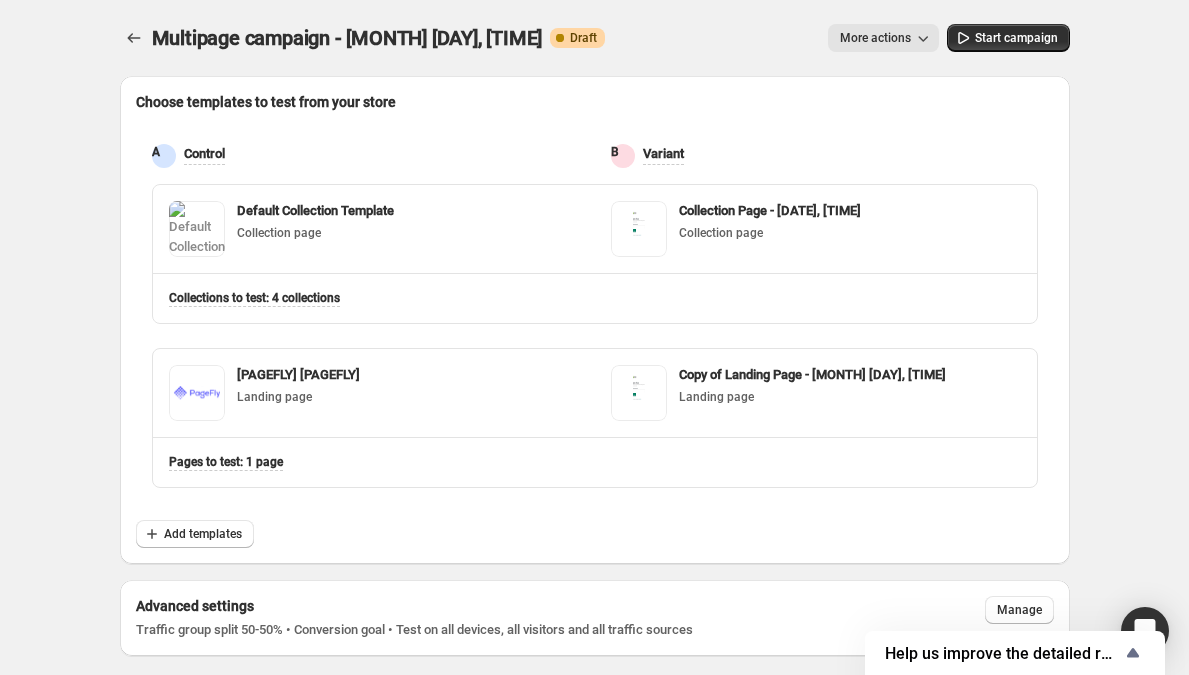 click on "More actions" at bounding box center (875, 38) 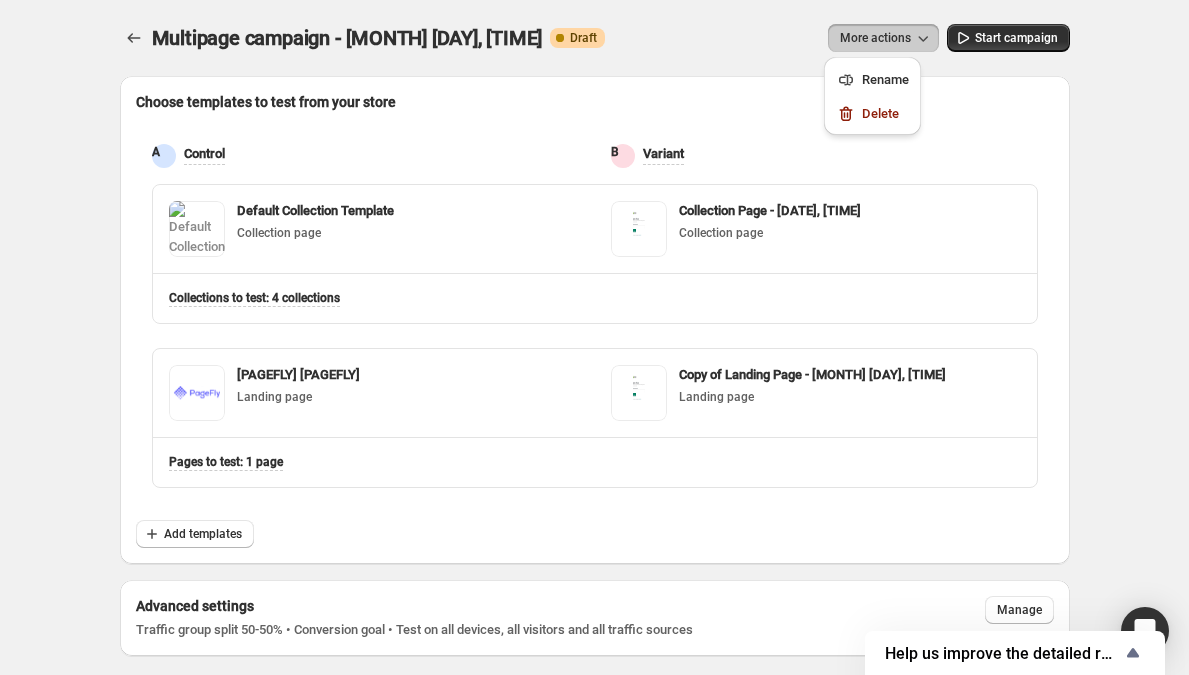 click on "More actions" at bounding box center (875, 38) 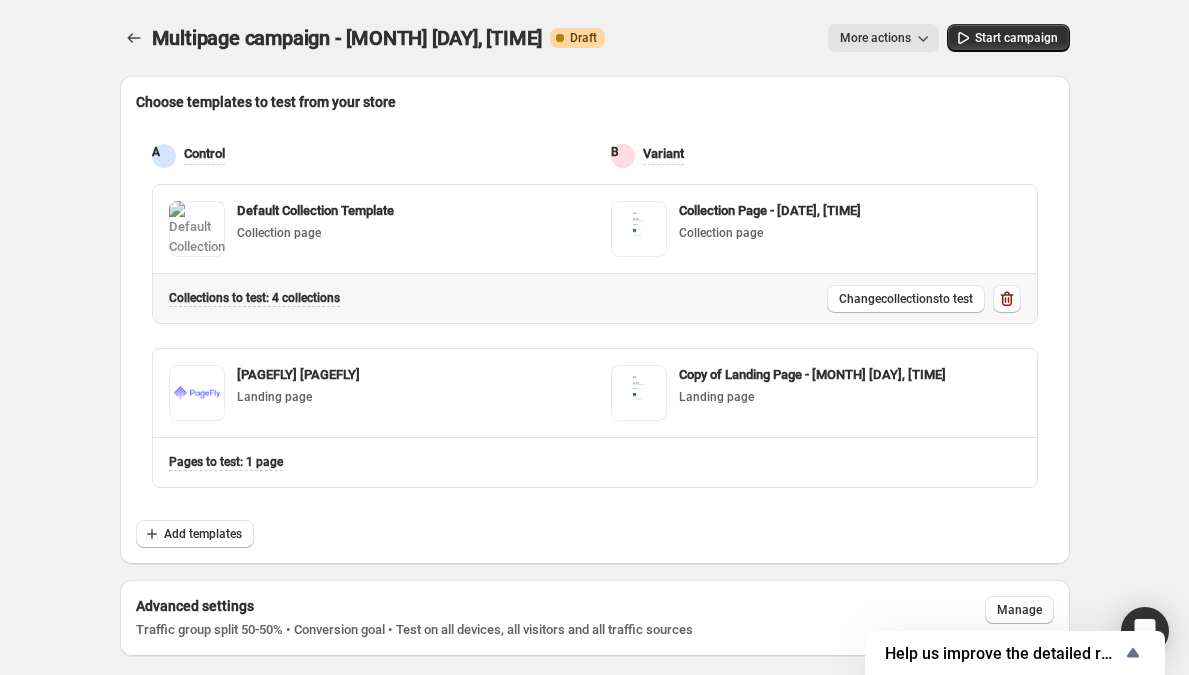 click on "Collection s to test: 4 collections Change collections to test" at bounding box center (374, 229) 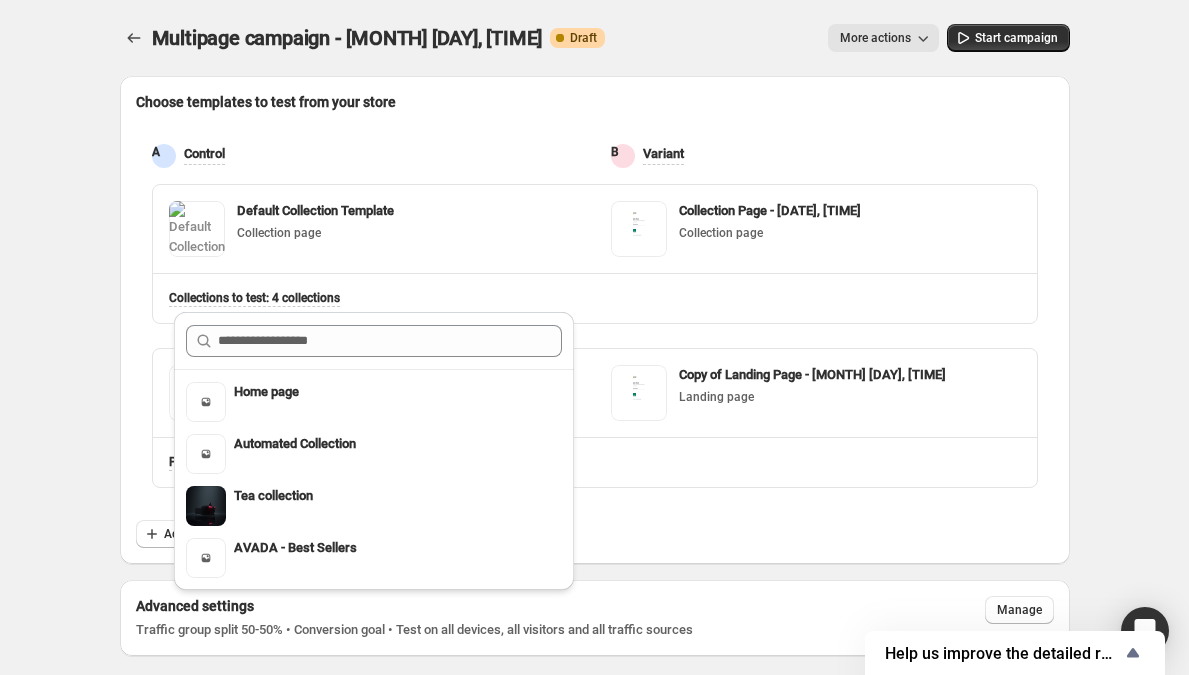 click on "Choose templates to test from your store" at bounding box center [595, 102] 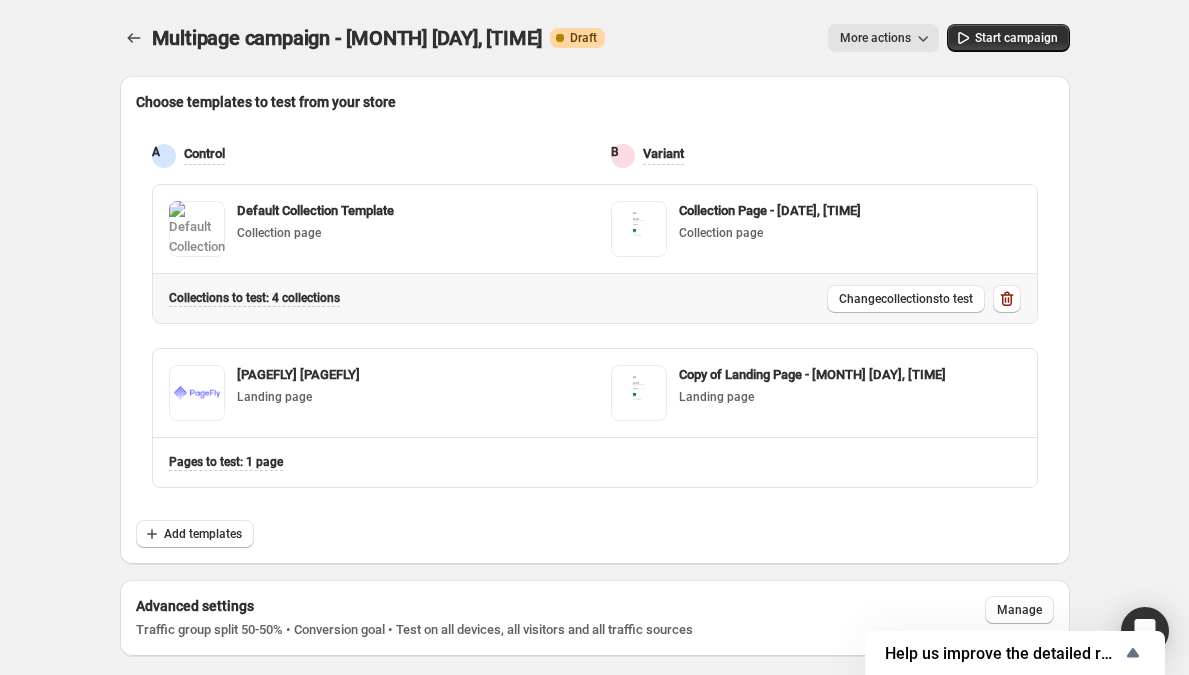 click on "Collection s to test: 4 collections" at bounding box center [254, 298] 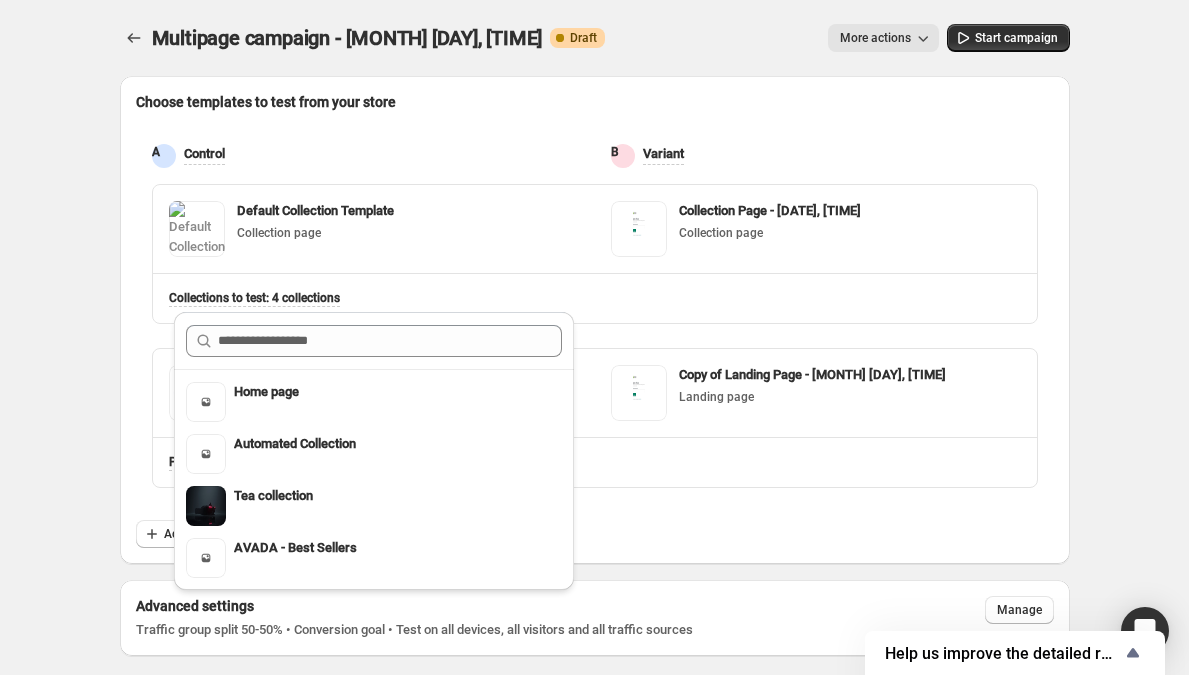 click on "Multipage campaign  - [DATE], [TIME]. This page is ready Multipage campaign  - [DATE], [TIME] Warning Complete Draft More actions More actions More actions Start campaign Choose templates to test from your store A Control B Variant Default Collection Template Collection page Collection Page - [DATE], [TIME] Collection page Collection s to test:   4 collections [PAGEFLY] [ID] Landing page Copy of Landing Page - [DATE], [TIME] Landing page Page s to test:   1 page Add templates Advanced settings Traffic group split 50-50% • Conversion goal • Test on all devices, all visitors and all traffic sources Manage Home Campaigns Analytics Plans Preferences Home page Automated Collection Tea collection AVADA - Best Sellers" at bounding box center (594, 328) 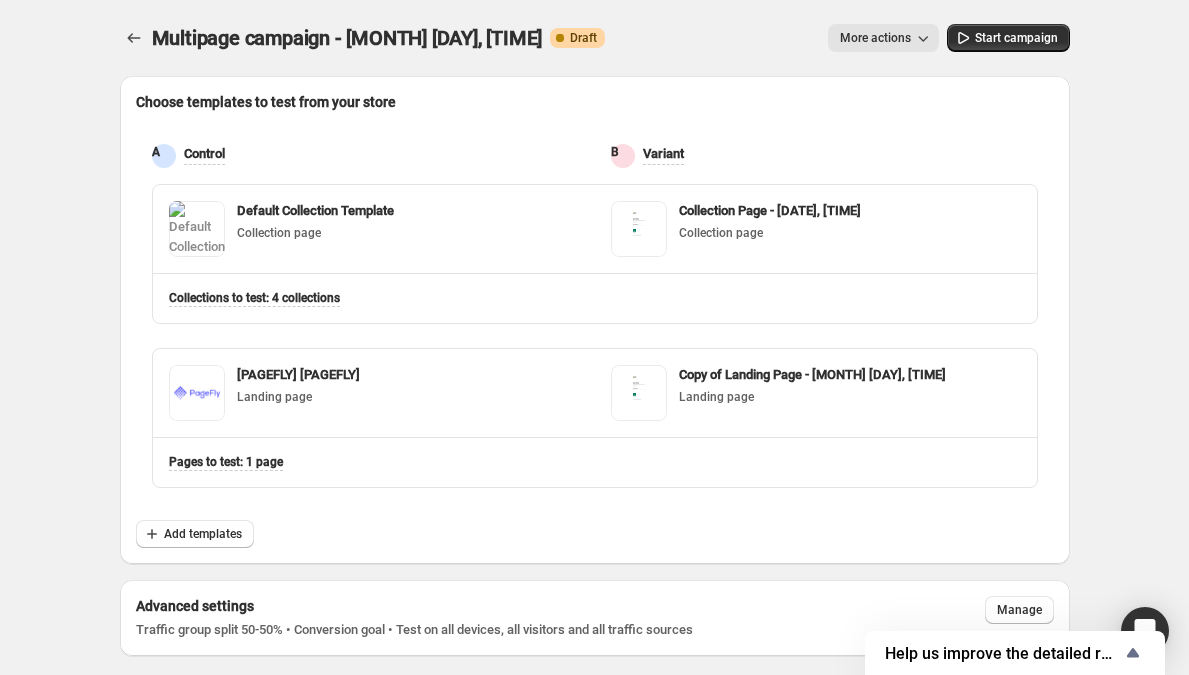 click on "More actions" at bounding box center [883, 38] 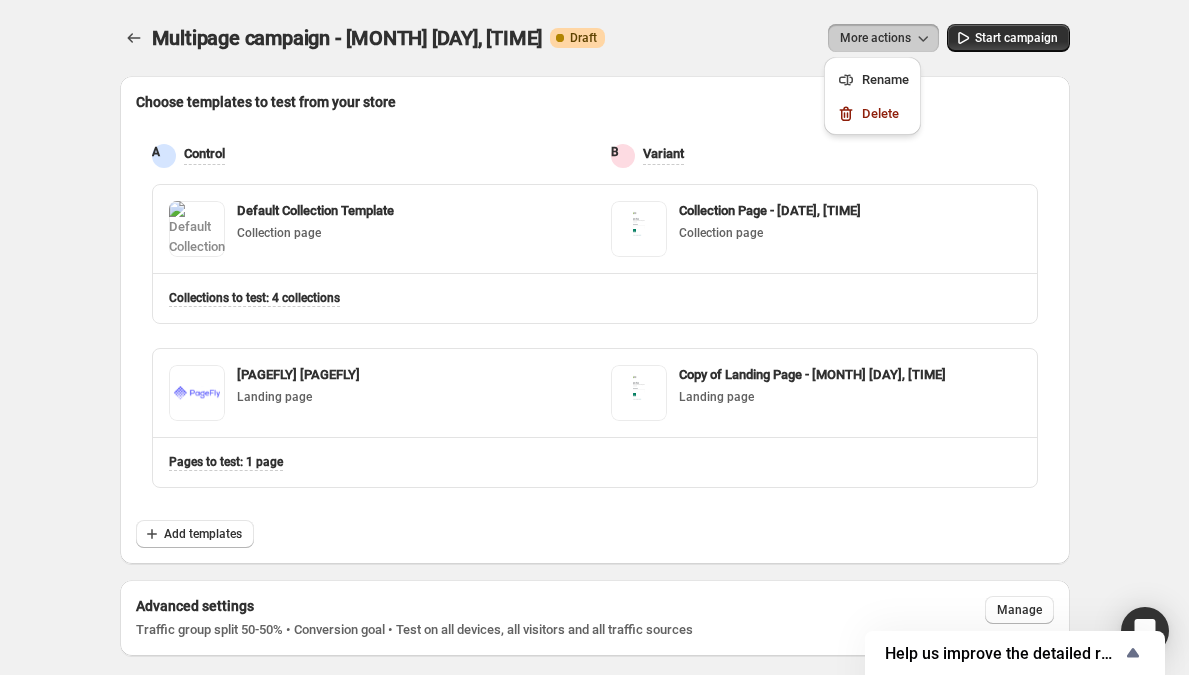 click on "More actions" at bounding box center (875, 38) 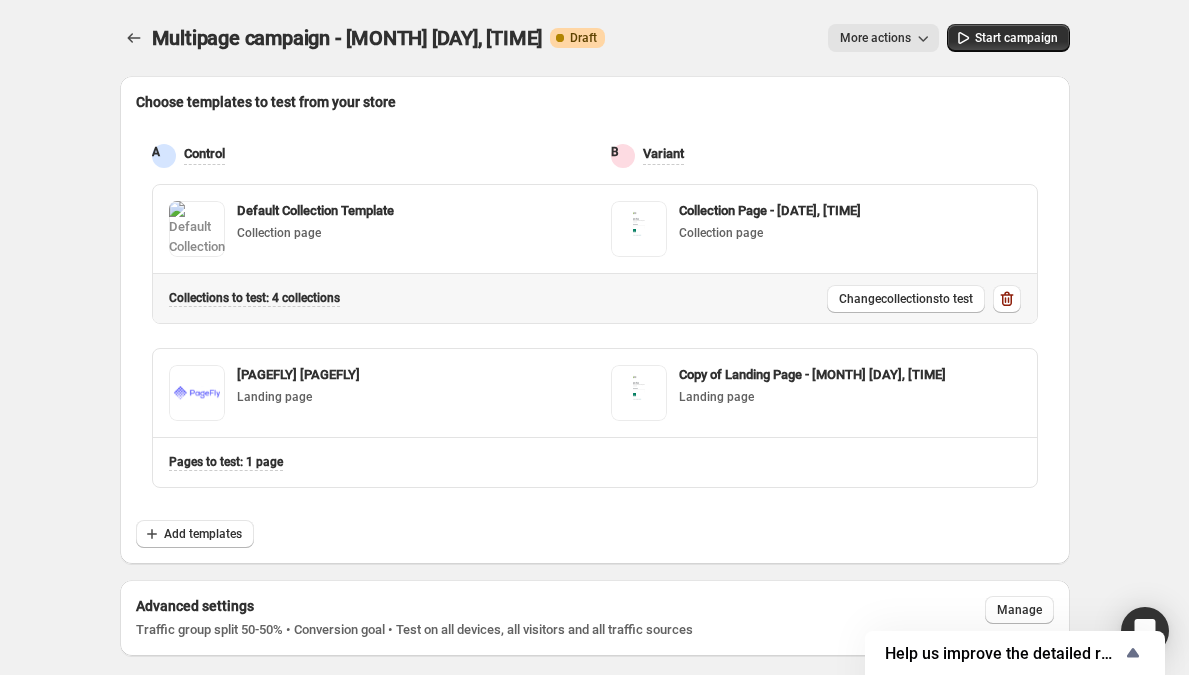 click on "Collection s to test: 4 collections Change collections to test" at bounding box center [374, 229] 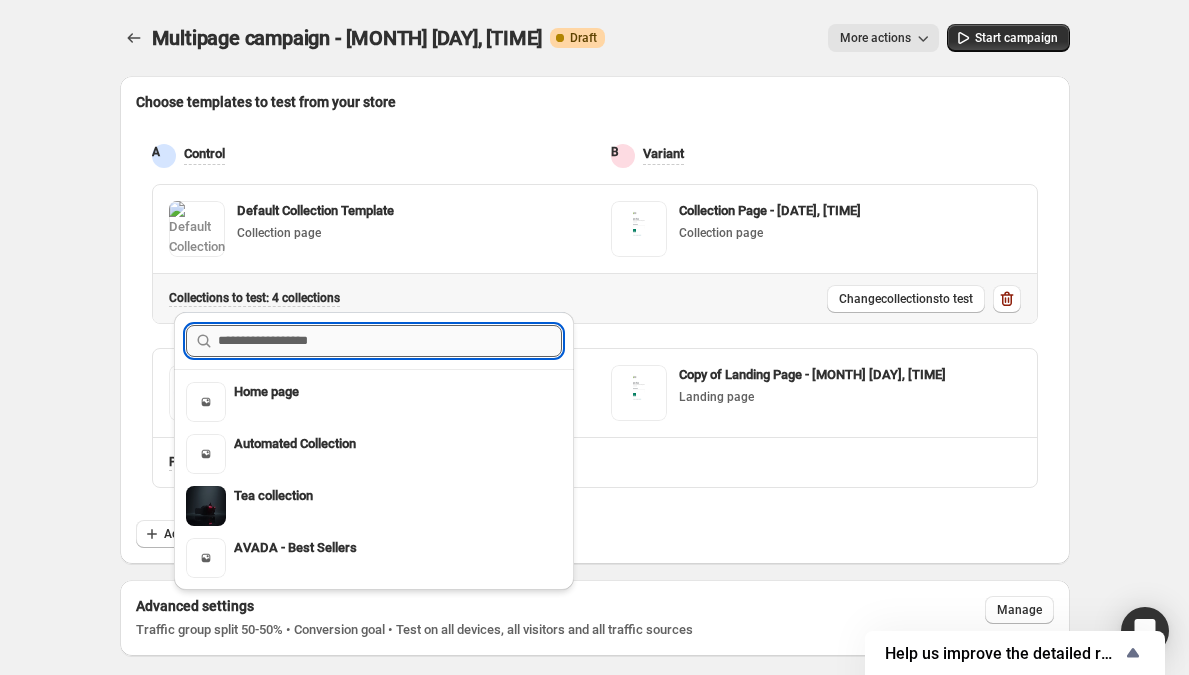 click at bounding box center (390, 341) 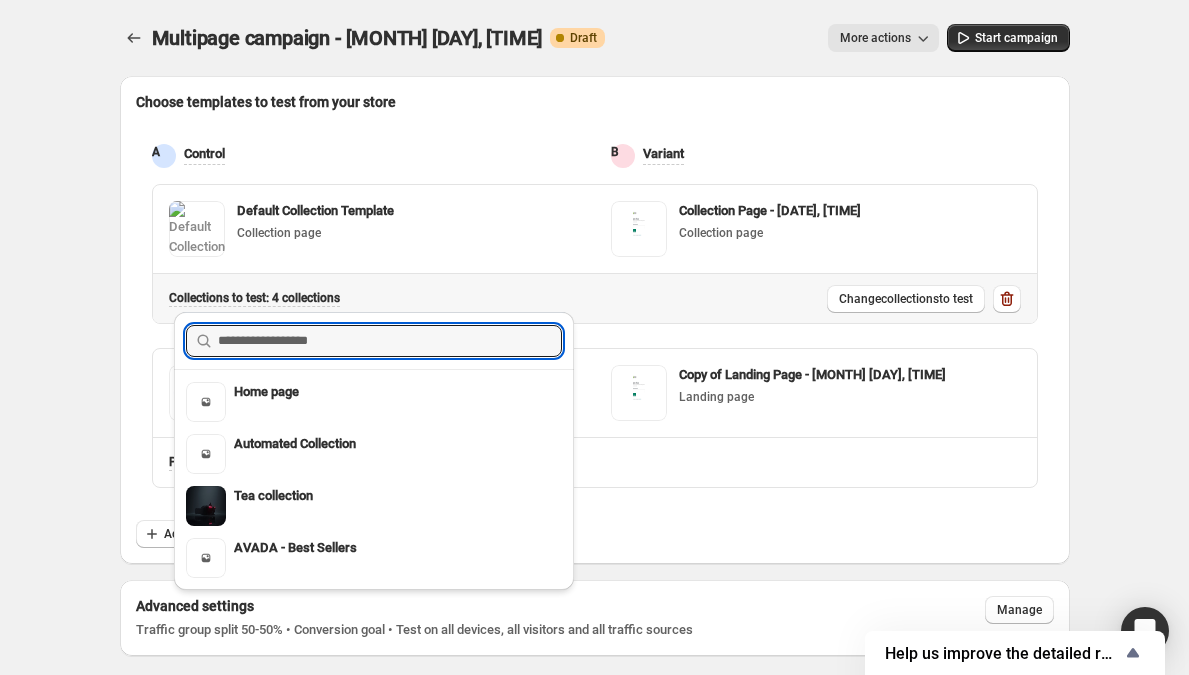 click on "Home page Automated Collection Tea collection AVADA - Best Sellers" at bounding box center (374, 456) 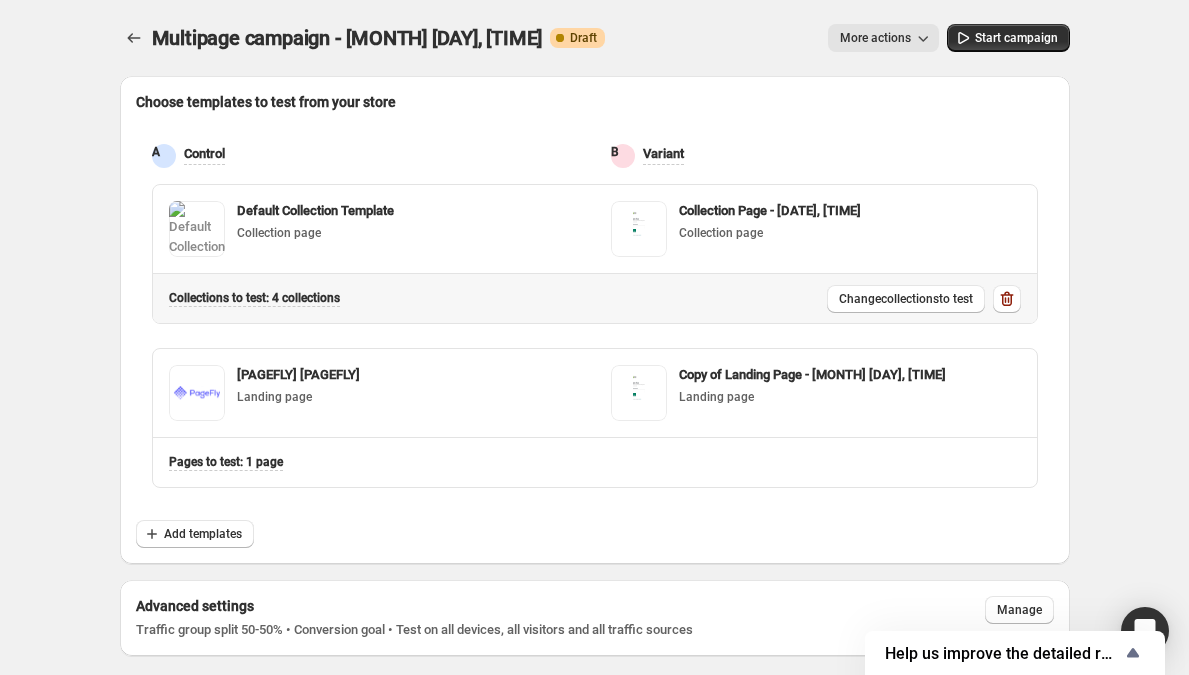 click on "Collection s to test: 4 collections" at bounding box center [254, 298] 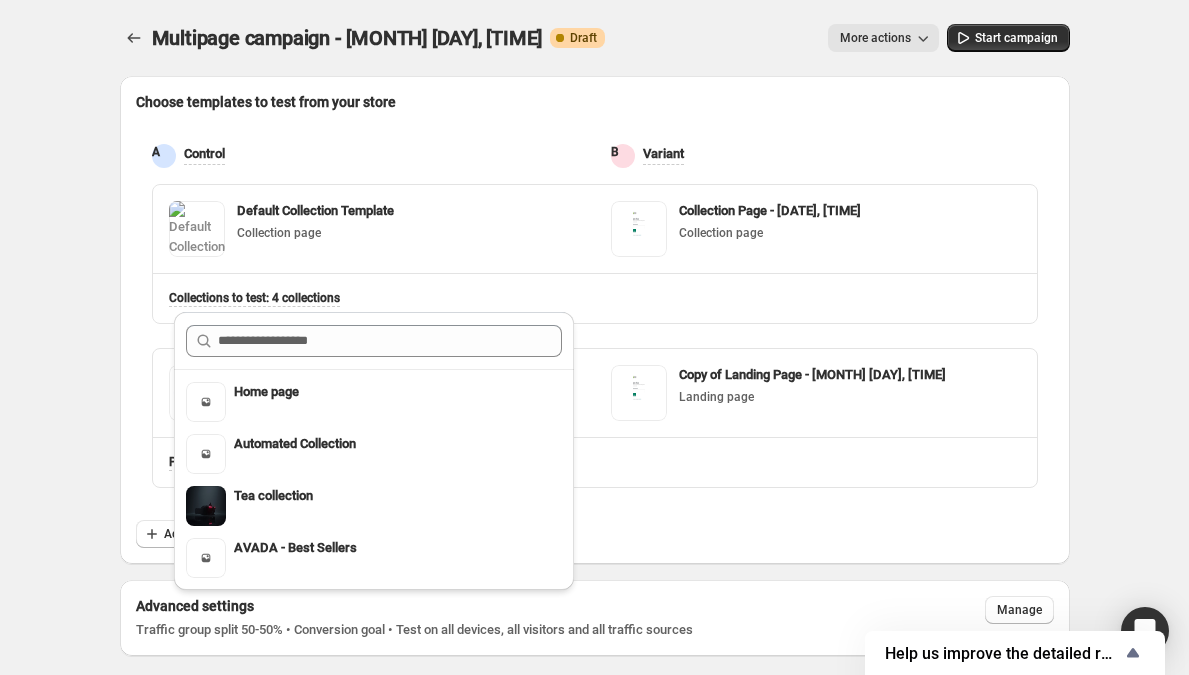 click on "Multipage campaign  - [DATE], [TIME]. This page is ready Multipage campaign  - [DATE], [TIME] Warning Complete Draft More actions More actions More actions Start campaign Choose templates to test from your store A Control B Variant Default Collection Template Collection page Collection Page - [DATE], [TIME] Collection page Collection s to test:   4 collections [PAGEFLY] [ID] Landing page Copy of Landing Page - [DATE], [TIME] Landing page Page s to test:   1 page Add templates Advanced settings Traffic group split 50-50% • Conversion goal • Test on all devices, all visitors and all traffic sources Manage Home Campaigns Analytics Plans Preferences Home page Automated Collection Tea collection AVADA - Best Sellers" at bounding box center (594, 328) 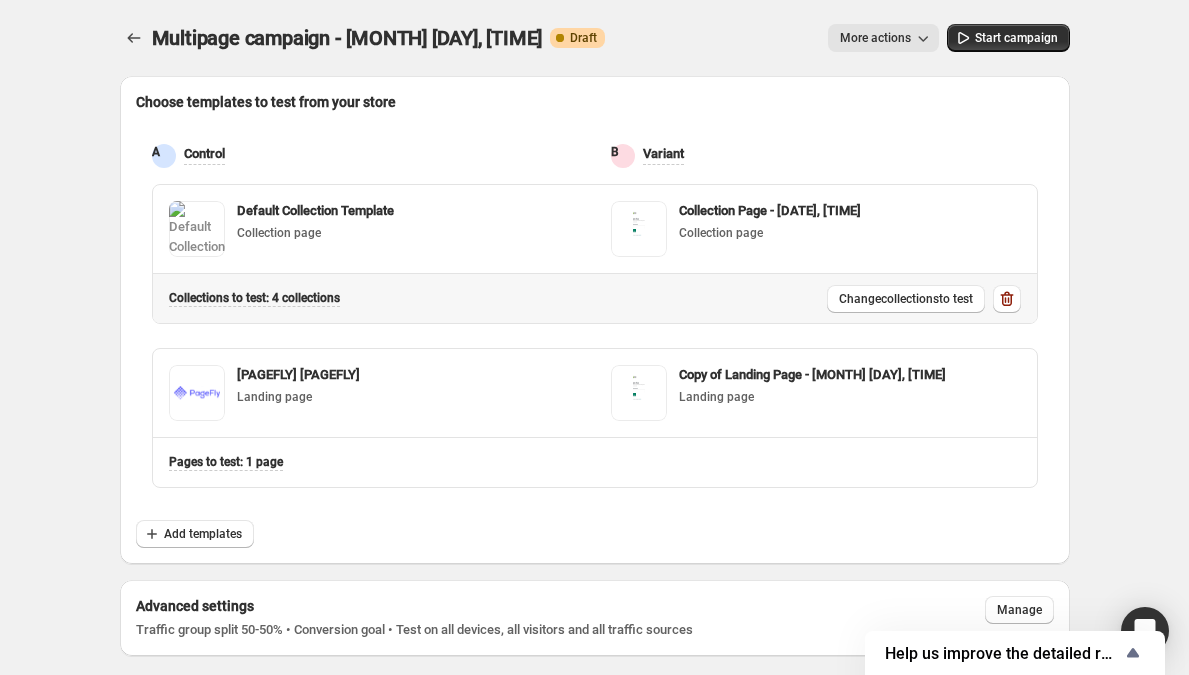 click on "Collection s to test: 4 collections" at bounding box center [254, 298] 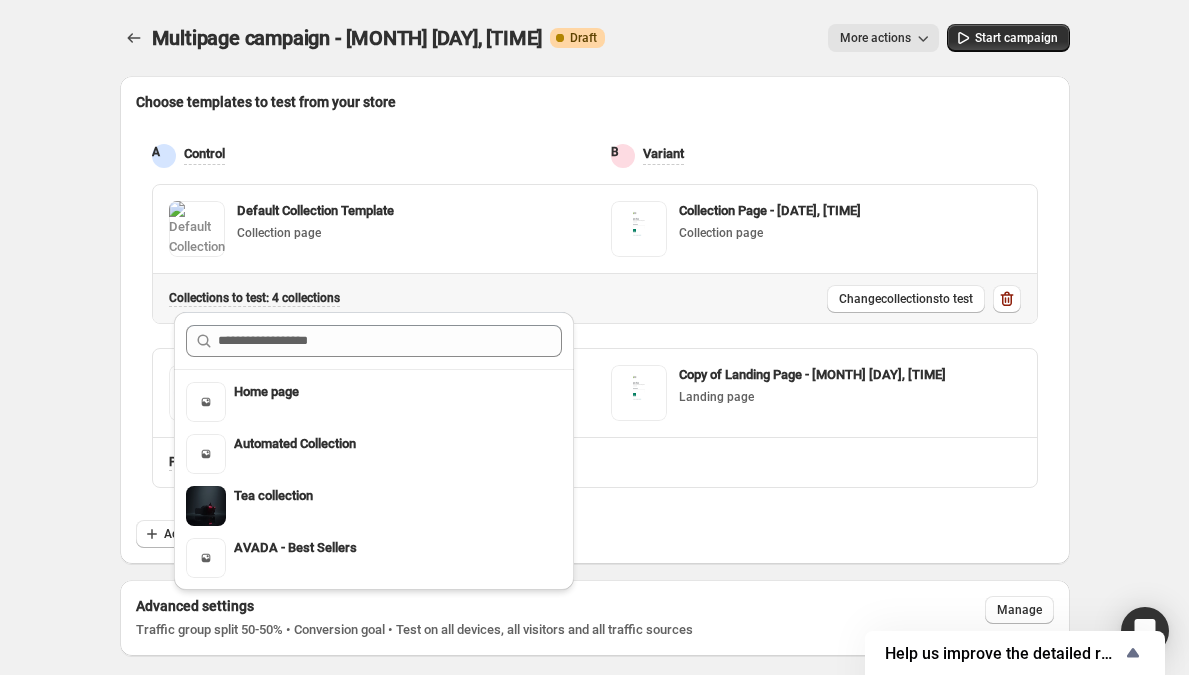 click on "Collection s to test: 4 collections" at bounding box center [254, 298] 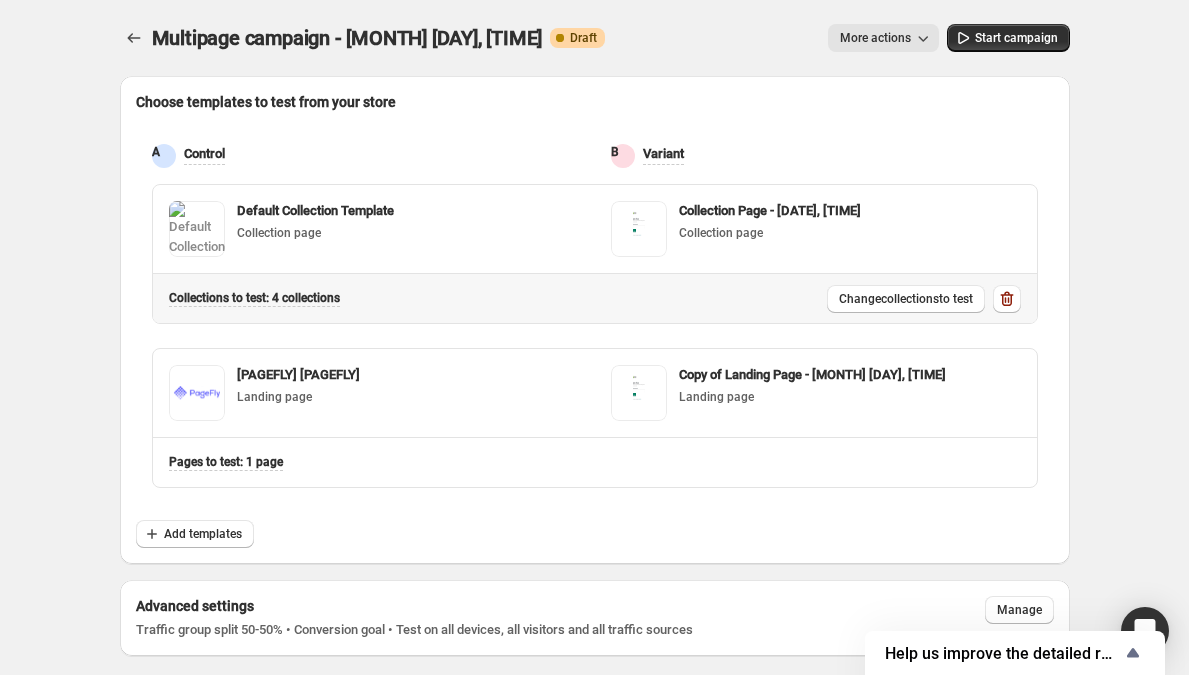 click on "Collection s to test: 4 collections" at bounding box center (254, 298) 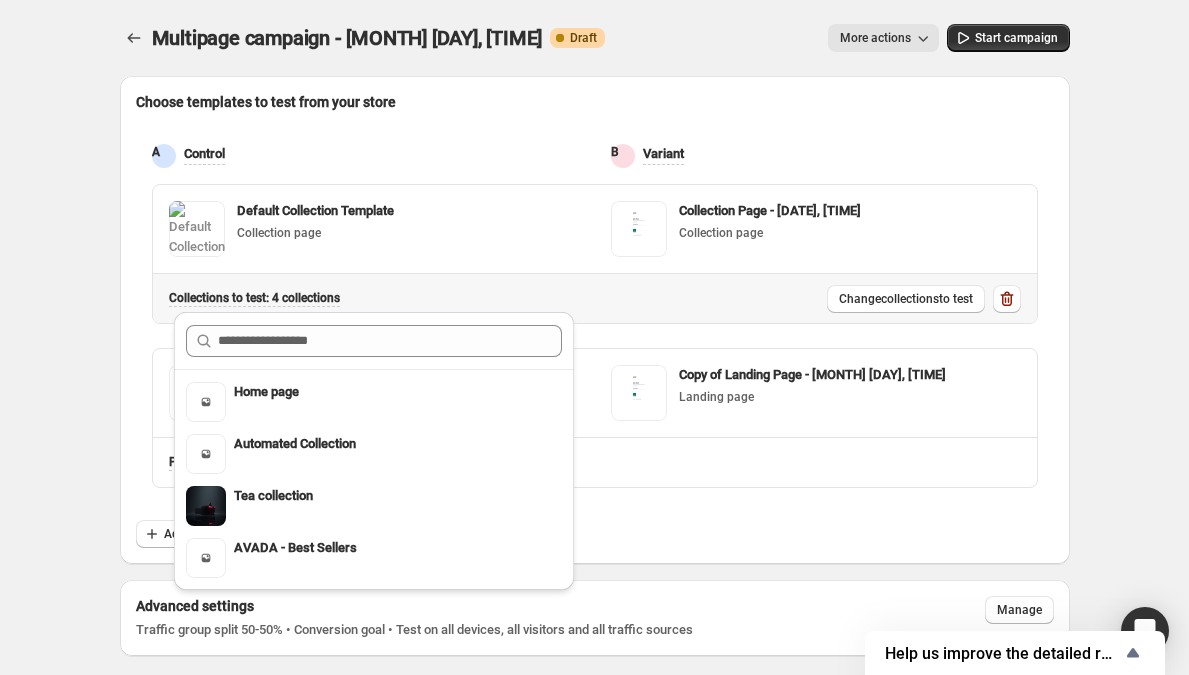 click on "Collection s to test: 4 collections" at bounding box center (254, 298) 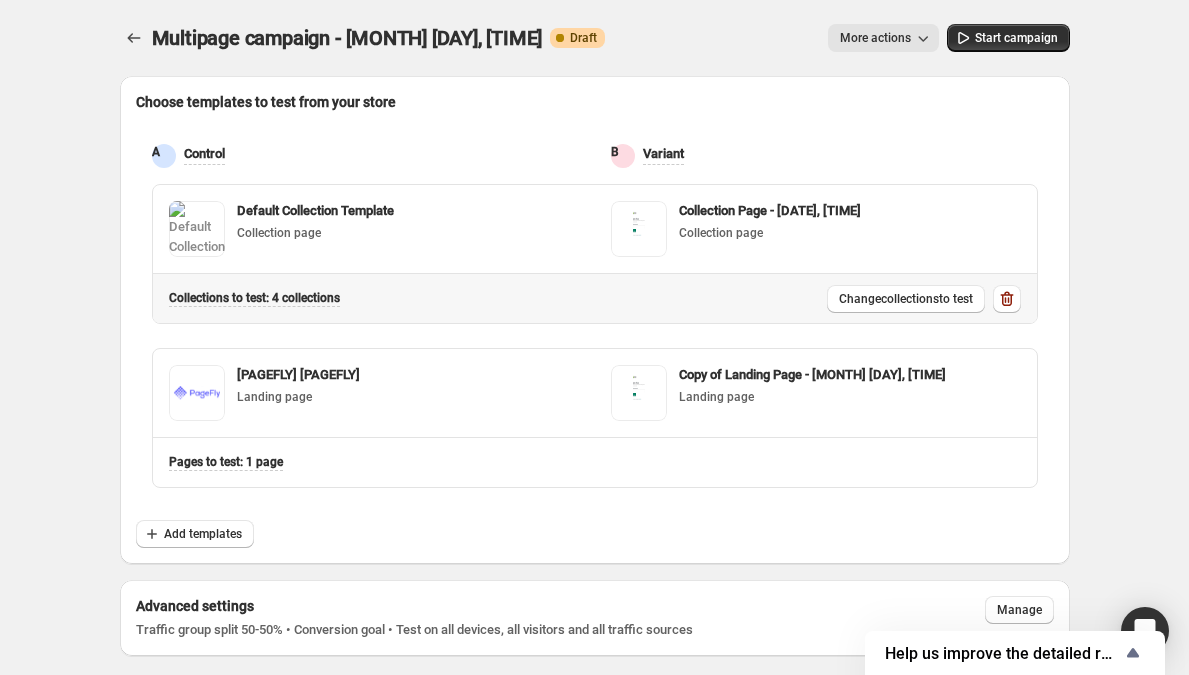 click on "Collection s to test: 4 collections" at bounding box center (254, 298) 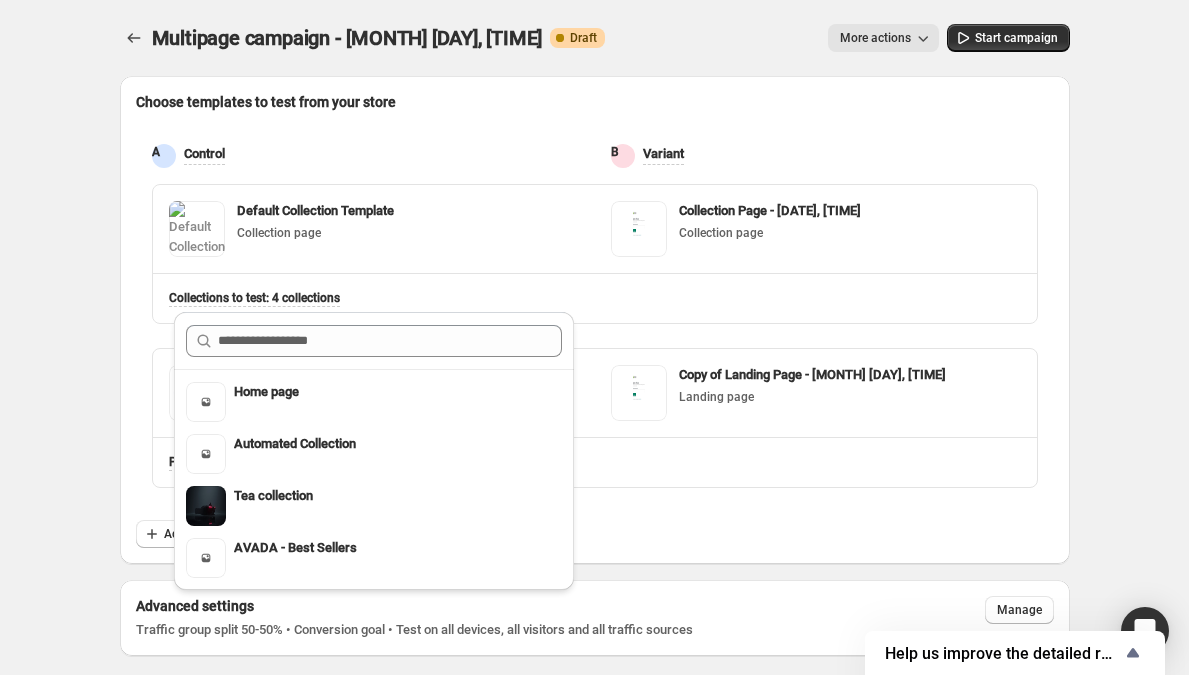 click on "Multipage campaign  - [DATE], [TIME]. This page is ready Multipage campaign  - [DATE], [TIME] Warning Complete Draft More actions More actions More actions Start campaign Choose templates to test from your store A Control B Variant Default Collection Template Collection page Collection Page - [DATE], [TIME] Collection page Collection s to test:   4 collections [PAGEFLY] [ID] Landing page Copy of Landing Page - [DATE], [TIME] Landing page Page s to test:   1 page Add templates Advanced settings Traffic group split 50-50% • Conversion goal • Test on all devices, all visitors and all traffic sources Manage Home Campaigns Analytics Plans Preferences Home page Automated Collection Tea collection AVADA - Best Sellers" at bounding box center (594, 328) 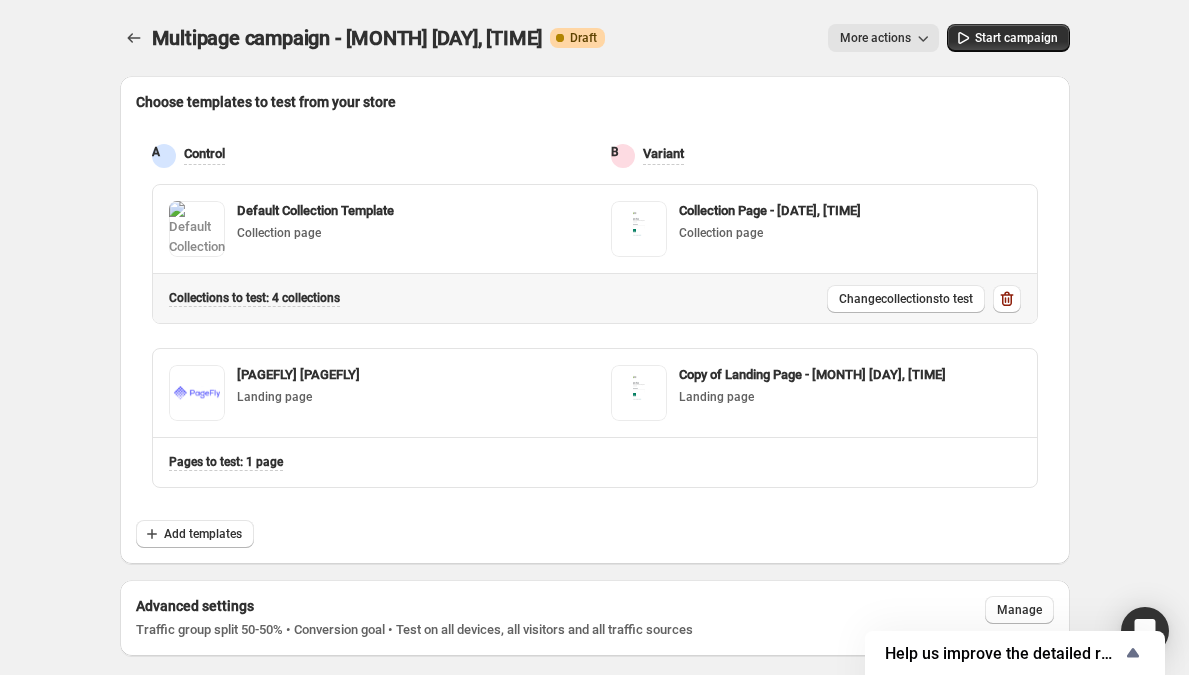 click on "Collection s to test: 4 collections" at bounding box center [254, 298] 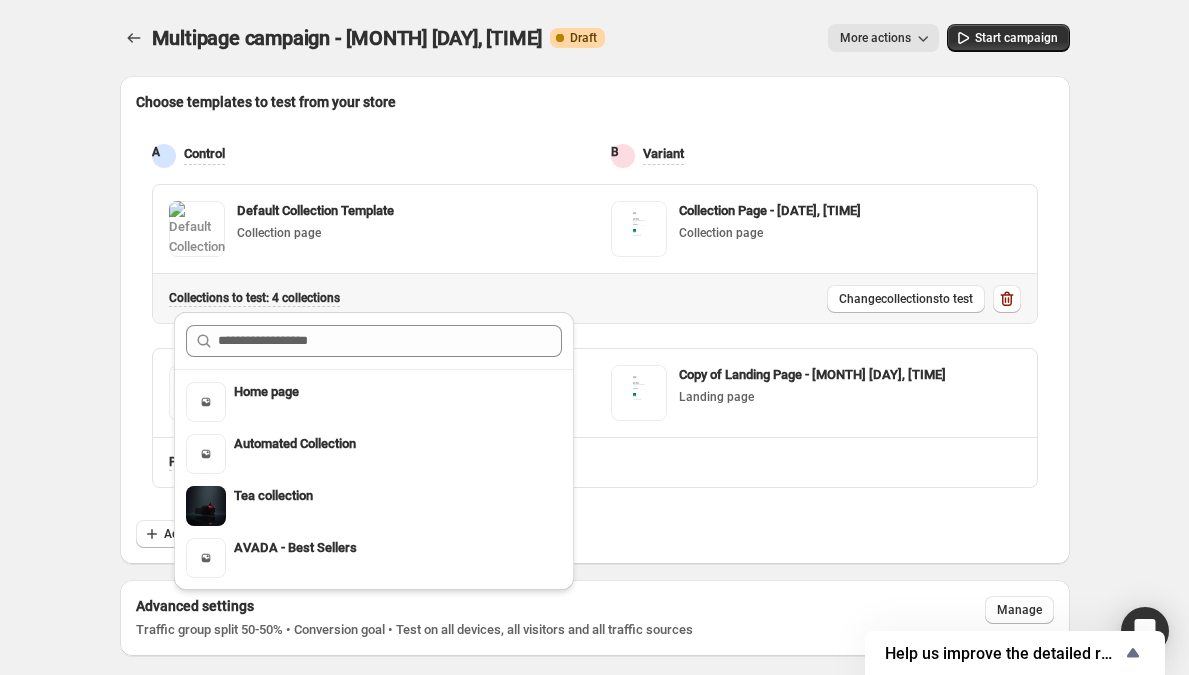 click on "Collection s to test: 4 collections" at bounding box center (254, 298) 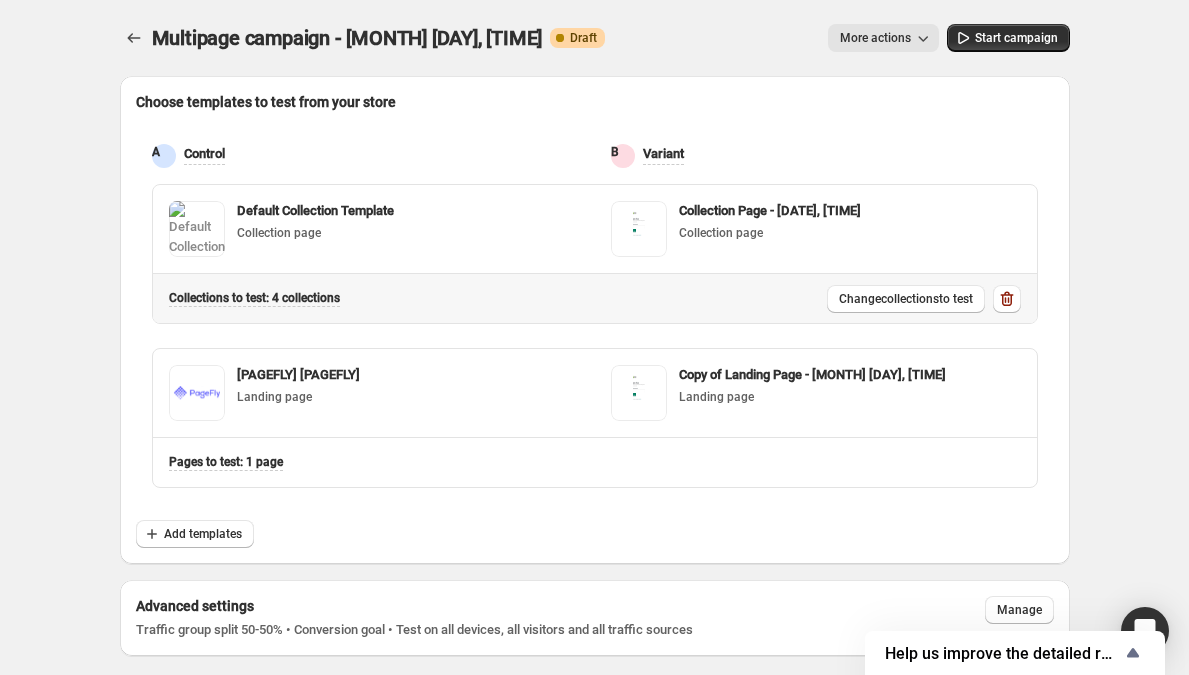 click on "Collection s to test: 4 collections" at bounding box center (254, 298) 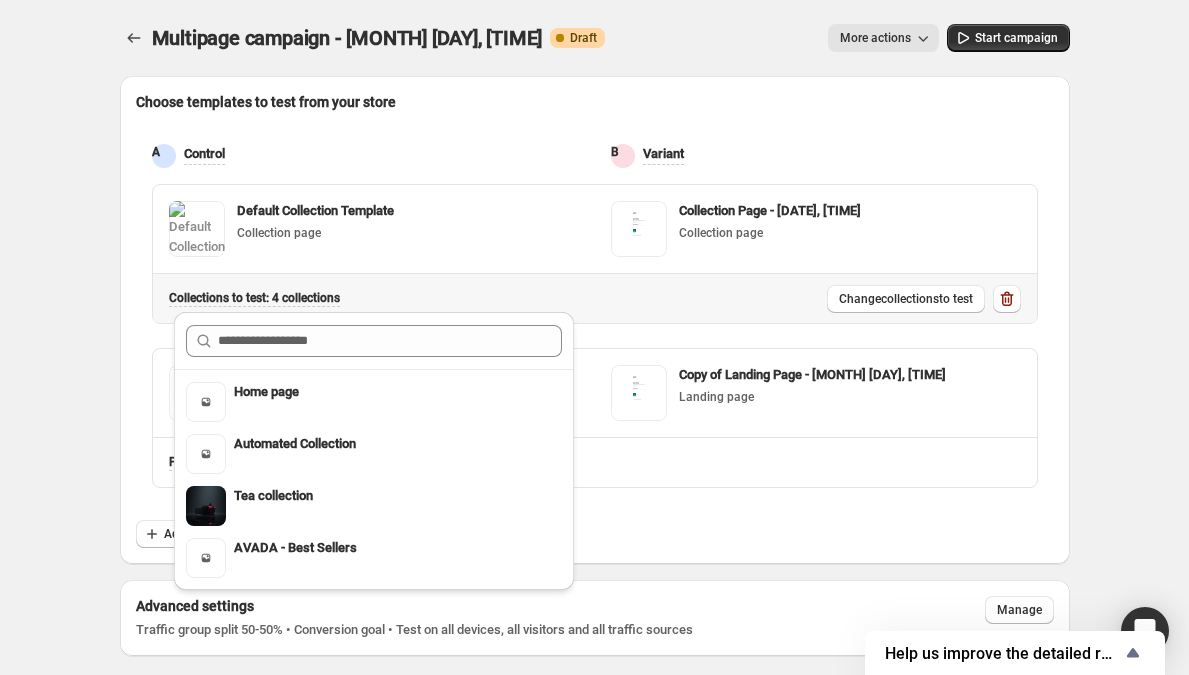 click on "Collection s to test: 4 collections" at bounding box center [254, 298] 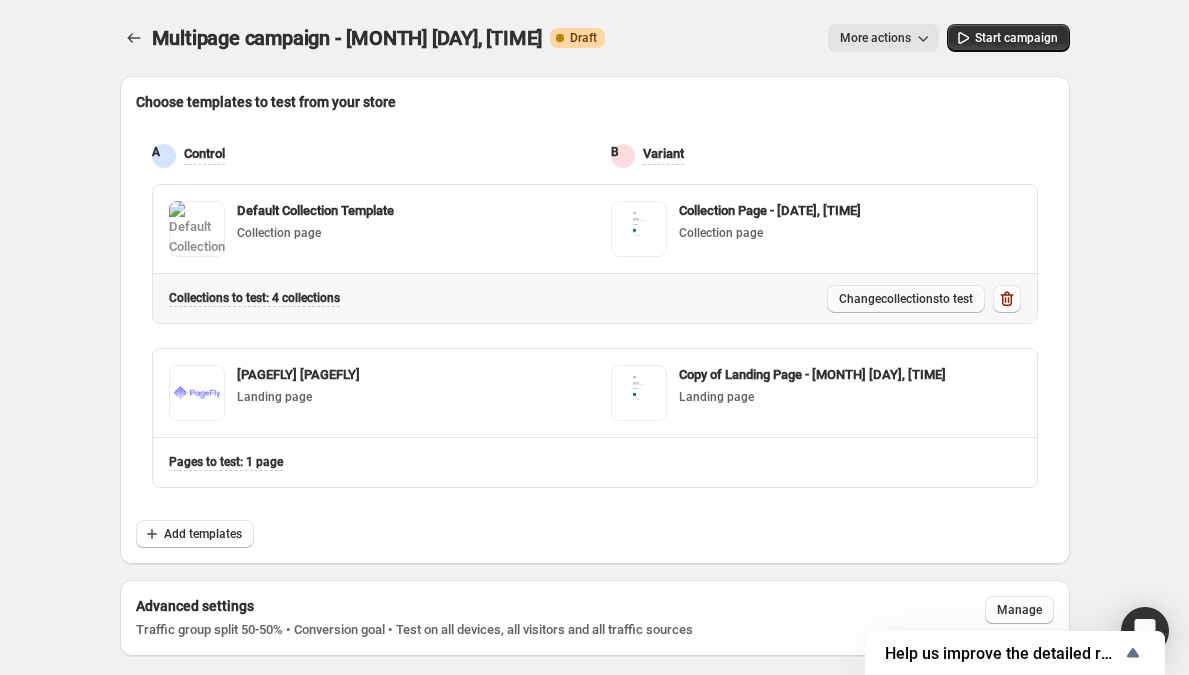 click on "Change  collections  to test" at bounding box center [906, 299] 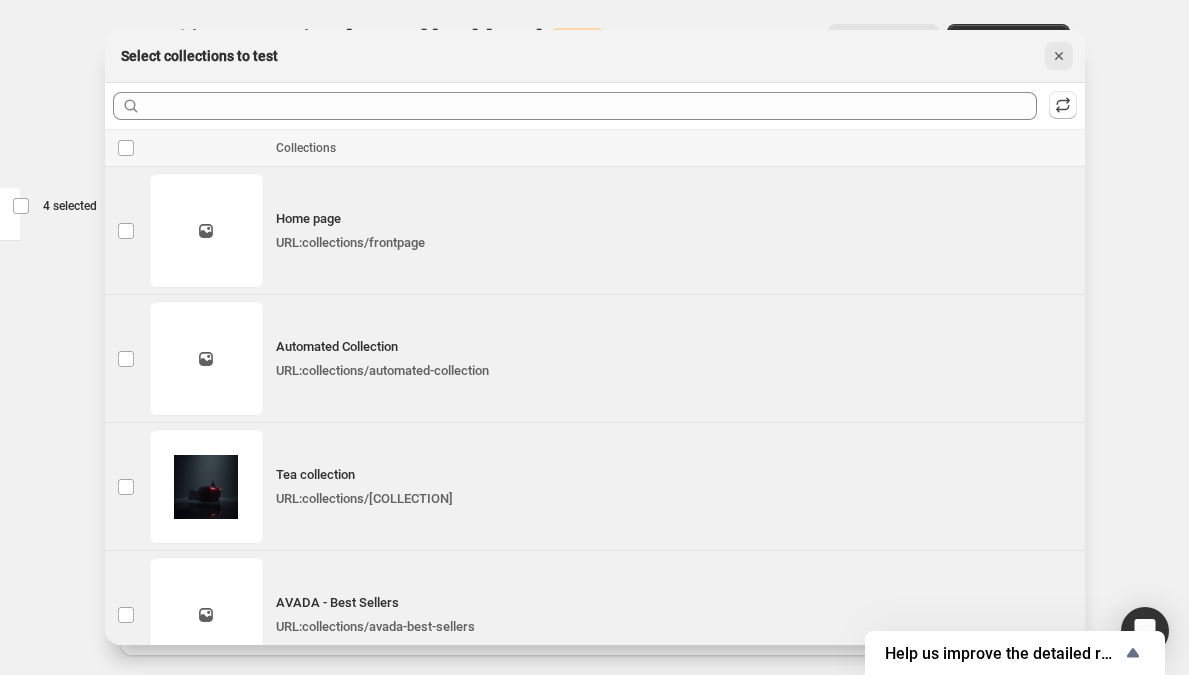 click at bounding box center (1059, 56) 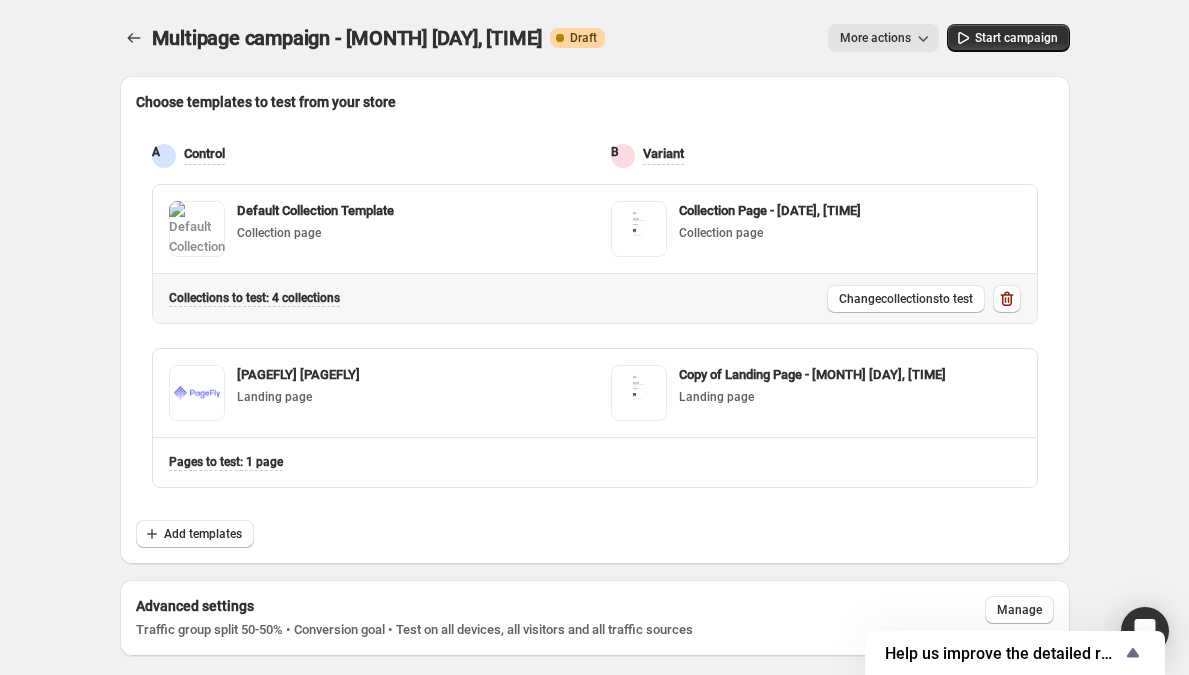 click on "Collection s to test: 4 collections" at bounding box center [254, 298] 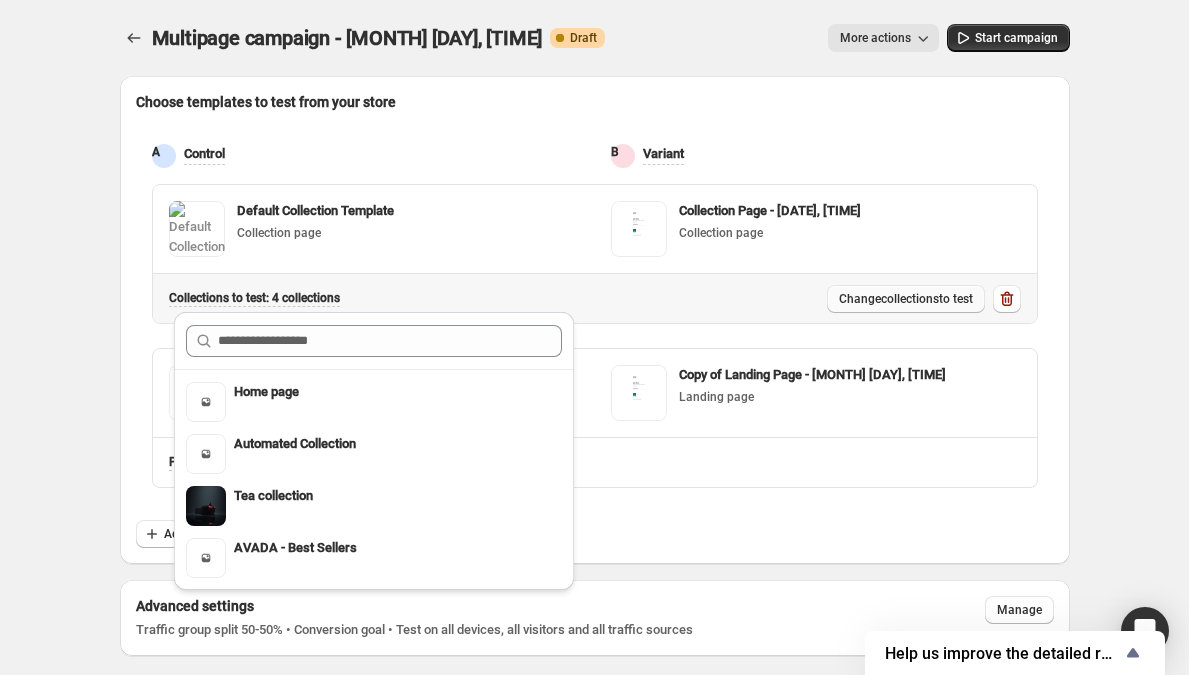 click on "Change  collections  to test" at bounding box center [906, 299] 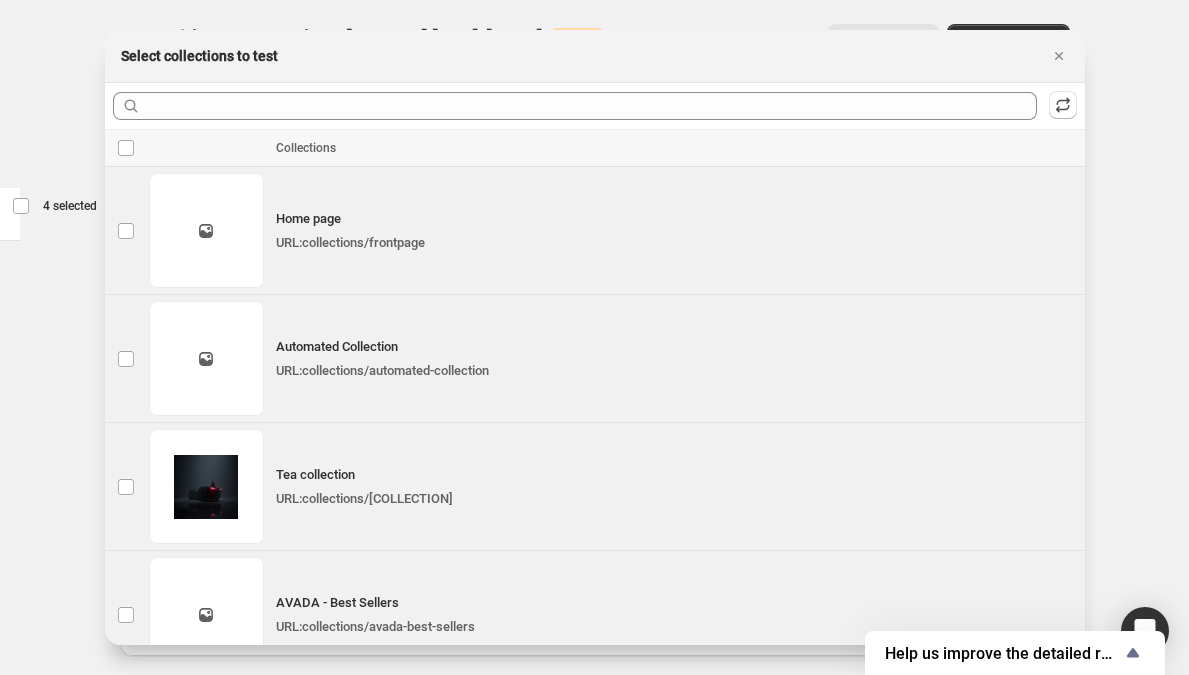 click at bounding box center (594, 337) 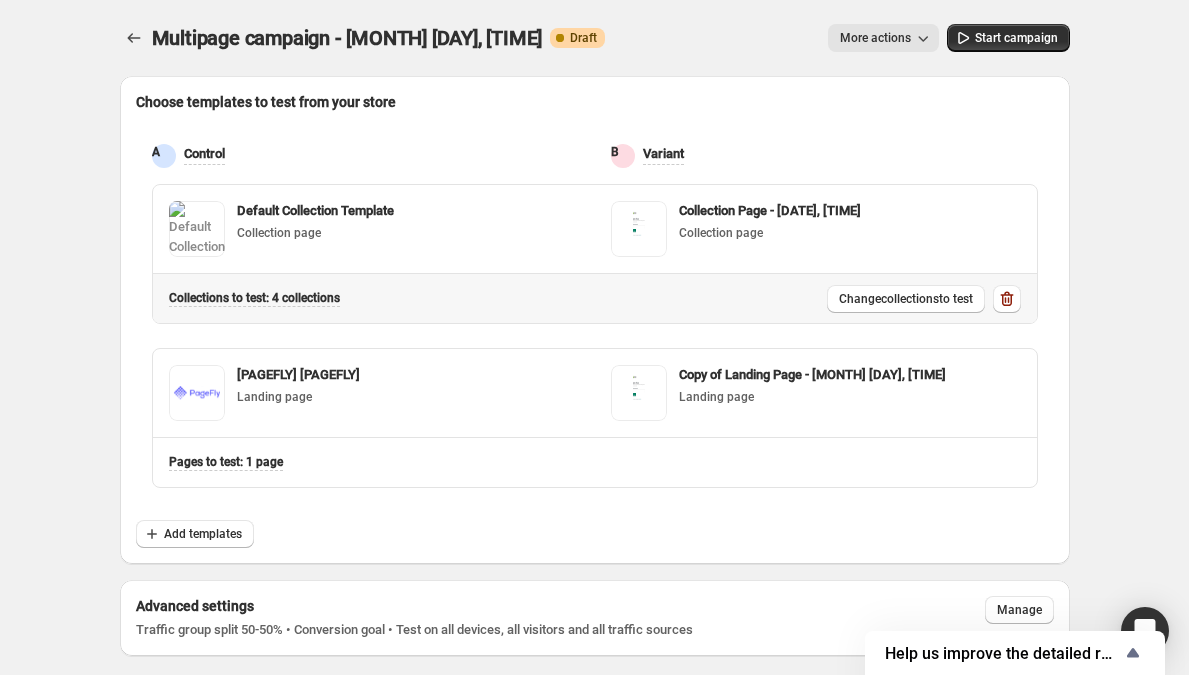 click on "Collection s to test: 4 collections" at bounding box center [254, 298] 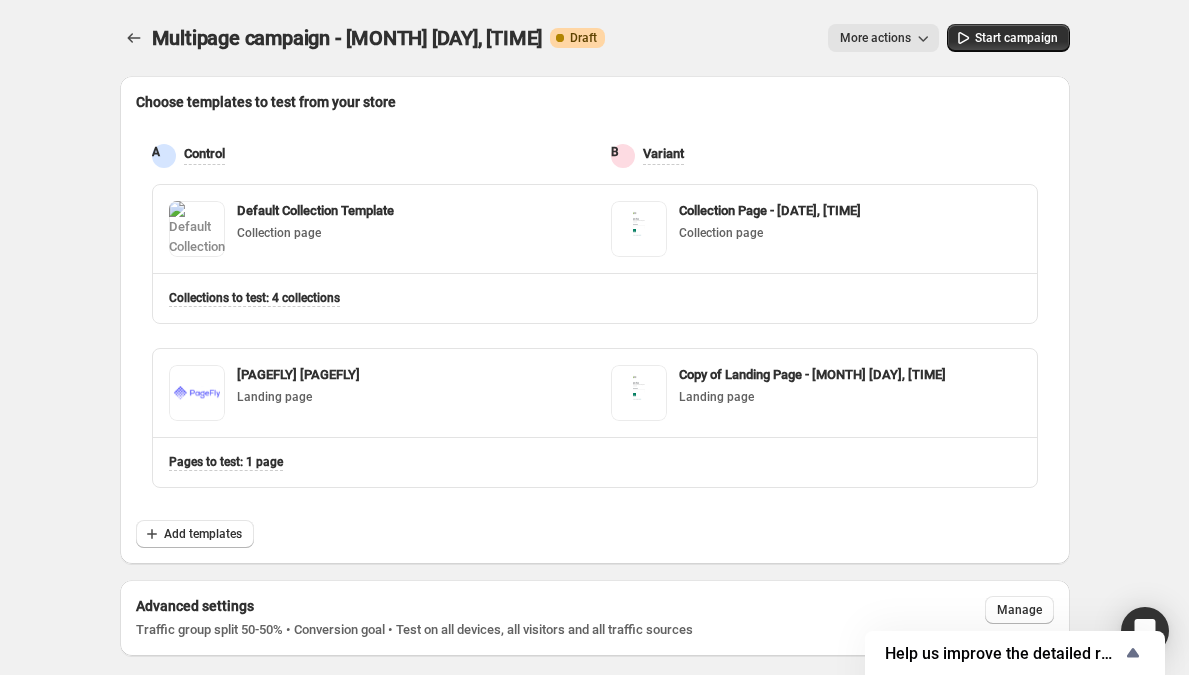 click on "Default Collection Template Collection page Collection Page - [DATE], [TIME] Collection page Collection s to test:   4 collections [PAGEFLY] [ID] Landing page Copy of Landing Page - [DATE], [TIME] Landing page Page s to test:   1 page" at bounding box center [204, 156] 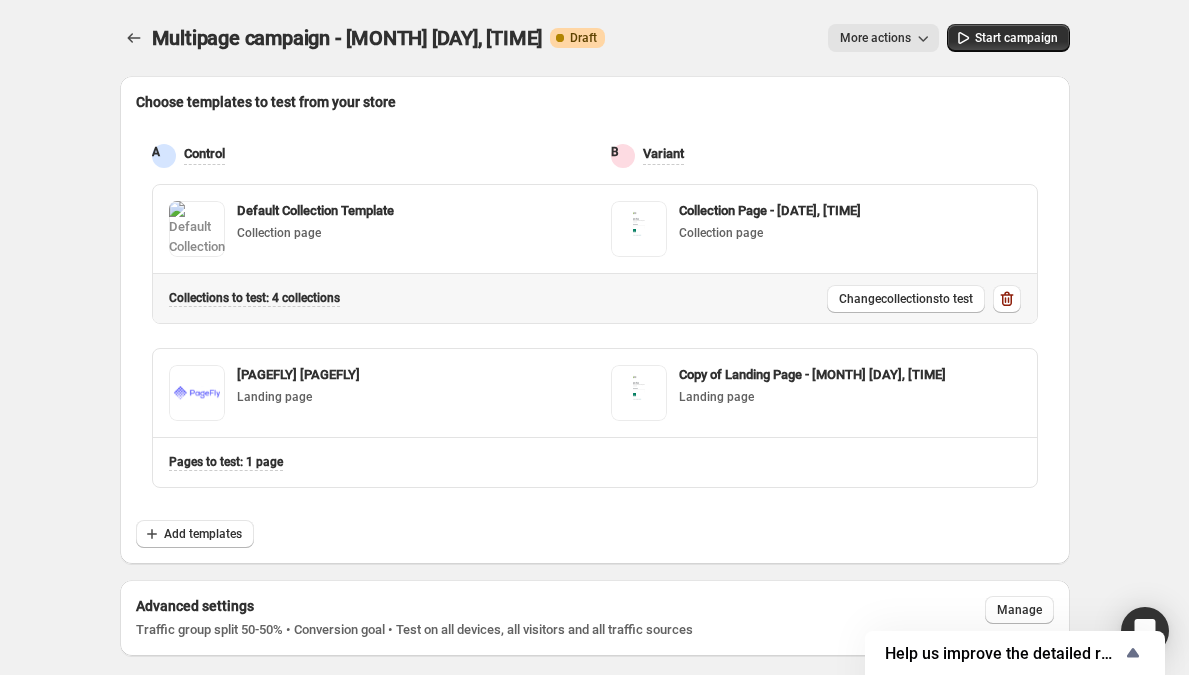click on "Collection s to test: 4 collections" at bounding box center [254, 298] 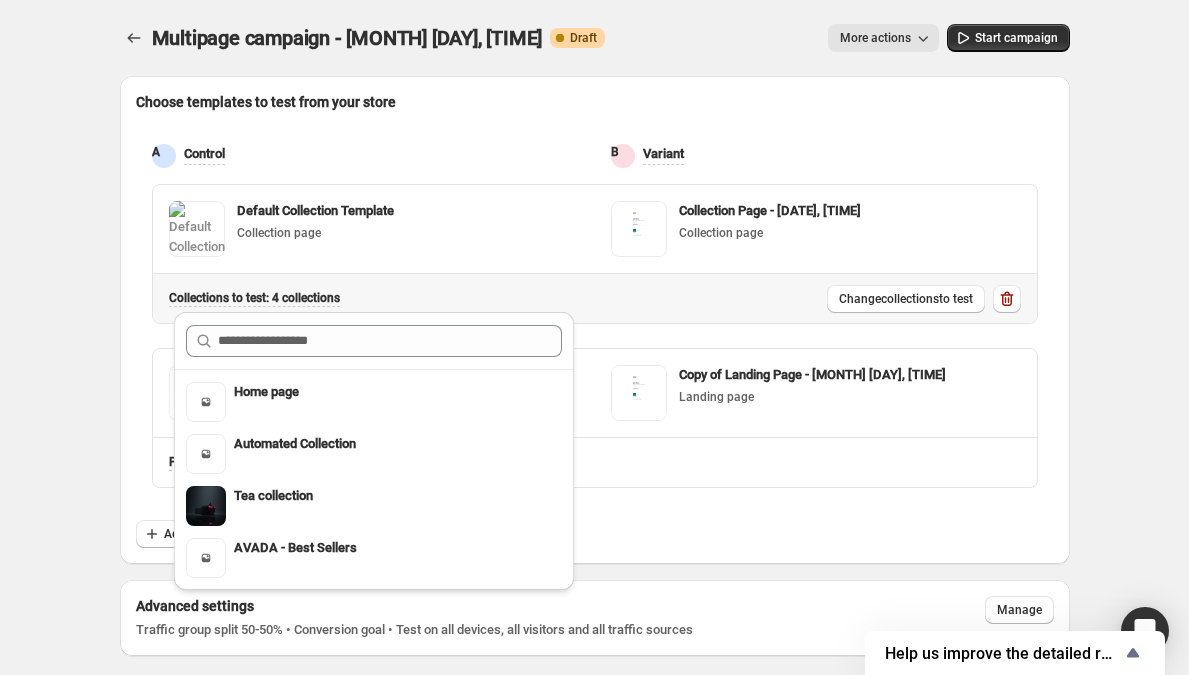 click on "Collection s to test: 4 collections" at bounding box center [254, 298] 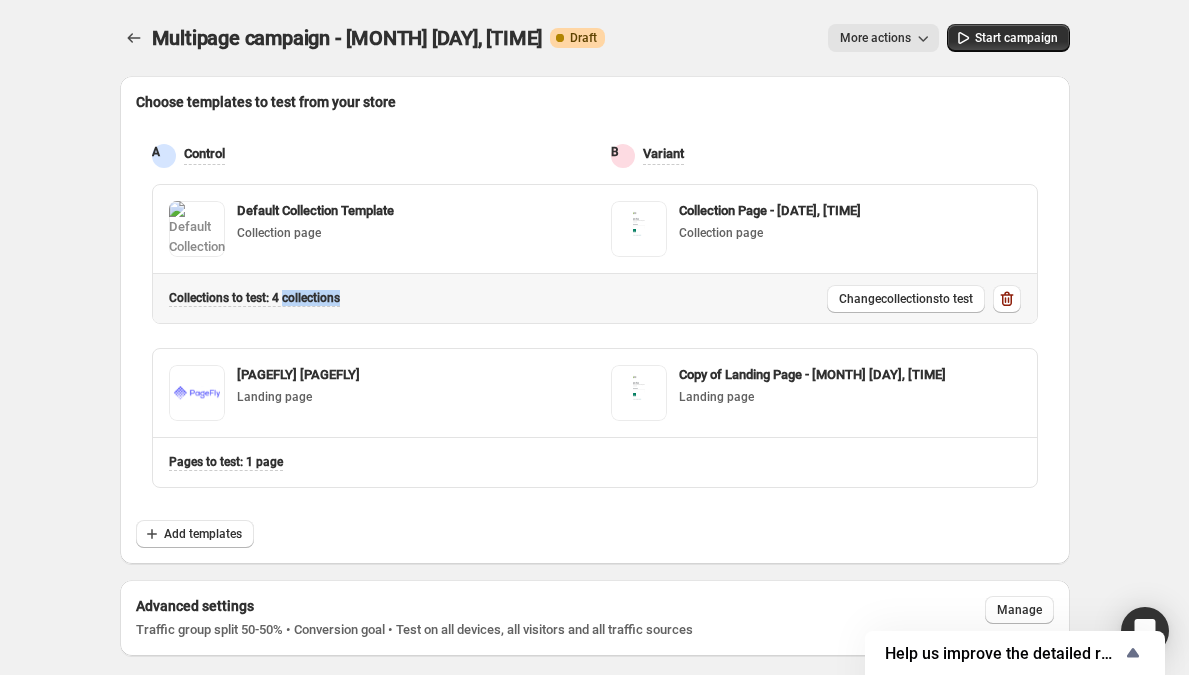 click on "Collection s to test: 4 collections" at bounding box center [254, 298] 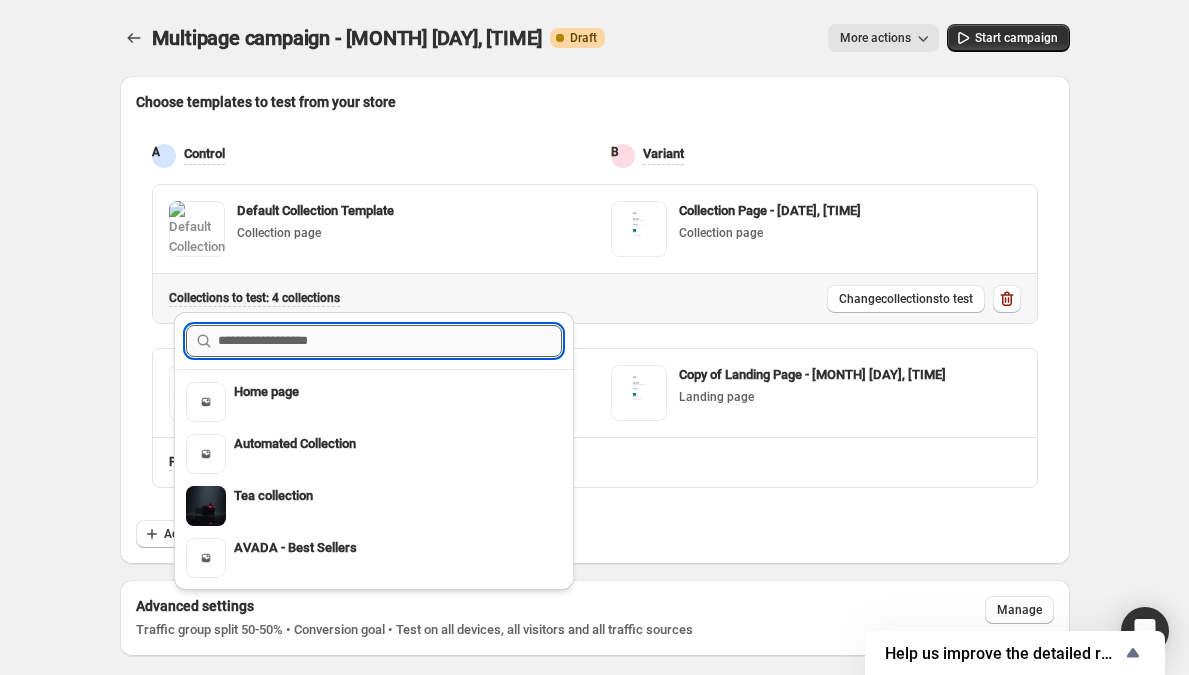 click at bounding box center [390, 341] 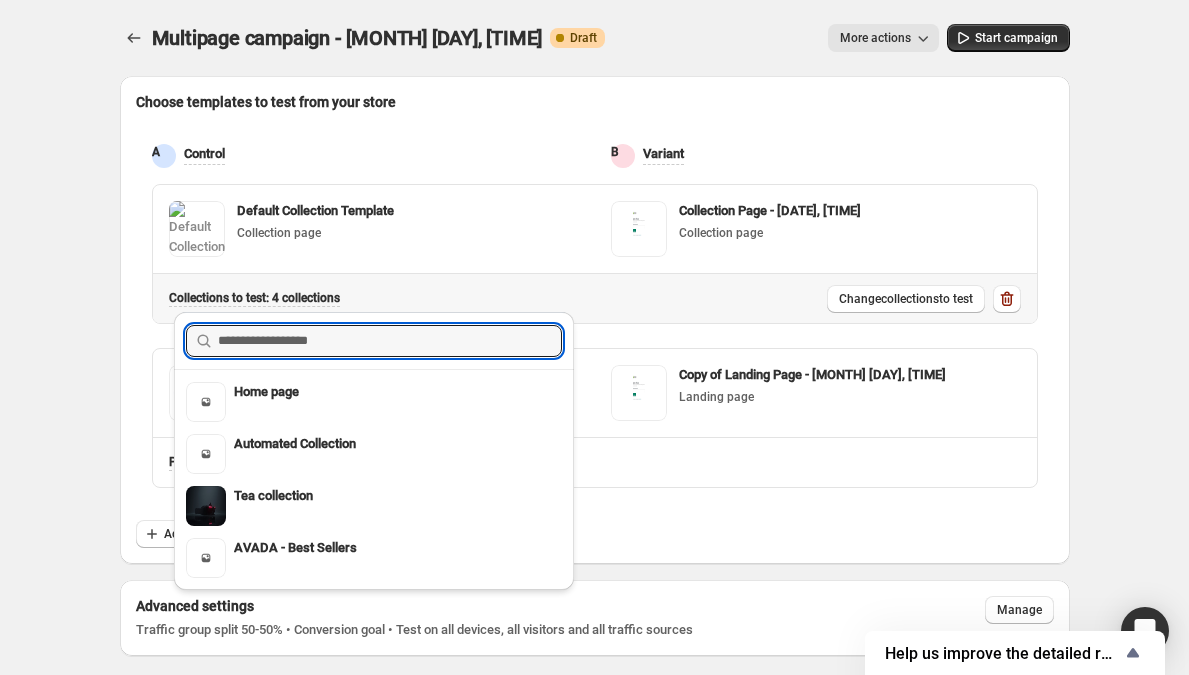 click at bounding box center [374, 341] 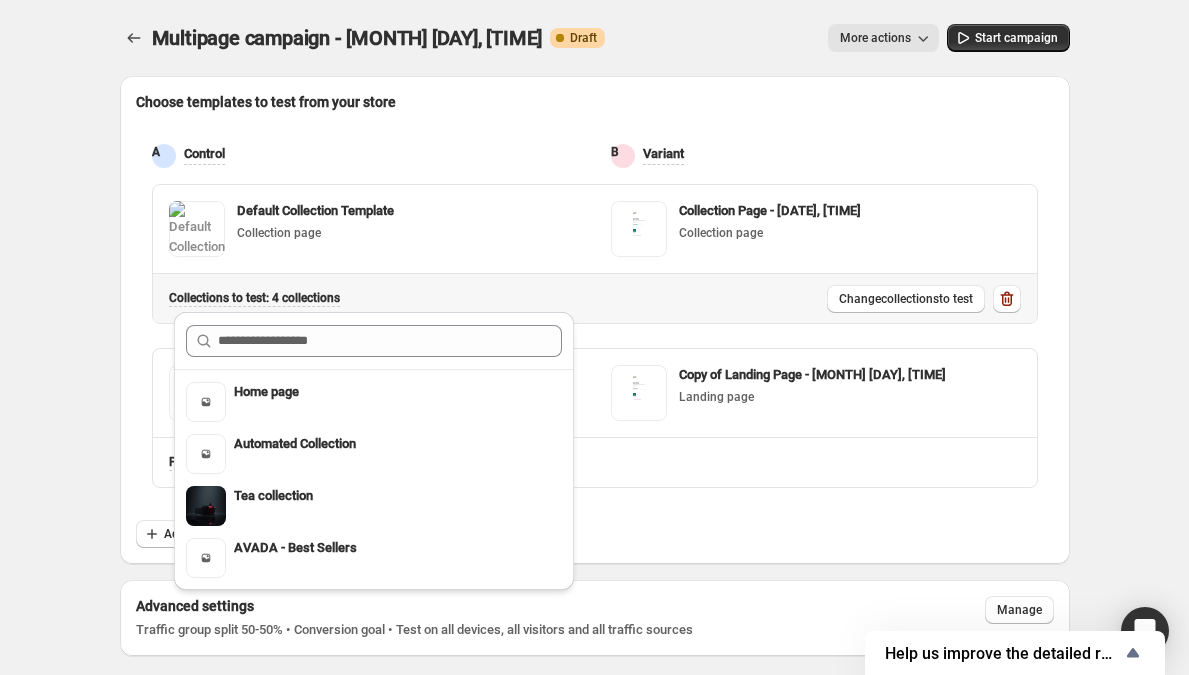 click on "Collection s to test: 4 collections" at bounding box center [254, 298] 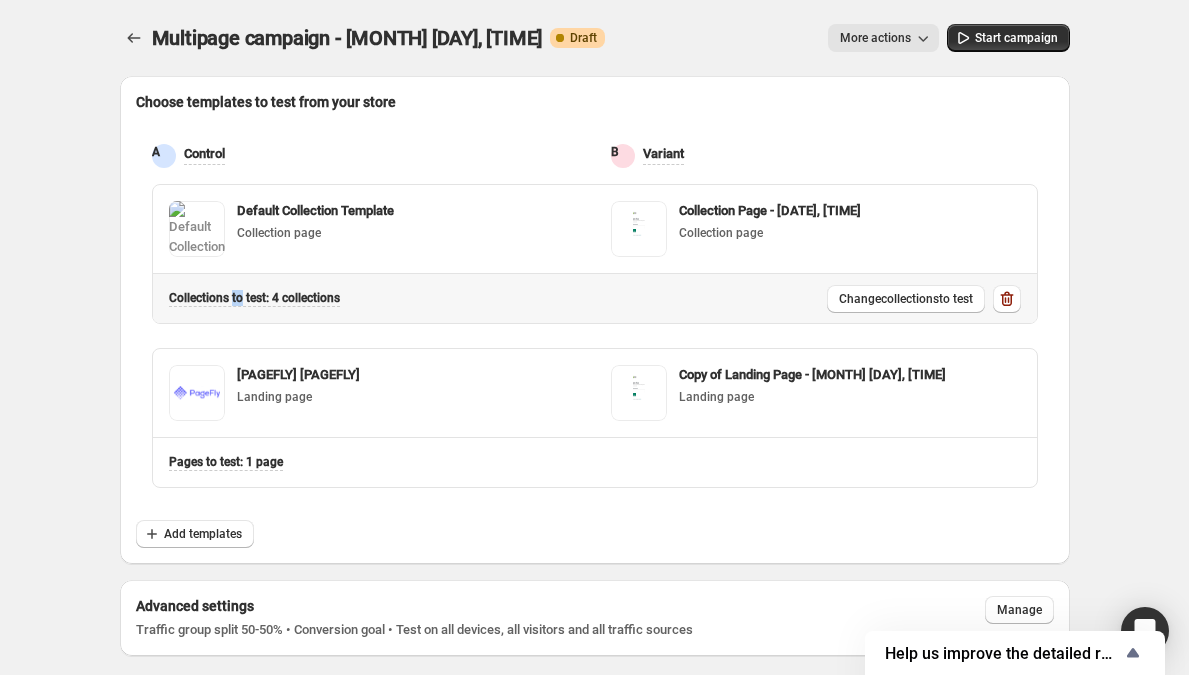 click on "Collection s to test: 4 collections" at bounding box center (254, 298) 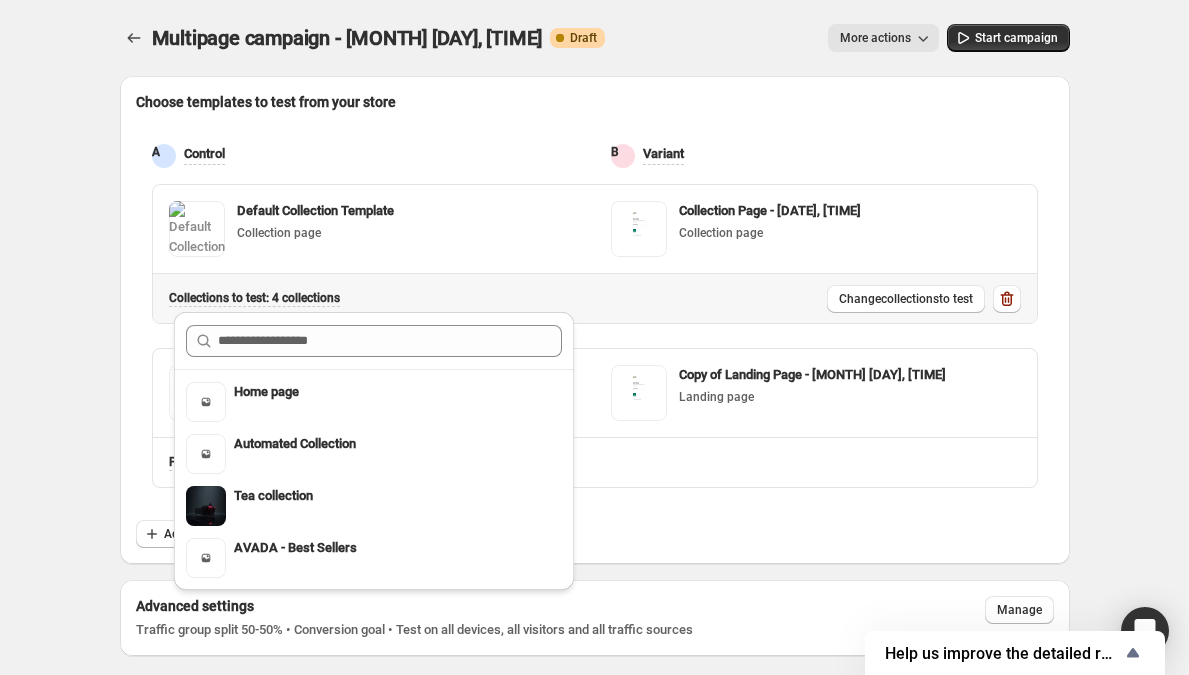 click at bounding box center (374, 341) 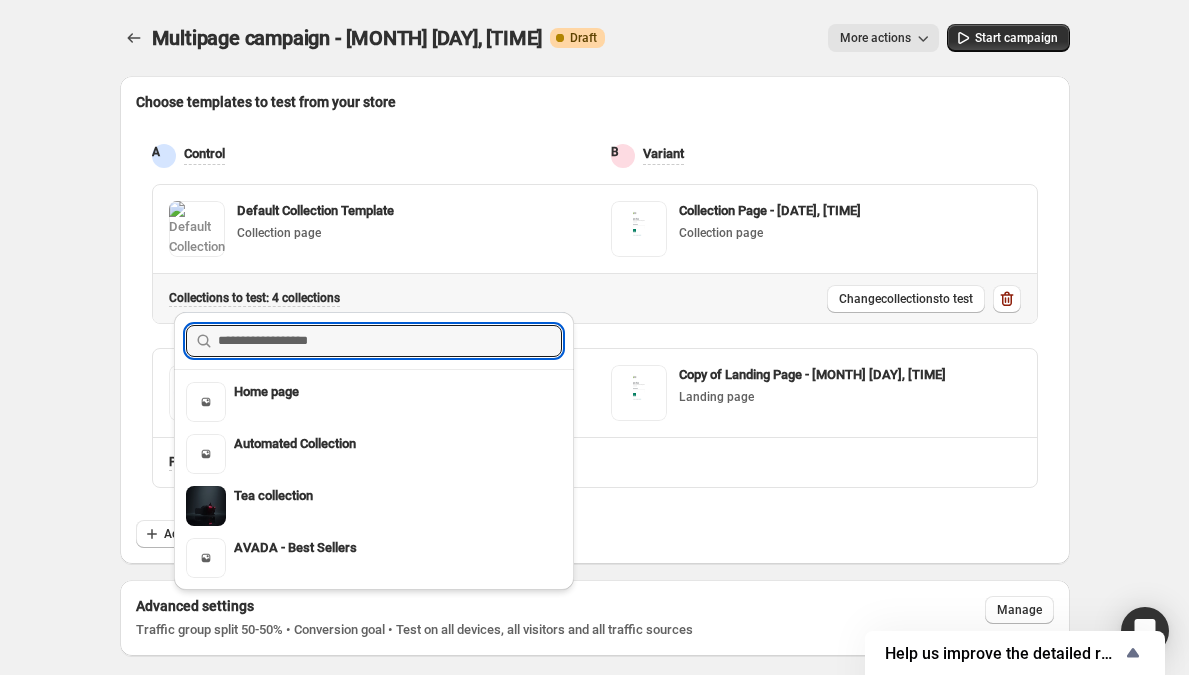 click at bounding box center [374, 341] 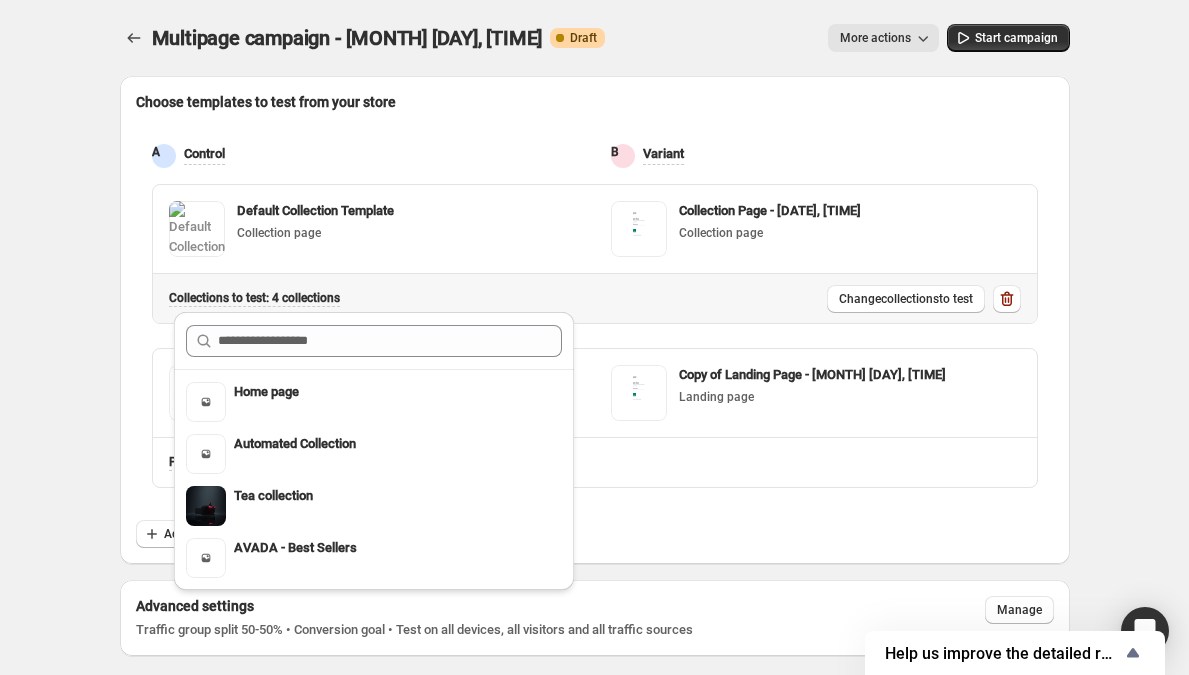 click at bounding box center (374, 341) 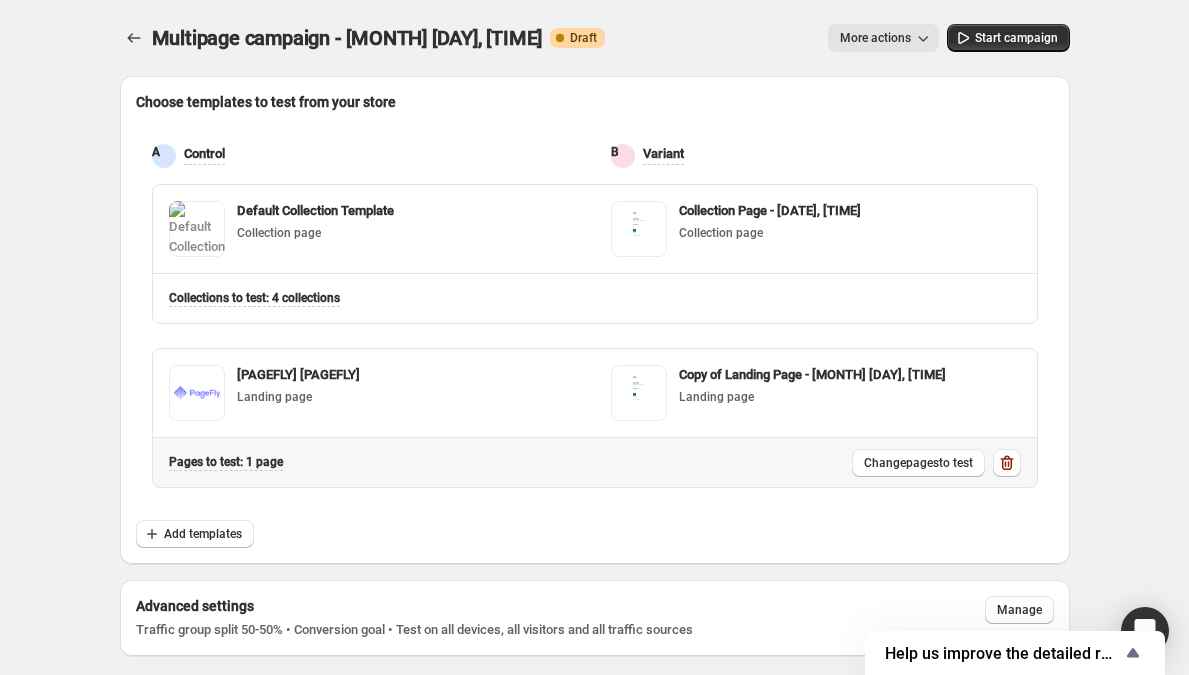 click on "Page s to test:   1 page" at bounding box center [254, 298] 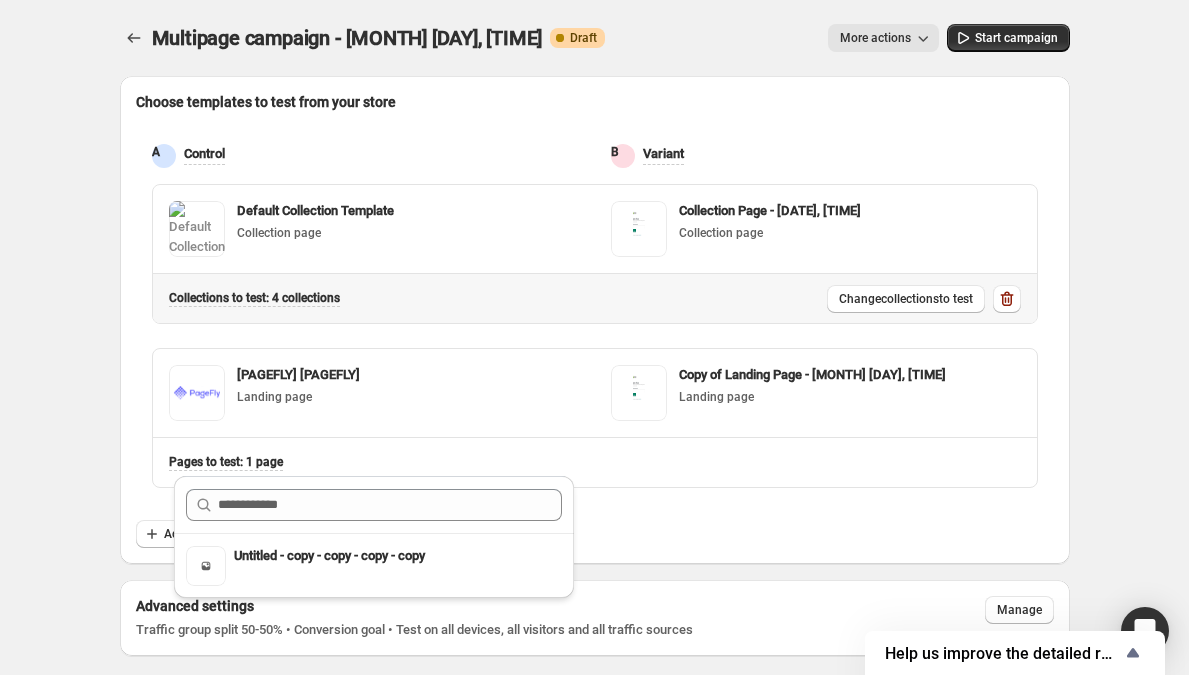 click on "Collection s to test: 4 collections" at bounding box center [254, 298] 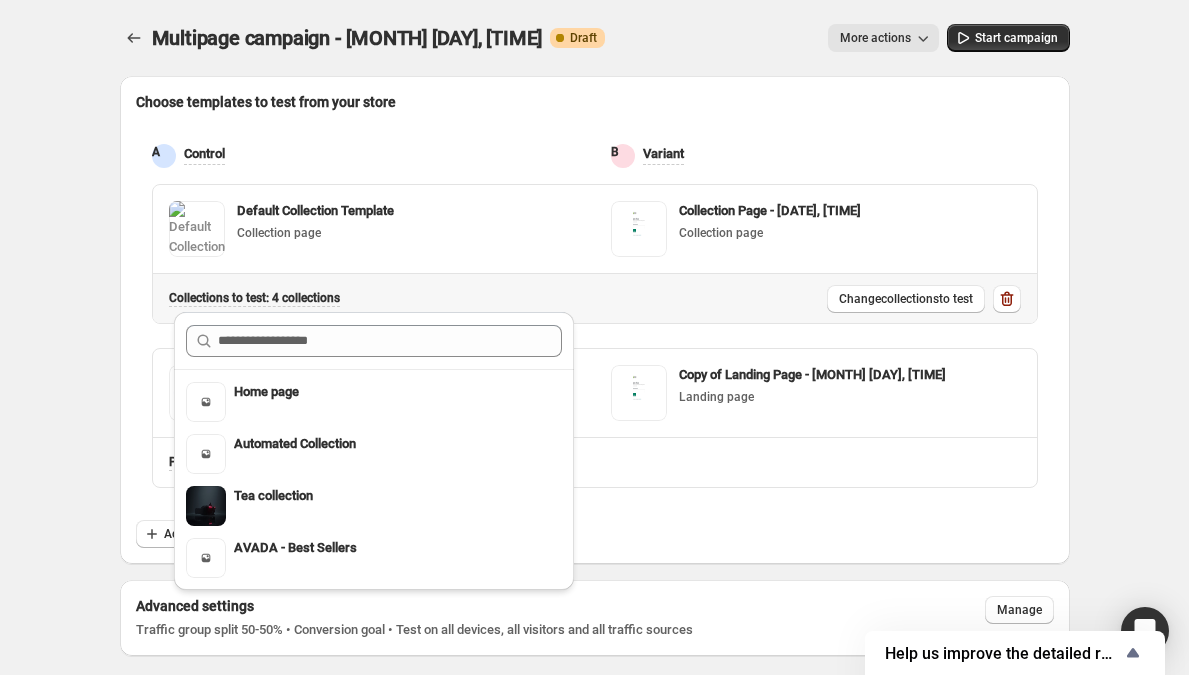 click on "Collection s to test: 4 collections" at bounding box center (254, 298) 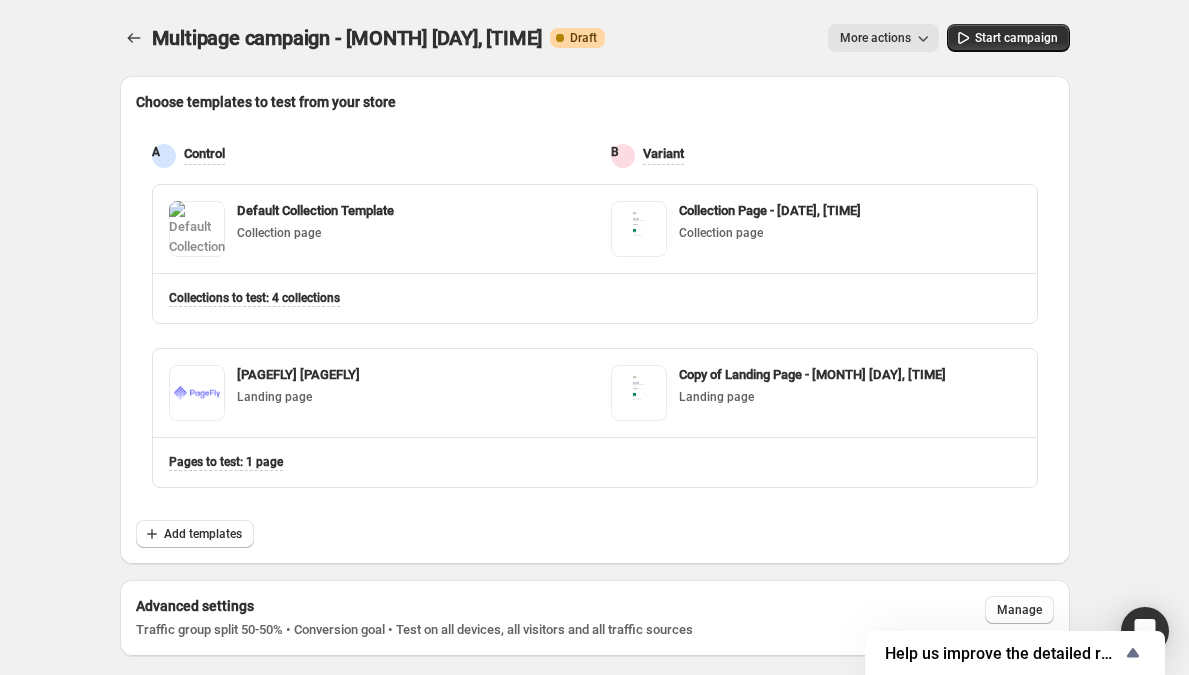 click on "More actions" at bounding box center (883, 38) 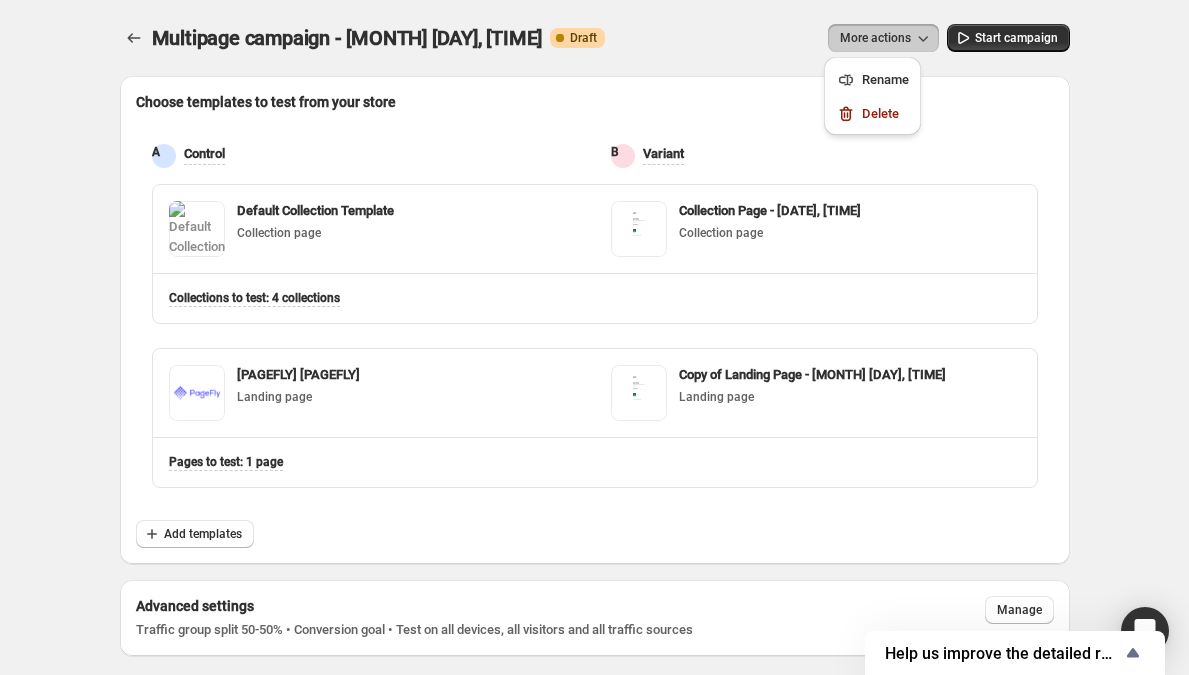 click on "More actions" at bounding box center (875, 38) 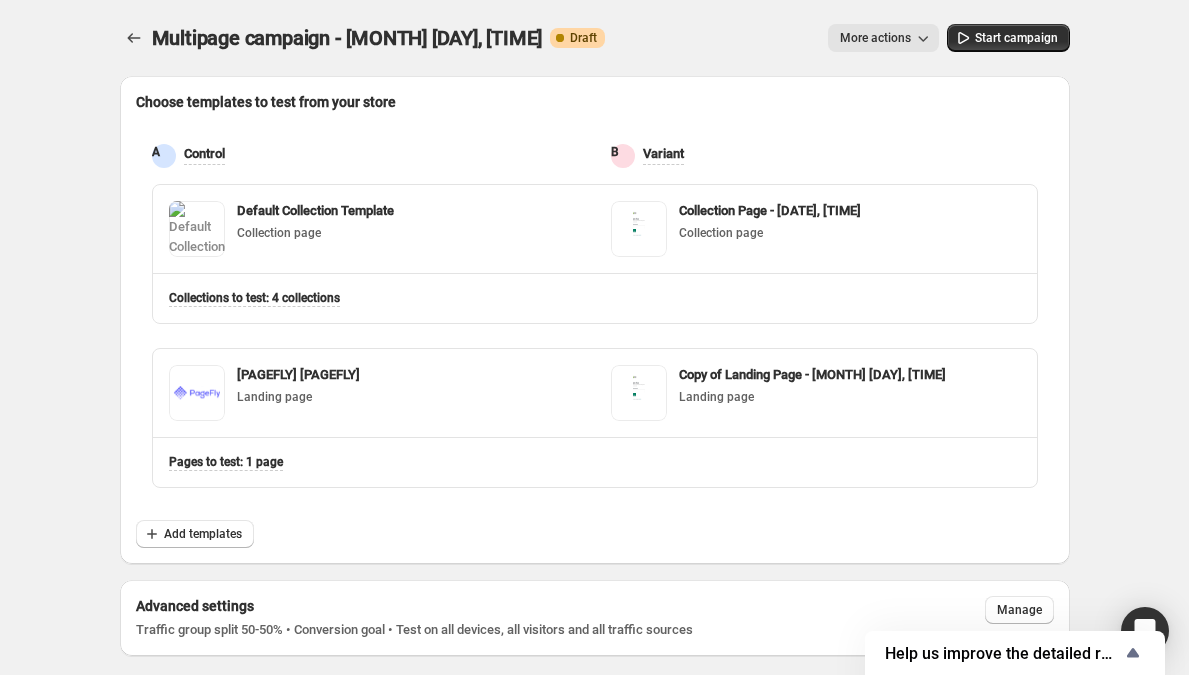 click on "Multipage campaign  - [MONTH] [DAY], [TIME]" at bounding box center [347, 38] 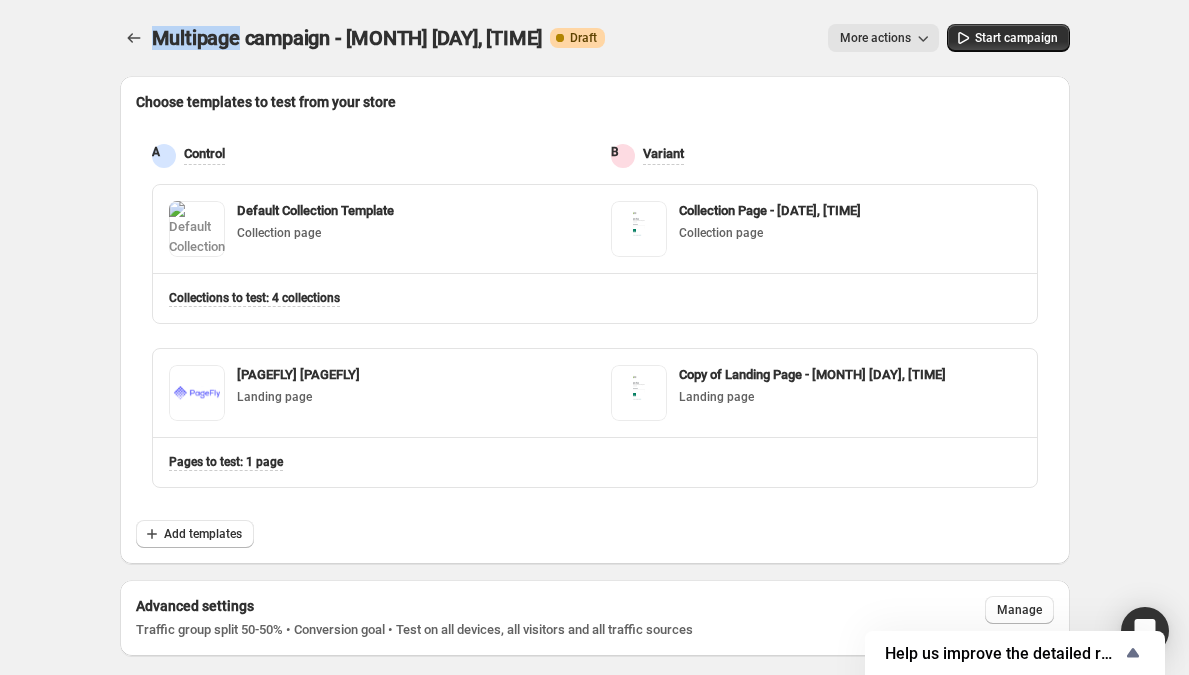 click on "Multipage campaign  - [MONTH] [DAY], [TIME]" at bounding box center (347, 38) 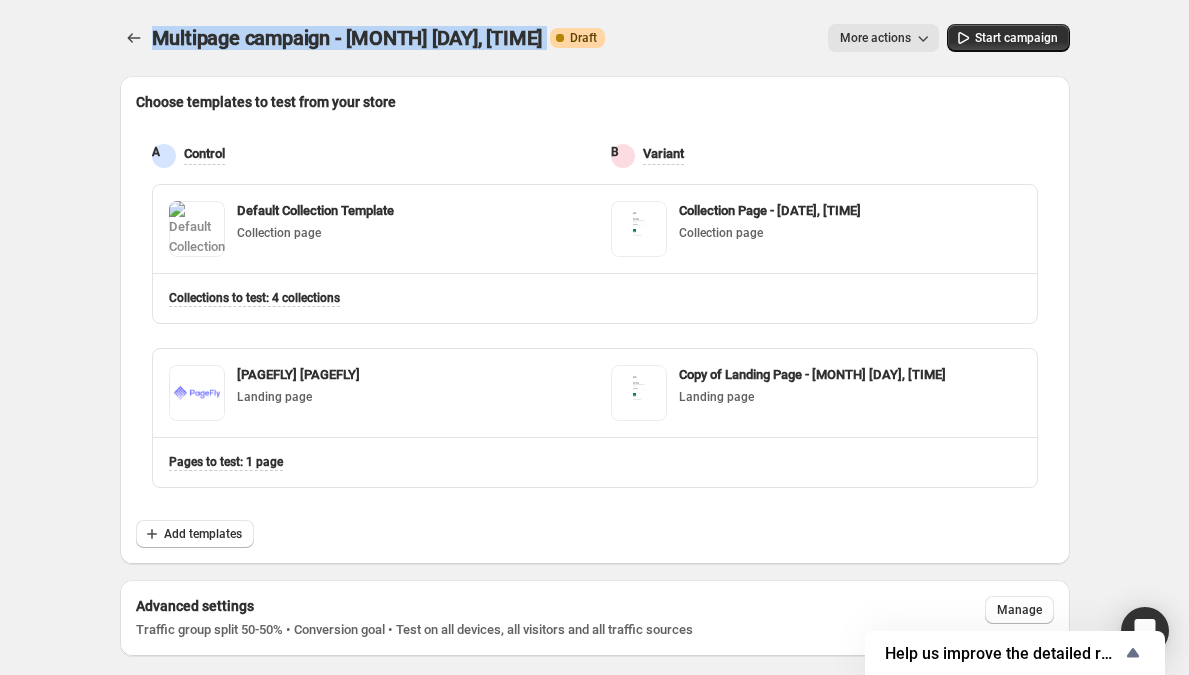 click on "Multipage campaign  - [MONTH] [DAY], [TIME]" at bounding box center (347, 38) 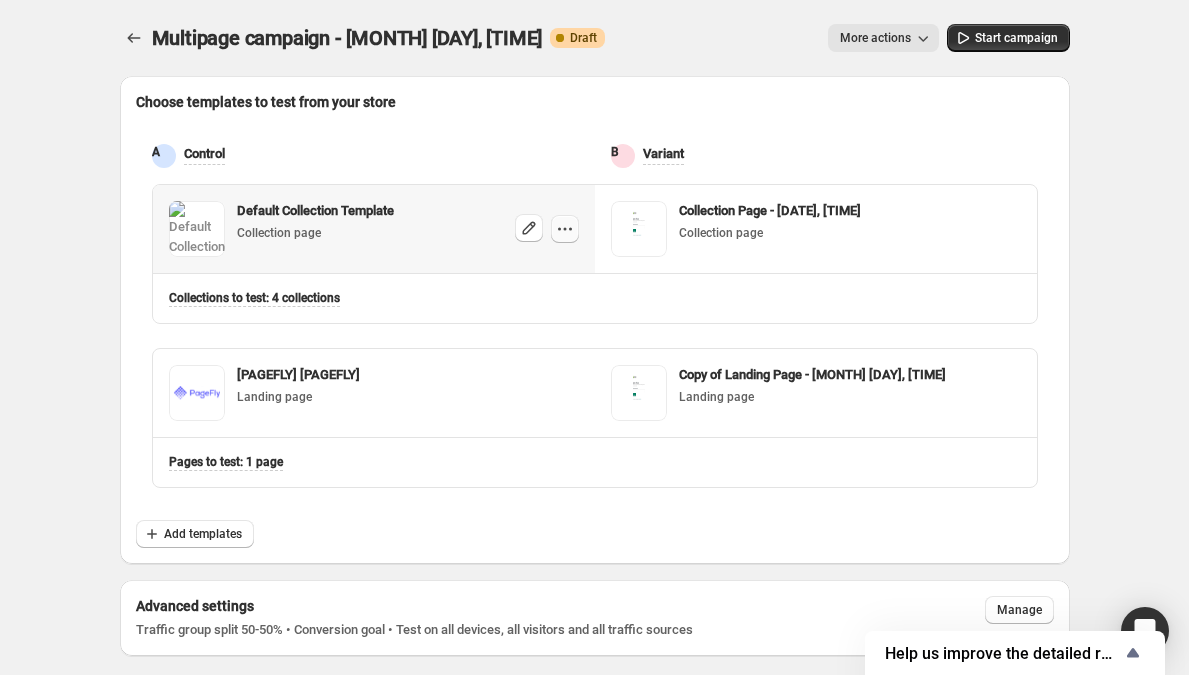 click at bounding box center (565, 229) 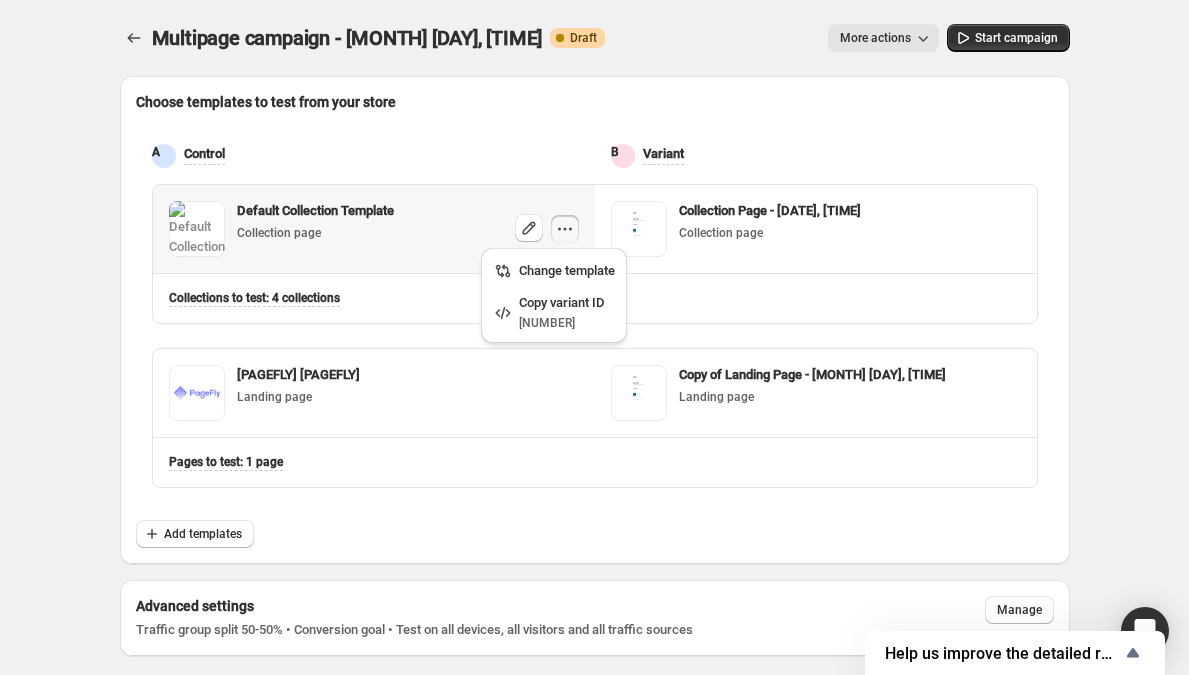 click at bounding box center (565, 229) 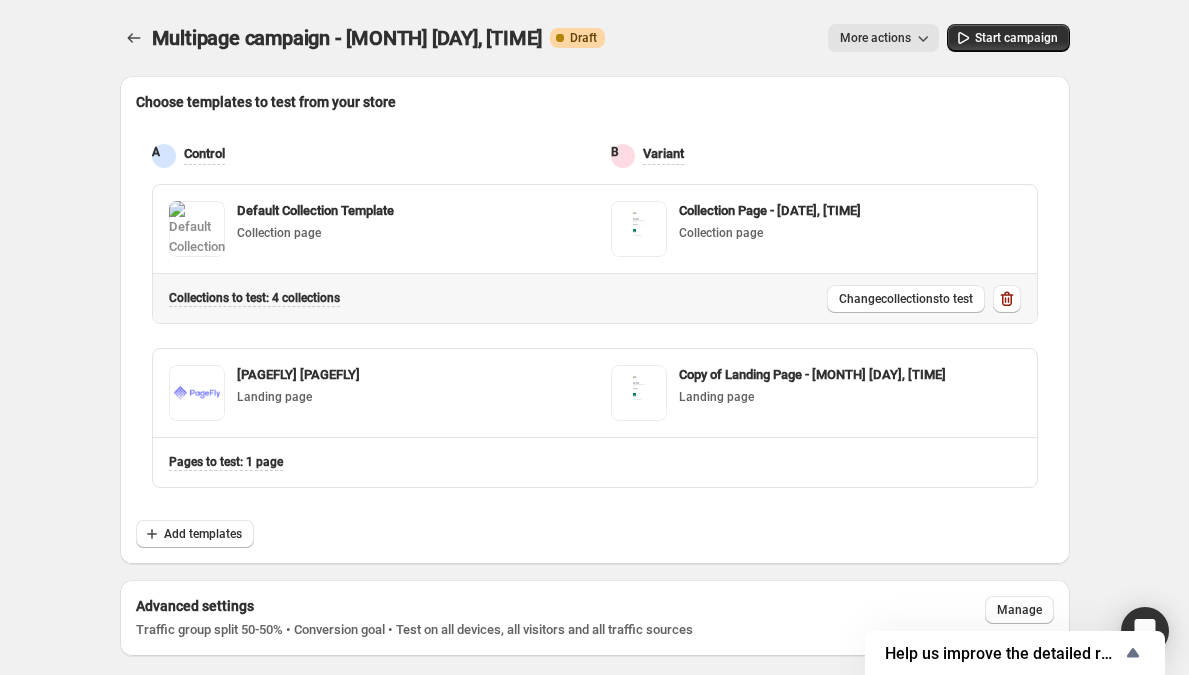 click on "Collection s to test: 4 collections" at bounding box center [254, 298] 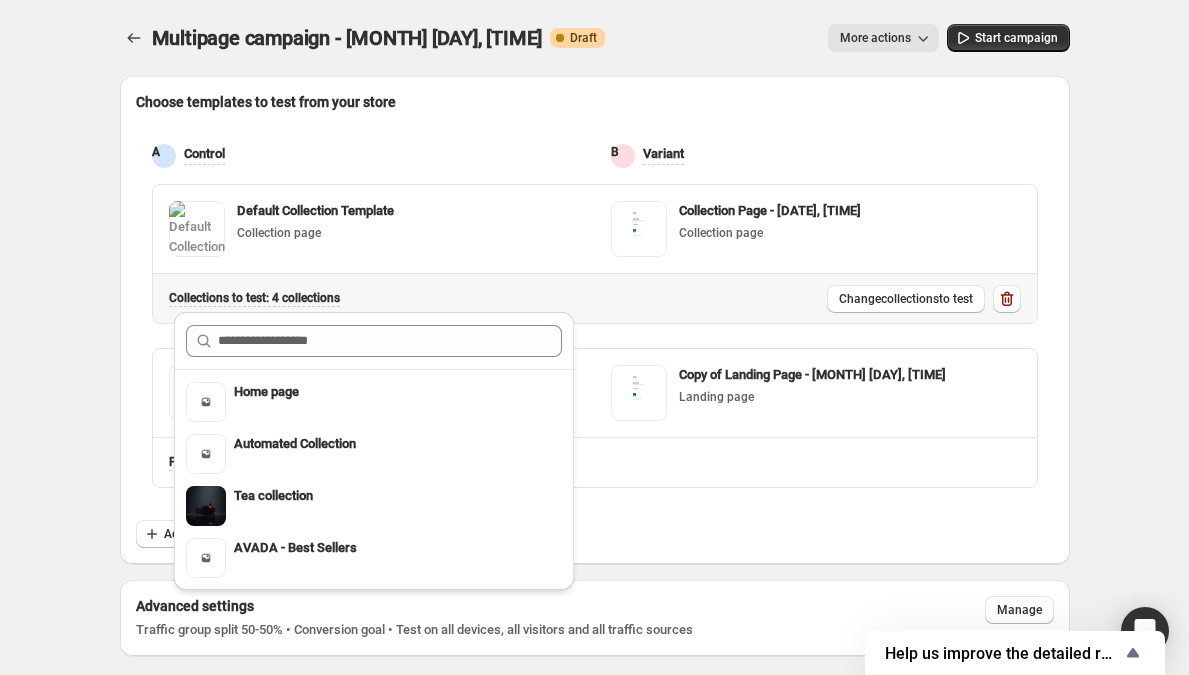 click on "Collection s to test: 4 collections" at bounding box center (254, 298) 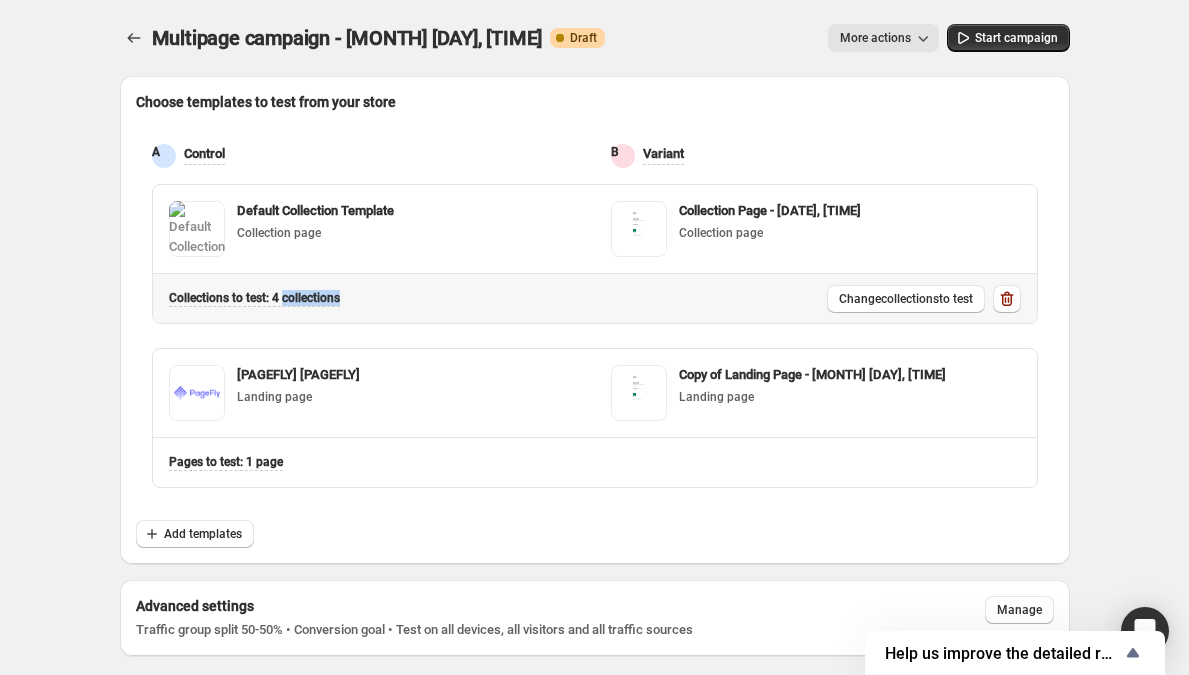 click on "Collection s to test: 4 collections" at bounding box center [254, 298] 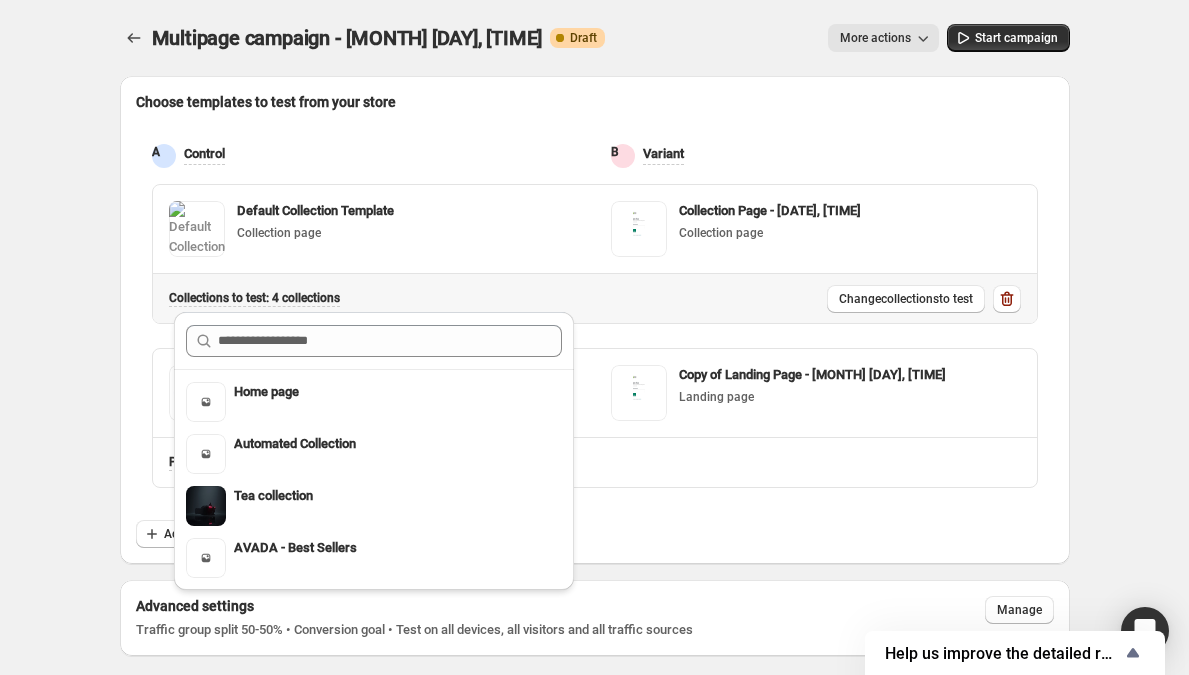 click on "Collection s to test: 4 collections" at bounding box center [254, 298] 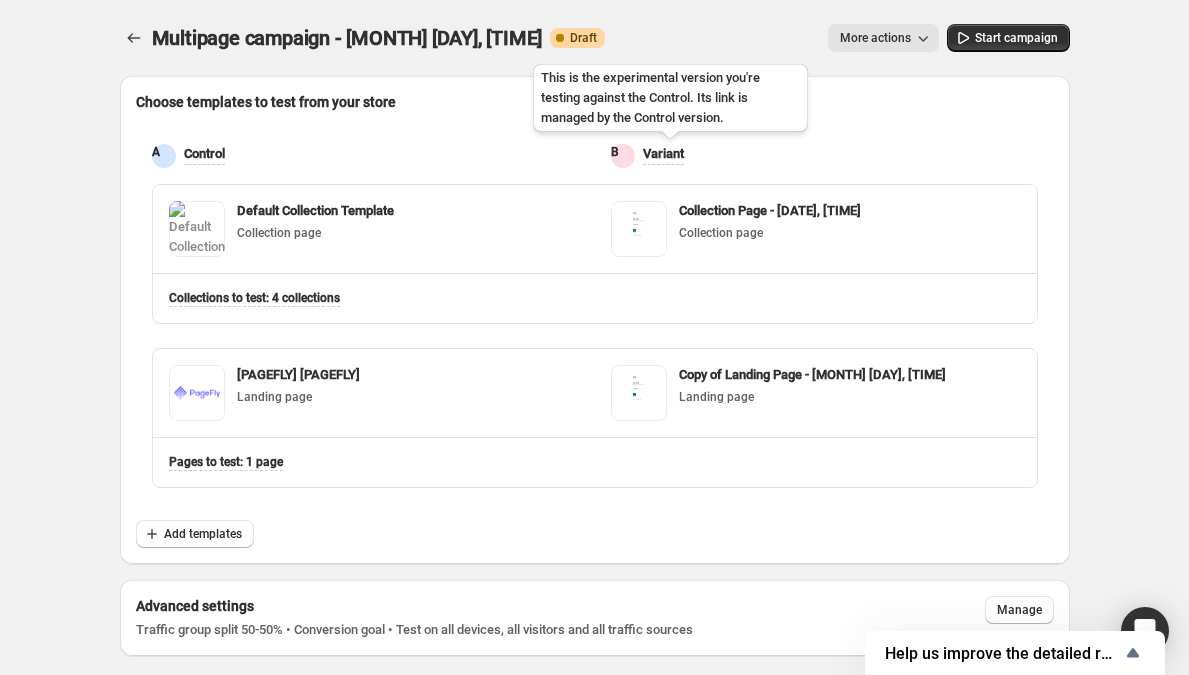 scroll, scrollTop: 12, scrollLeft: 0, axis: vertical 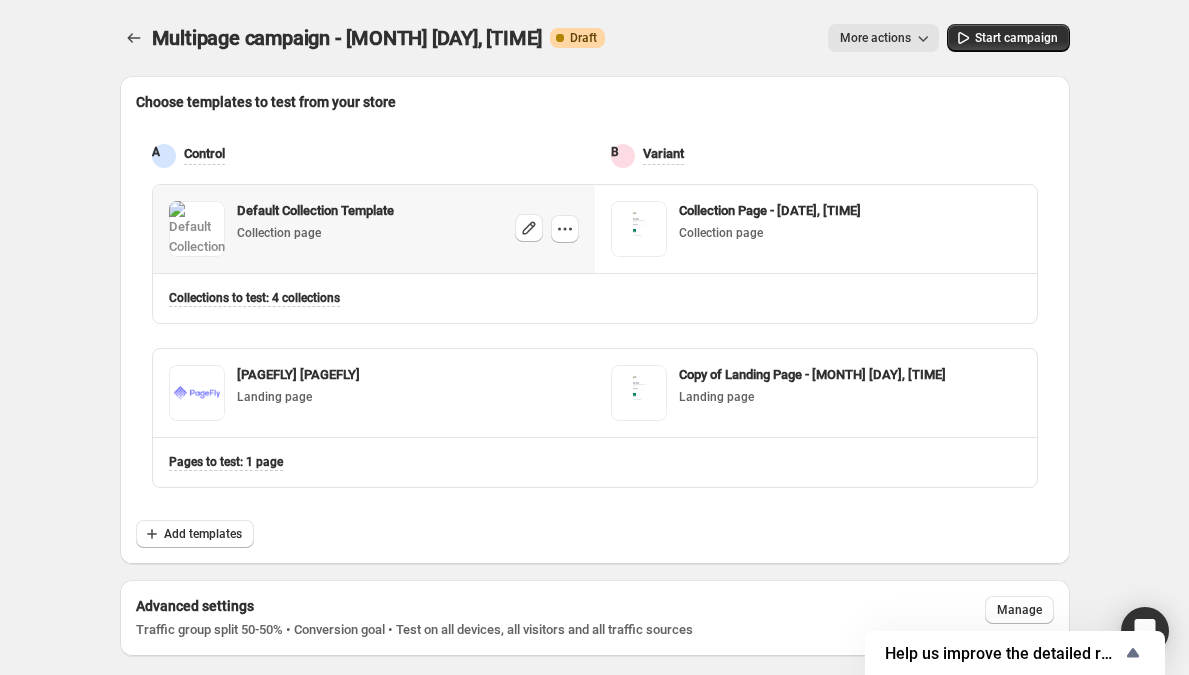 drag, startPoint x: 212, startPoint y: 225, endPoint x: 160, endPoint y: 225, distance: 52 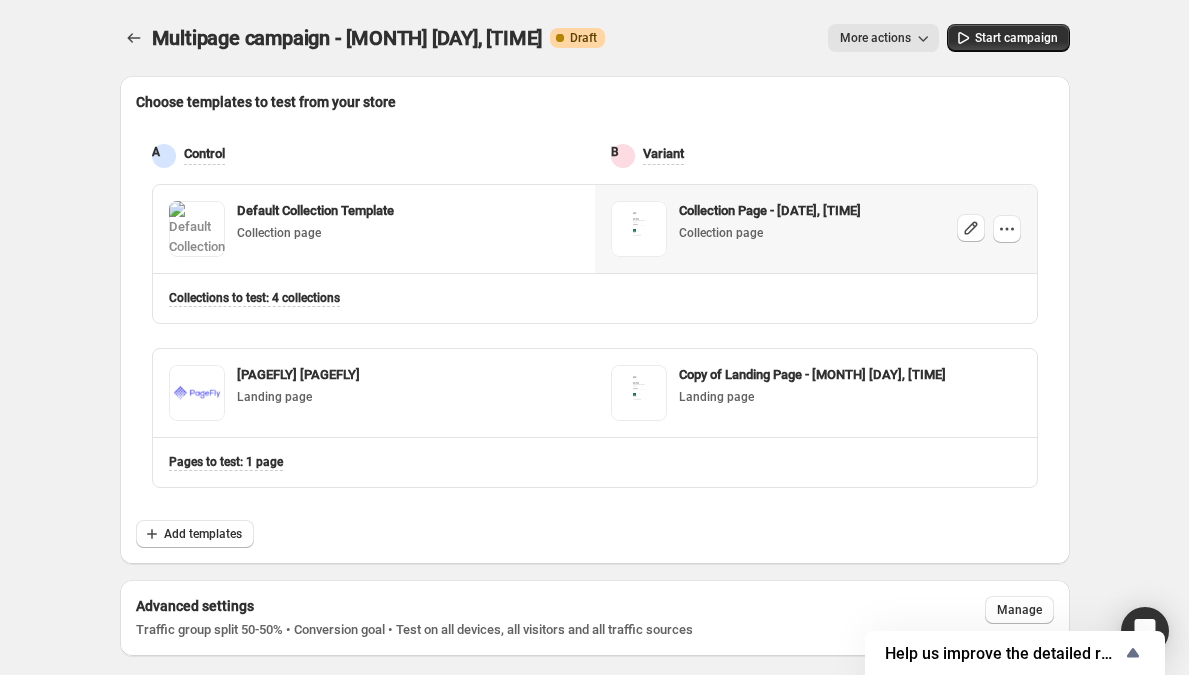 click at bounding box center [197, 229] 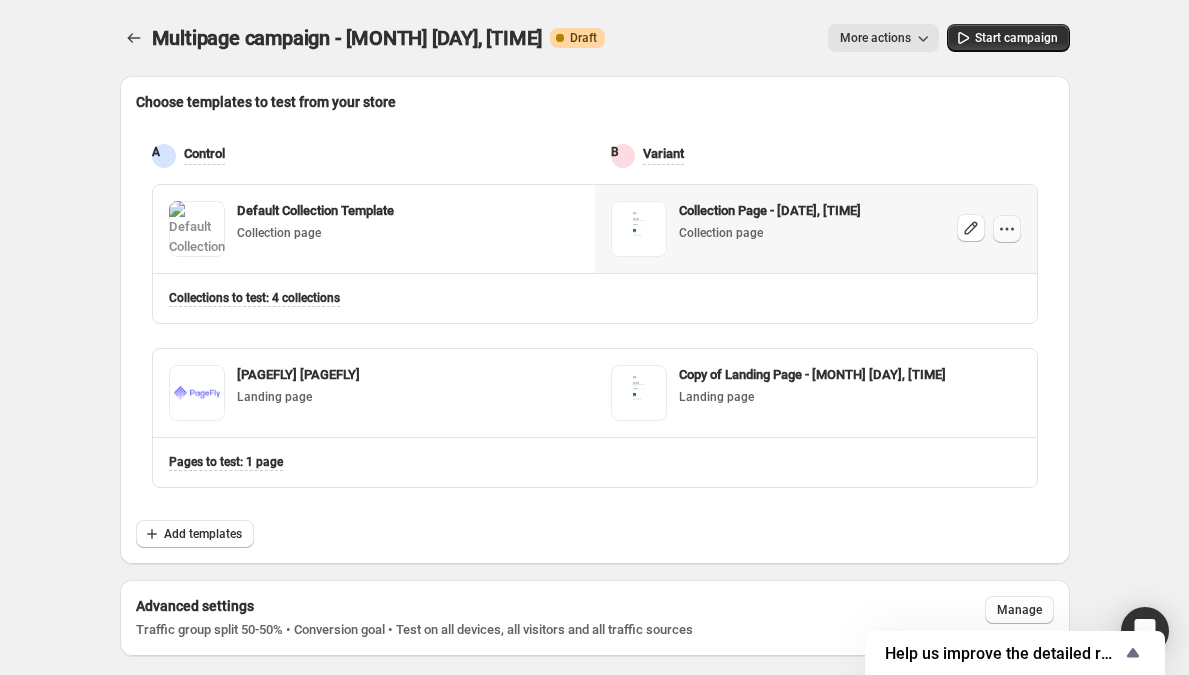 click at bounding box center [1007, 229] 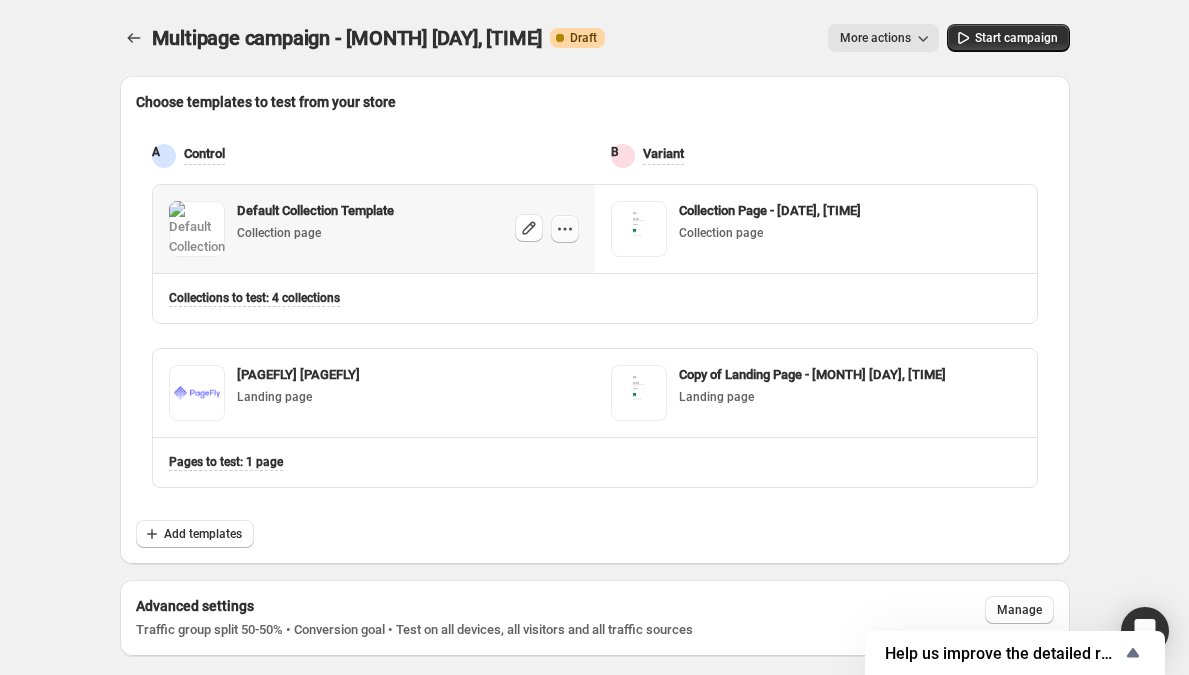 click at bounding box center [570, 229] 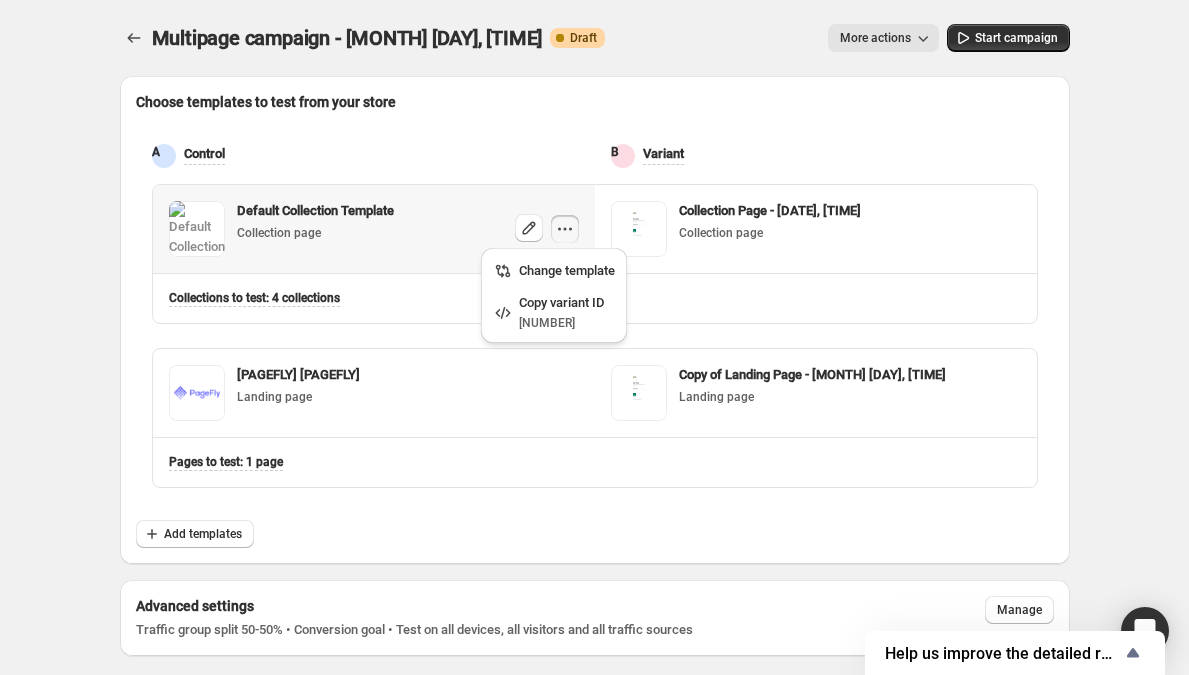 click at bounding box center (570, 229) 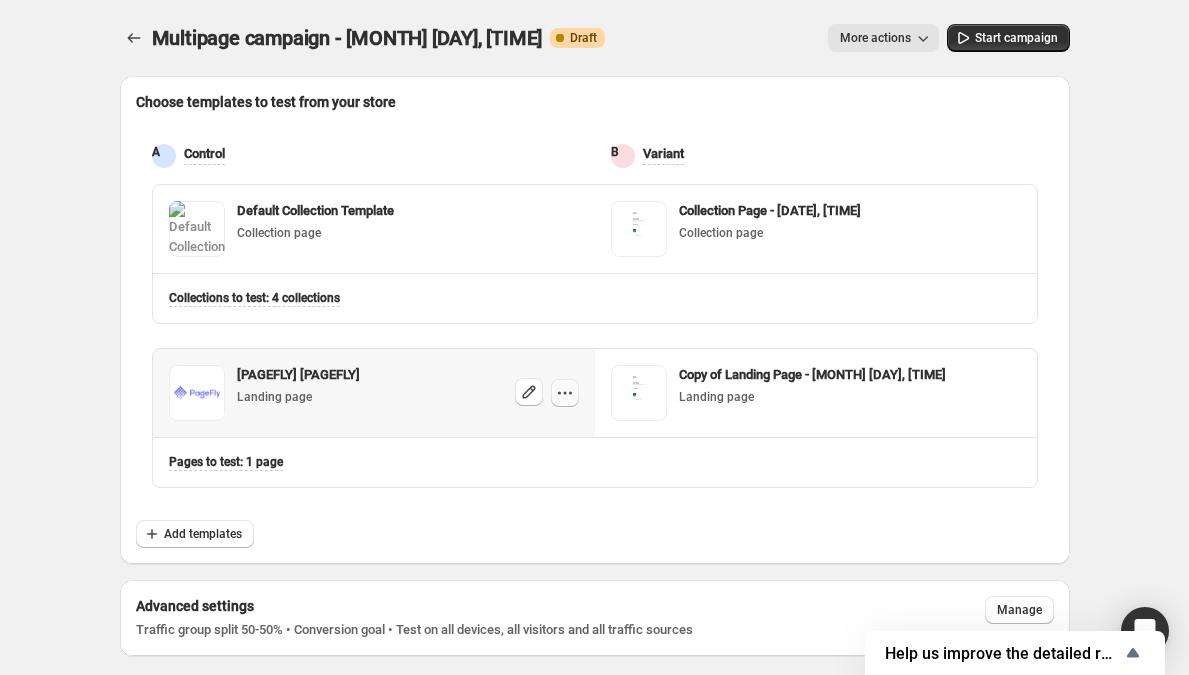 click at bounding box center (565, 393) 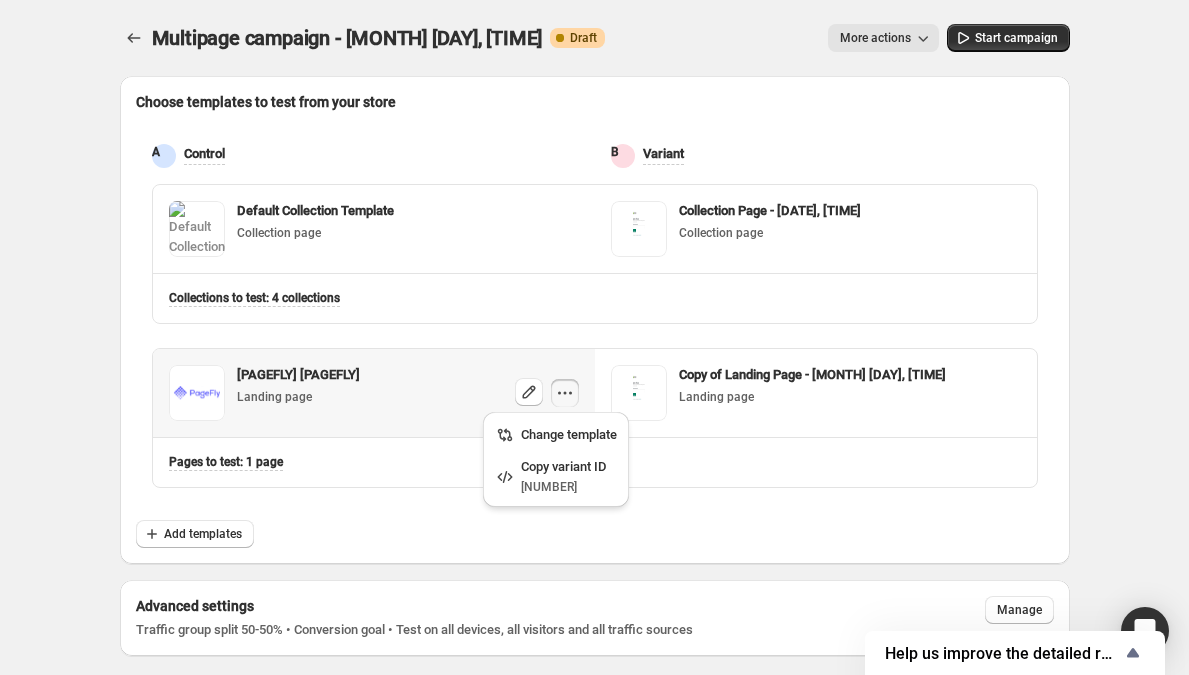 click at bounding box center [565, 393] 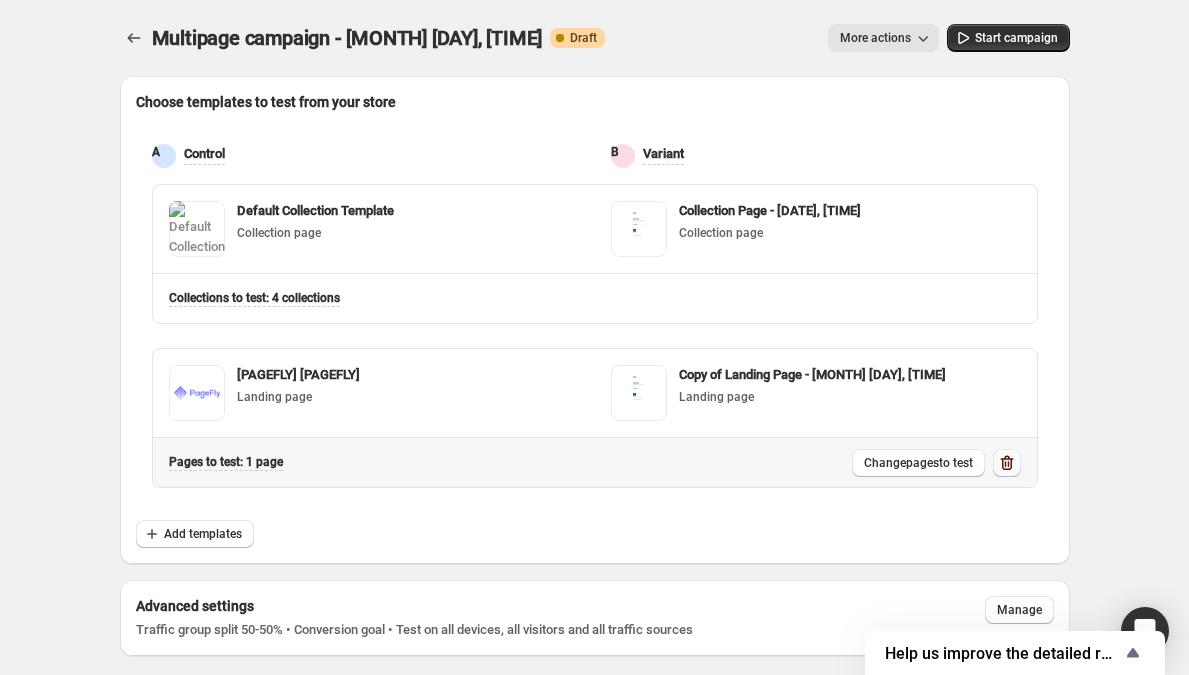 click at bounding box center (1007, 463) 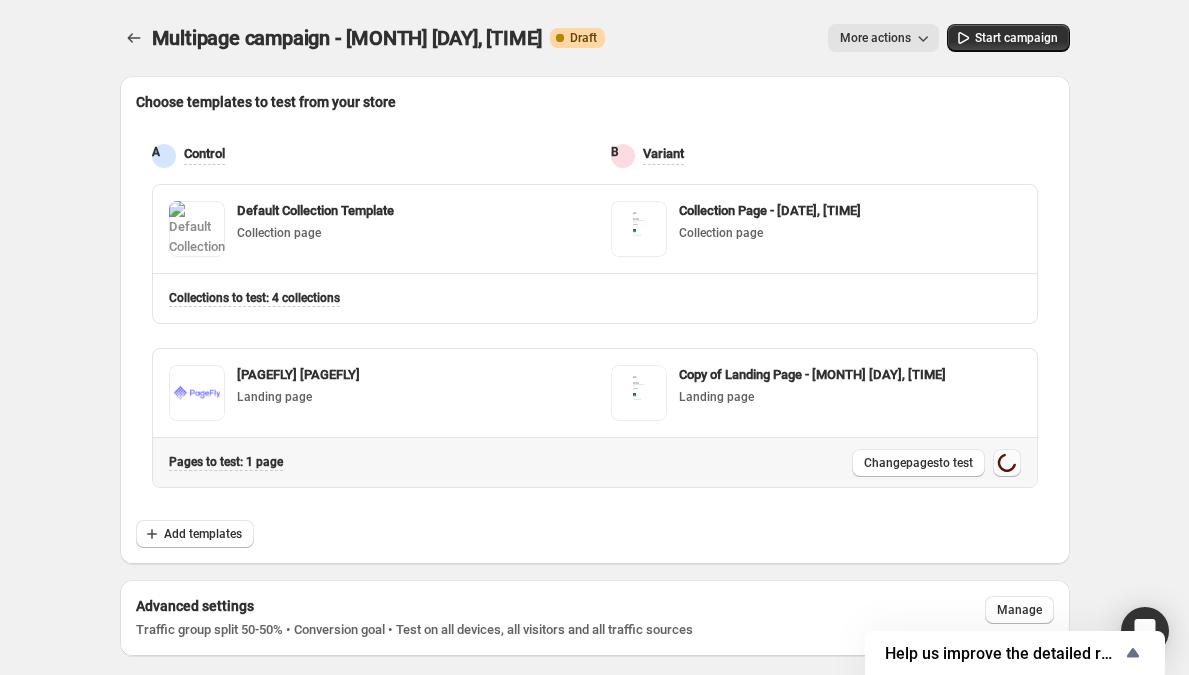 scroll, scrollTop: 0, scrollLeft: 0, axis: both 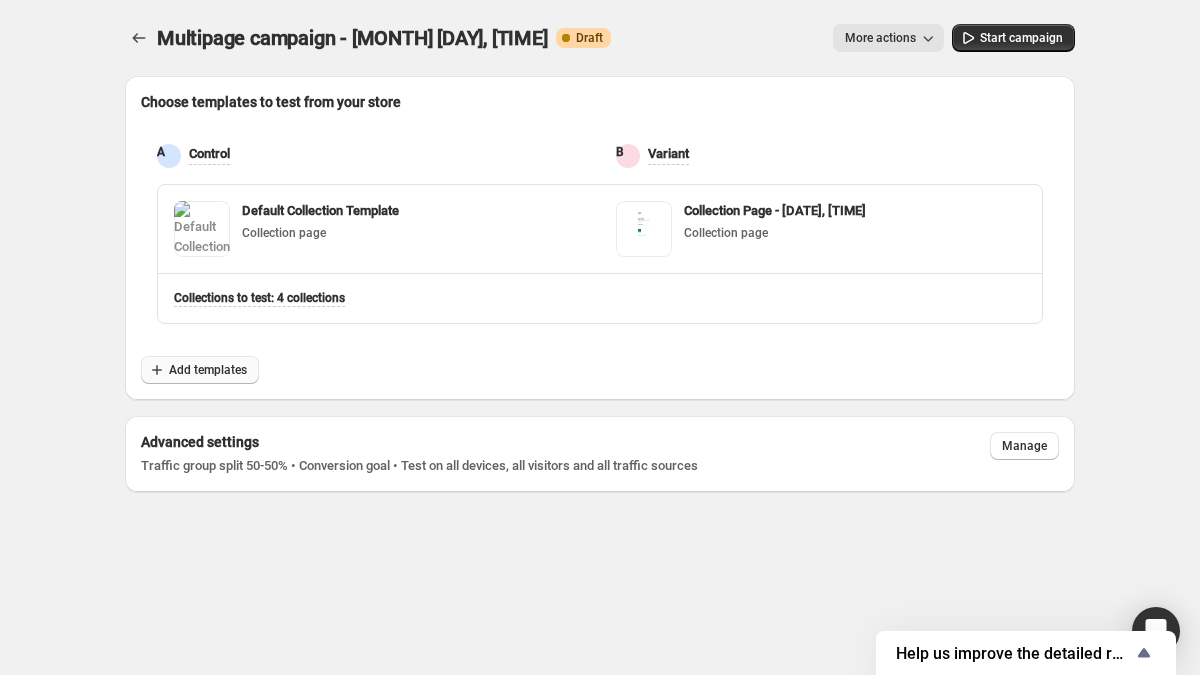 click on "Add templates" at bounding box center [208, 370] 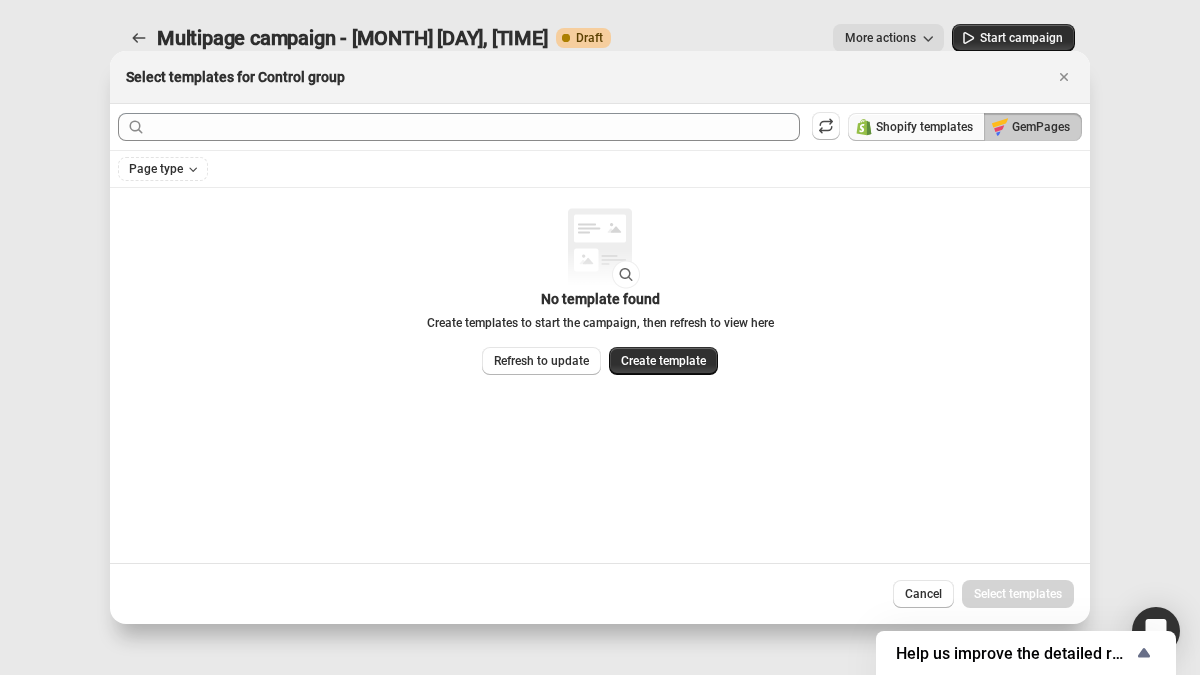 click on "Shopify templates" at bounding box center (916, 127) 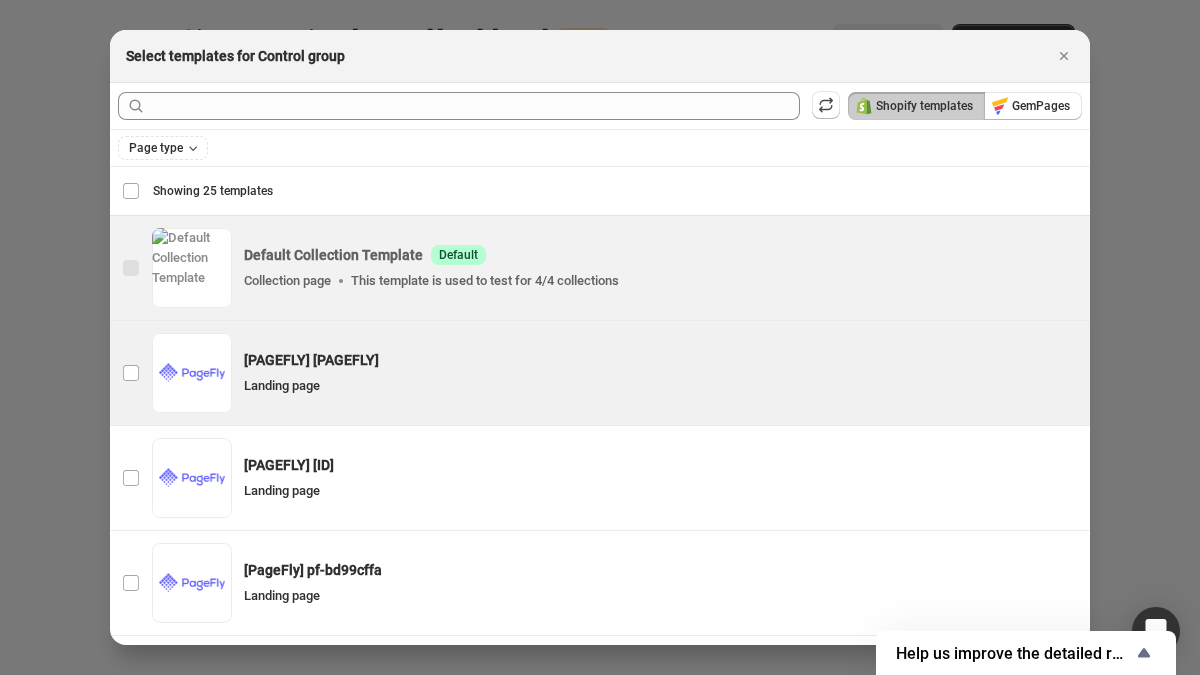 click on "[PAGEFLY] [PAGEFLY] Landing page" at bounding box center (661, 373) 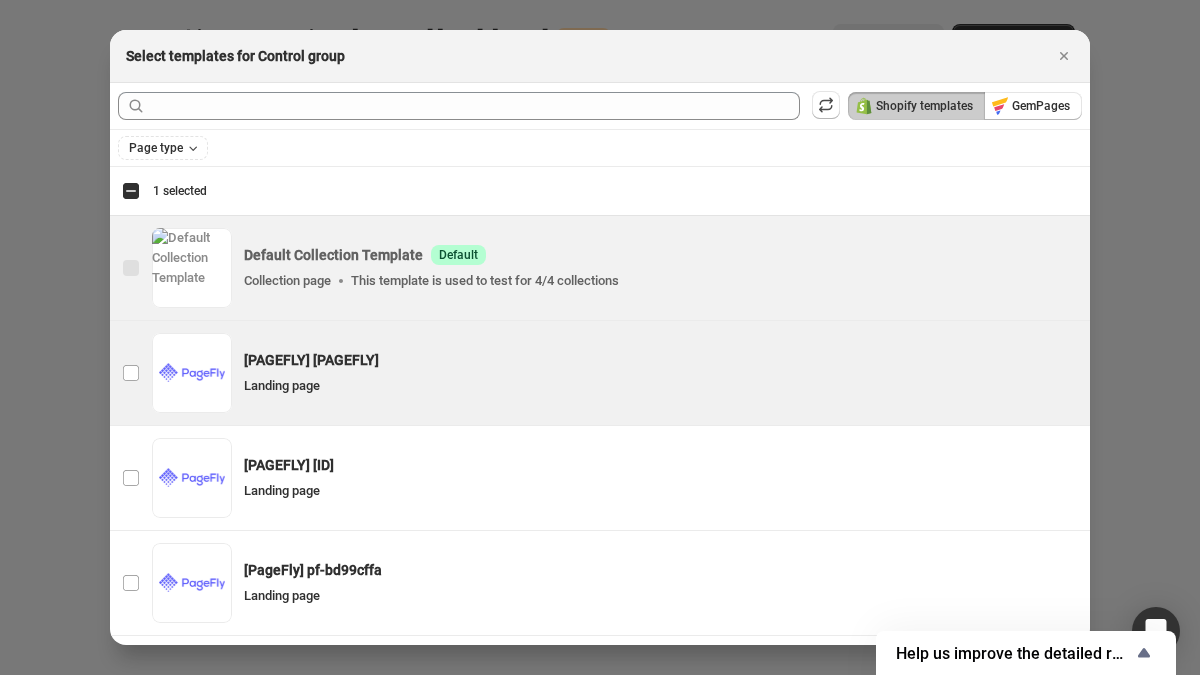 click on "Select templates" at bounding box center [1018, 2872] 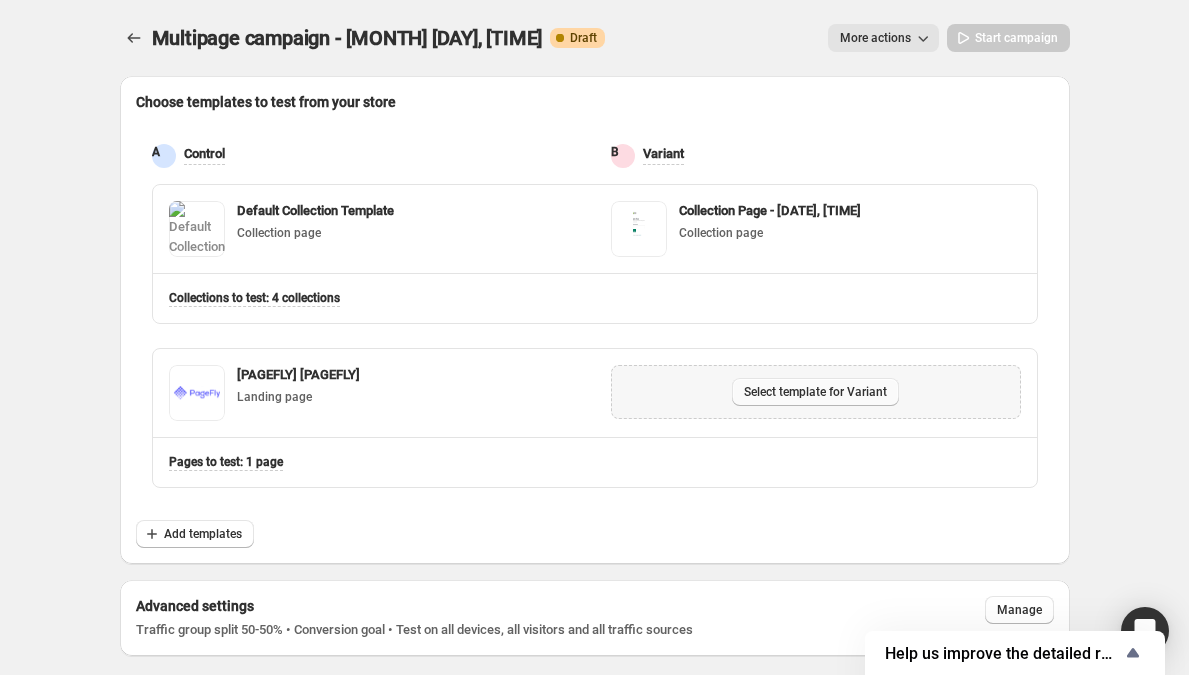 click on "Select template for Variant" at bounding box center (815, 392) 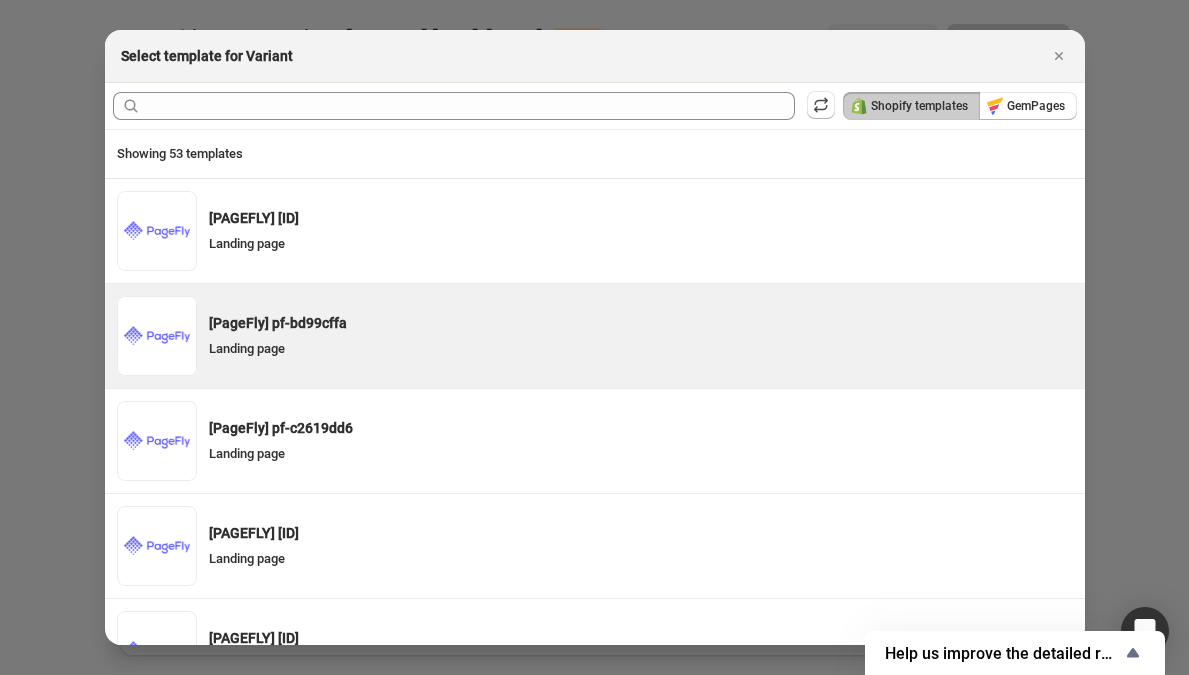 scroll, scrollTop: 549, scrollLeft: 0, axis: vertical 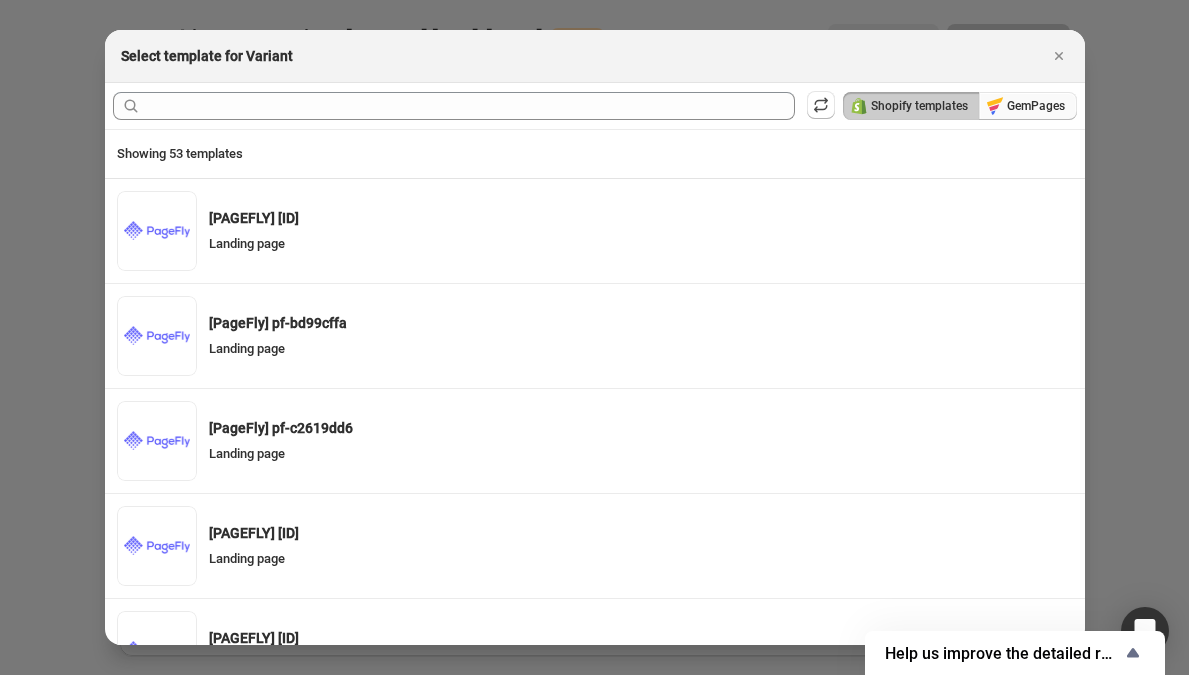 click on "GemPages" at bounding box center (1036, 106) 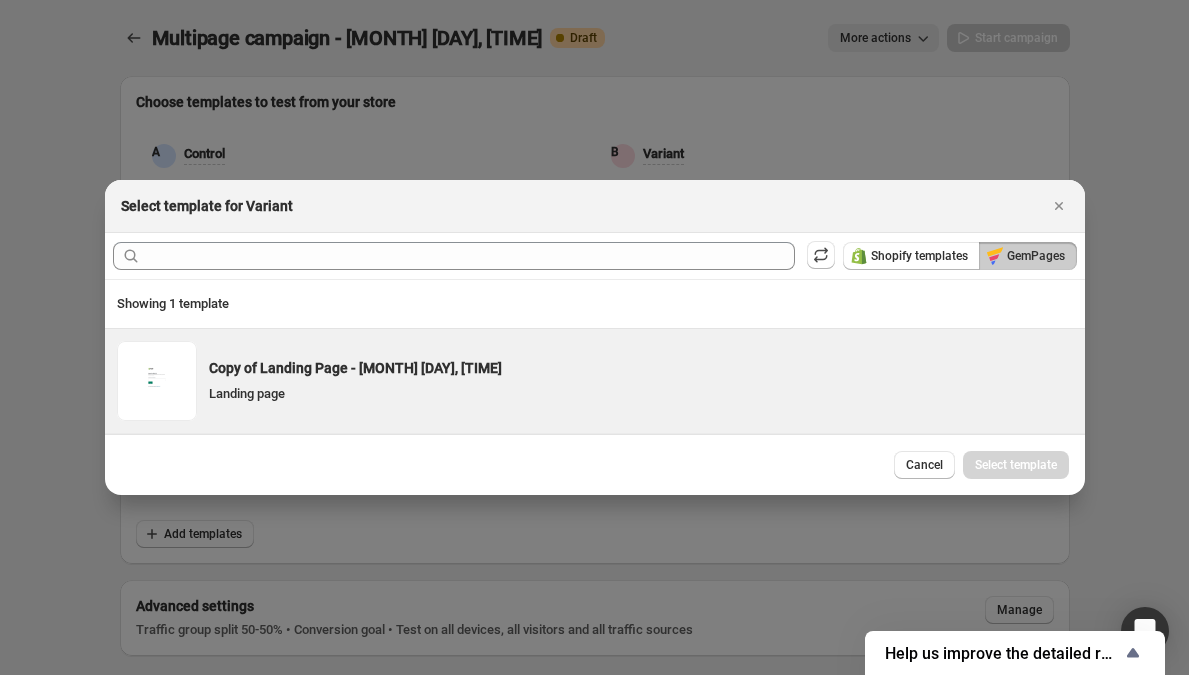 click on "Copy of Landing Page - [MONTH] [DAY], [TIME] Landing page" at bounding box center [641, 381] 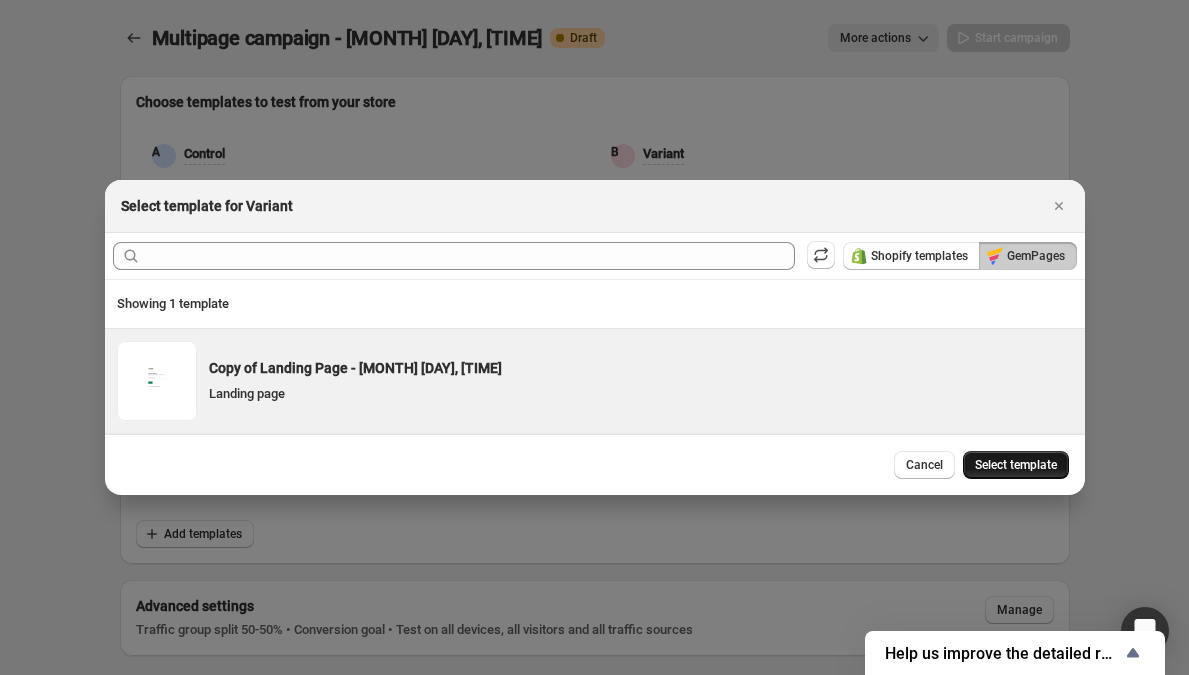click on "Select template" at bounding box center (1016, 465) 